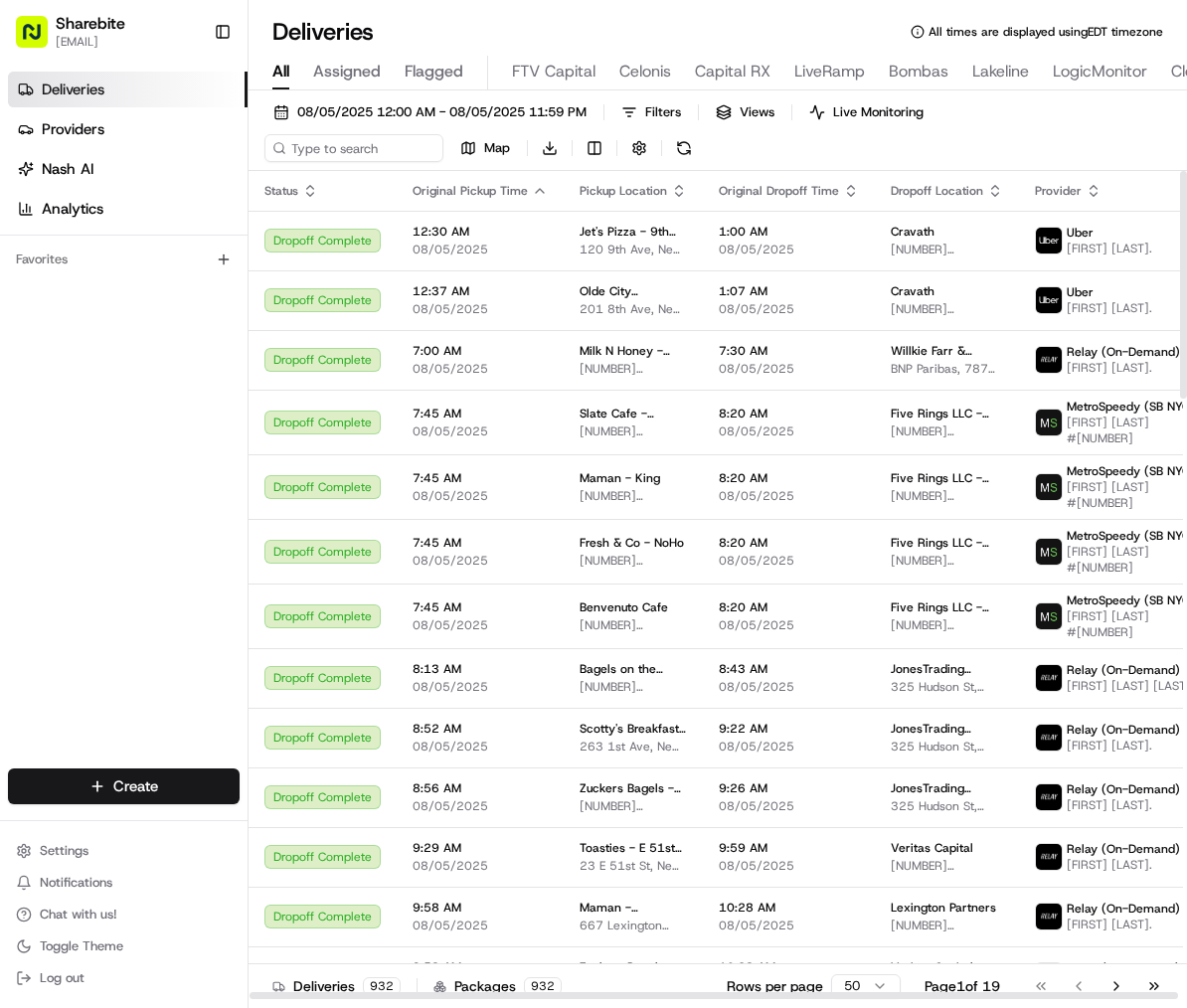 scroll, scrollTop: 0, scrollLeft: 0, axis: both 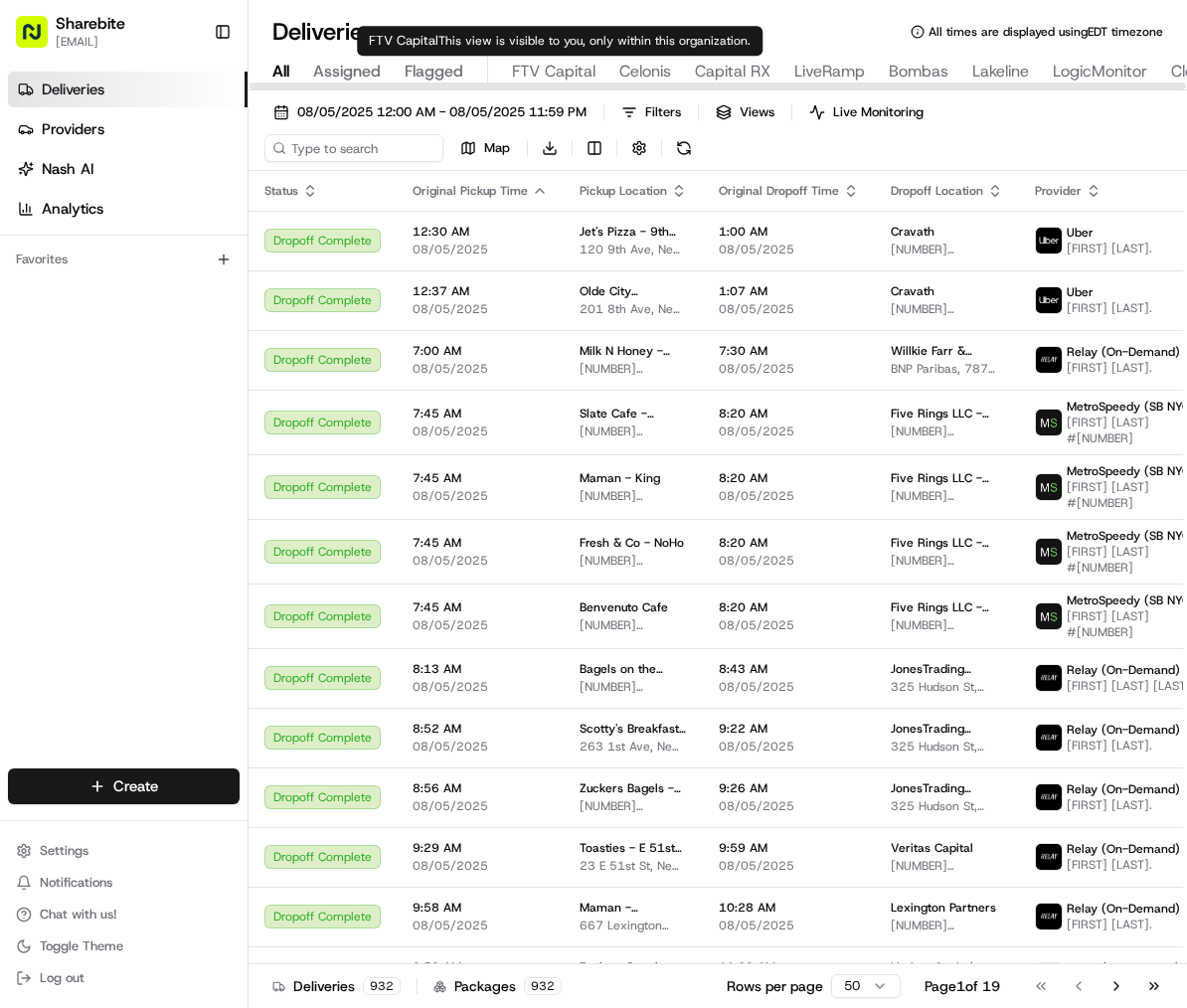 type on "FTV Capital" 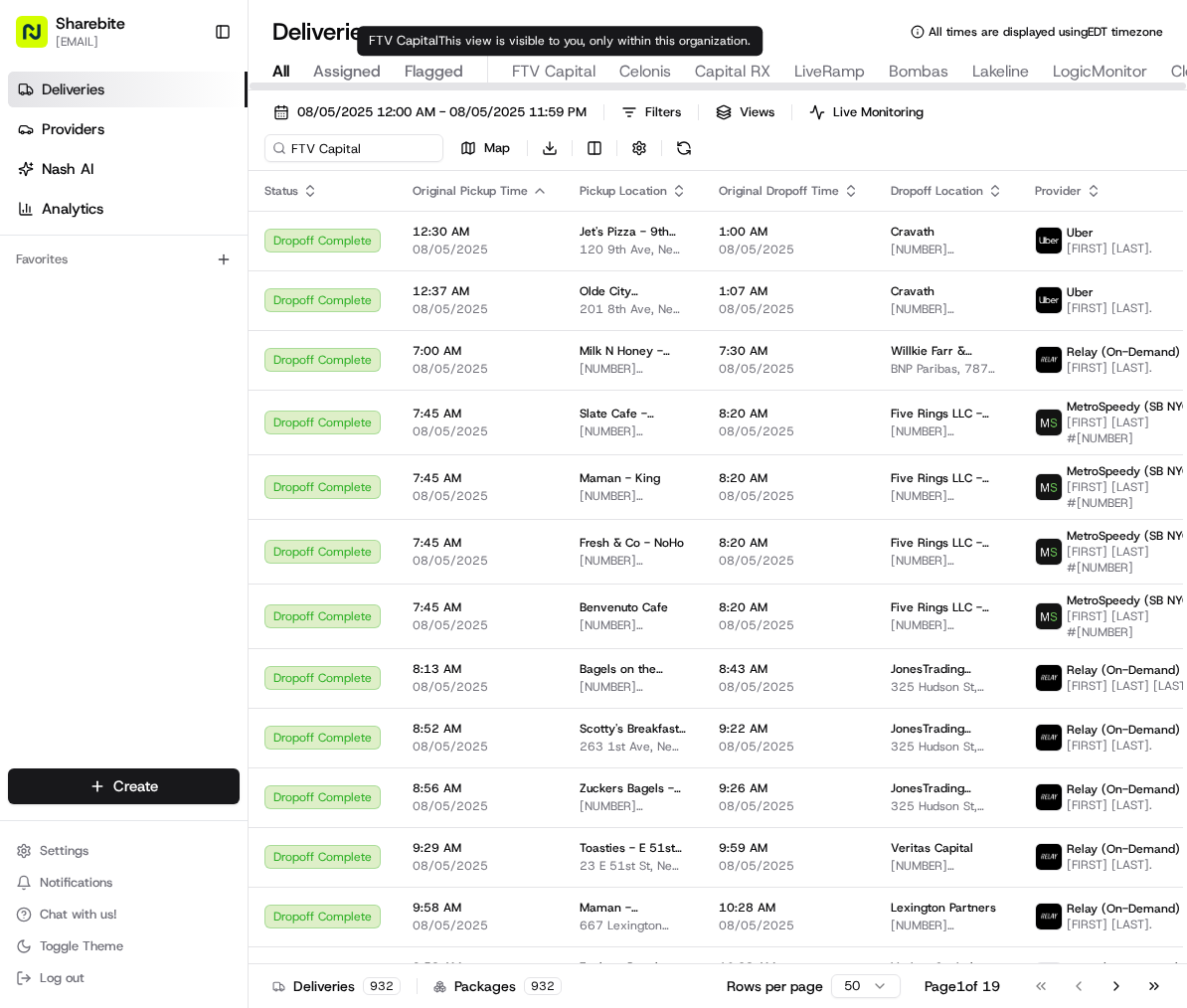 click on "FTV Capital" at bounding box center [554, 72] 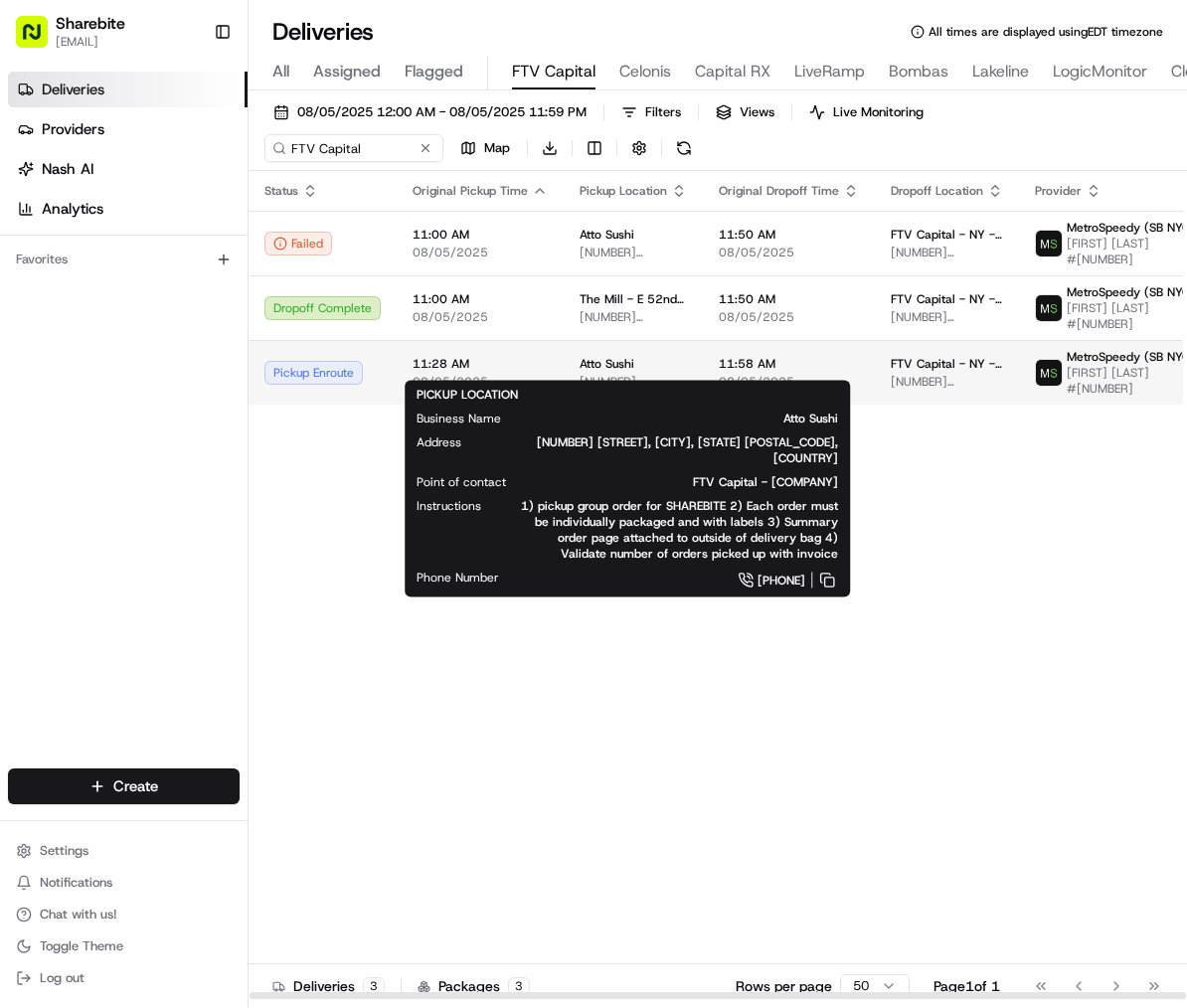 type 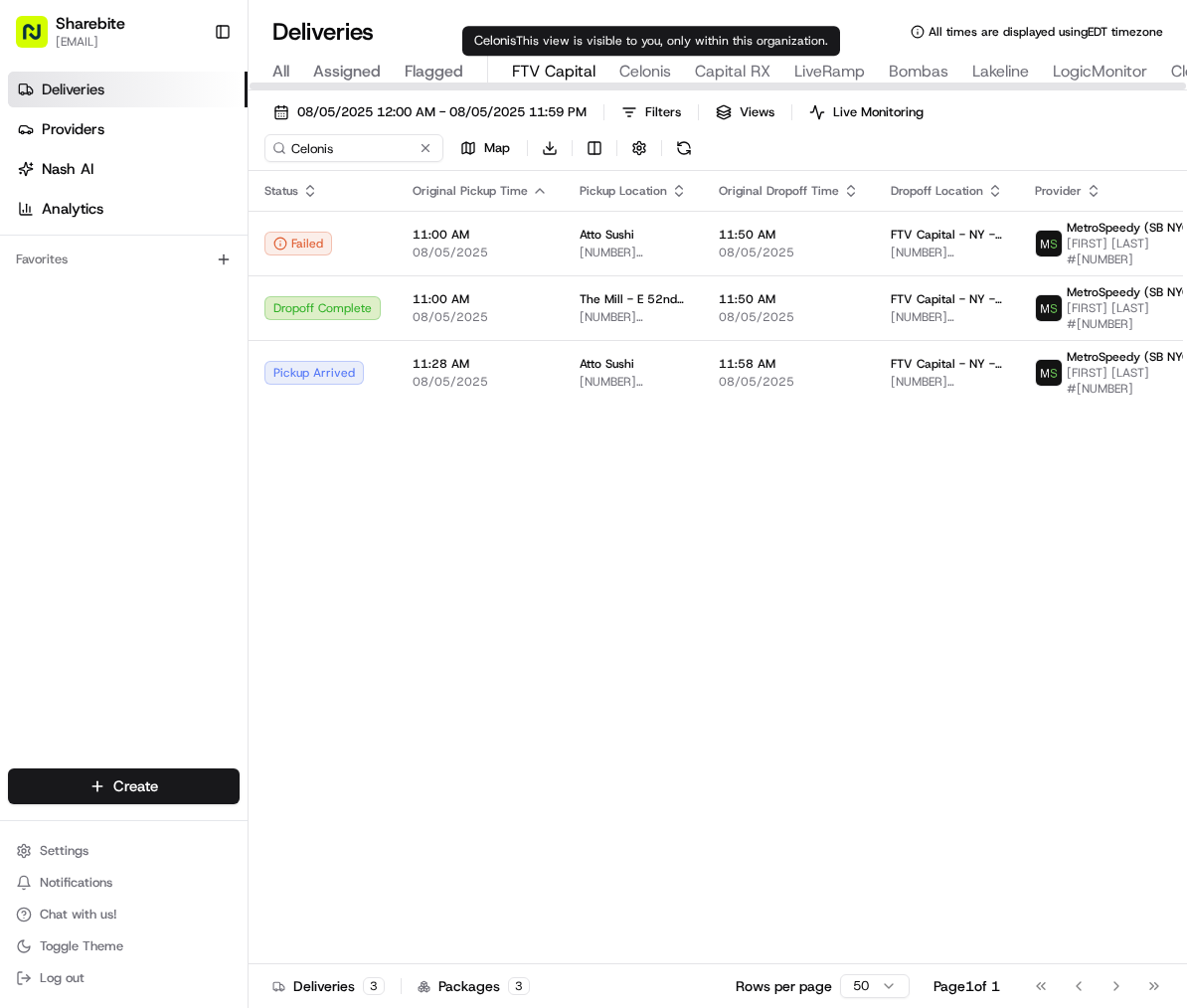 click on "Celonis" at bounding box center [645, 72] 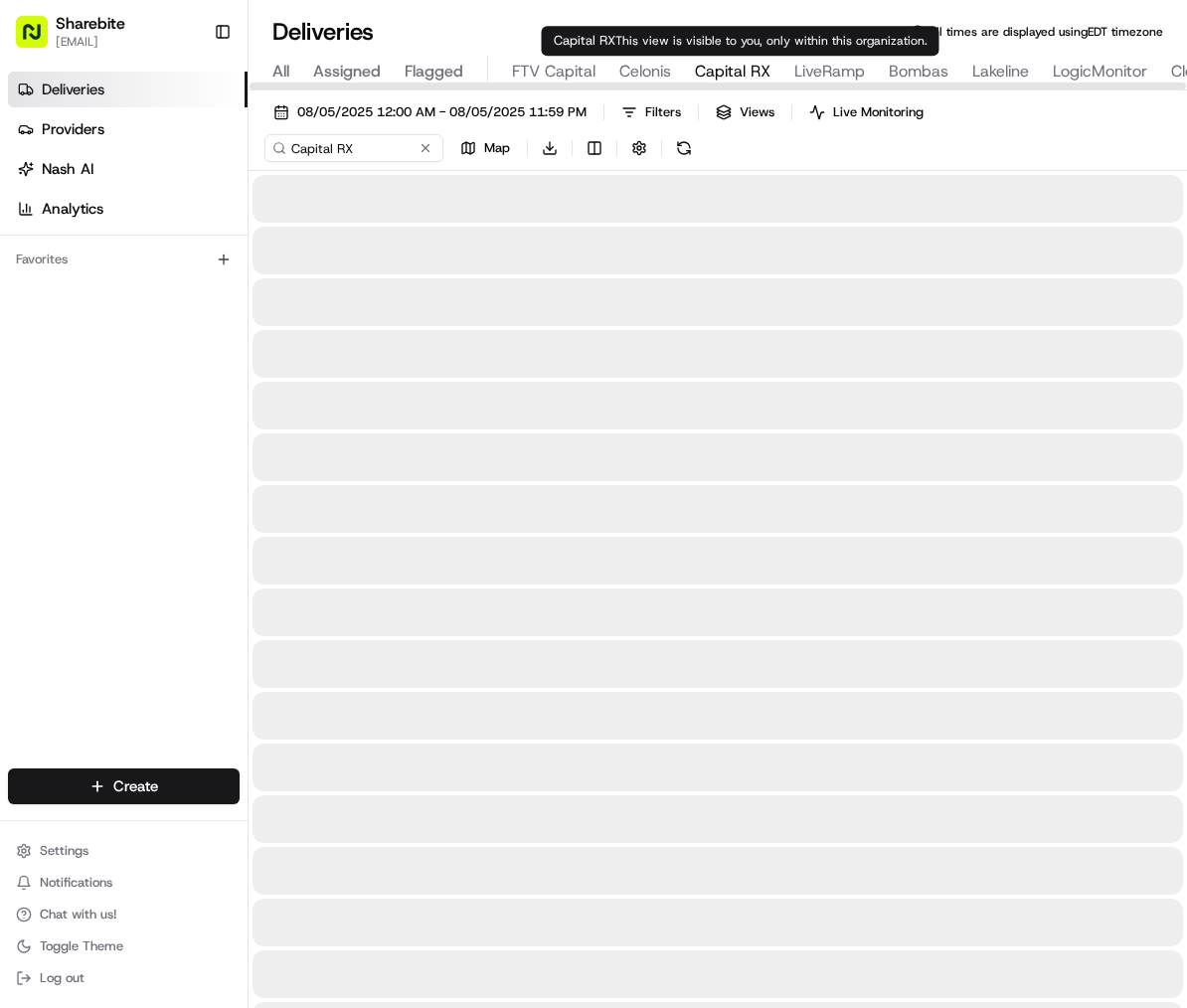 click on "Capital RX" at bounding box center [733, 72] 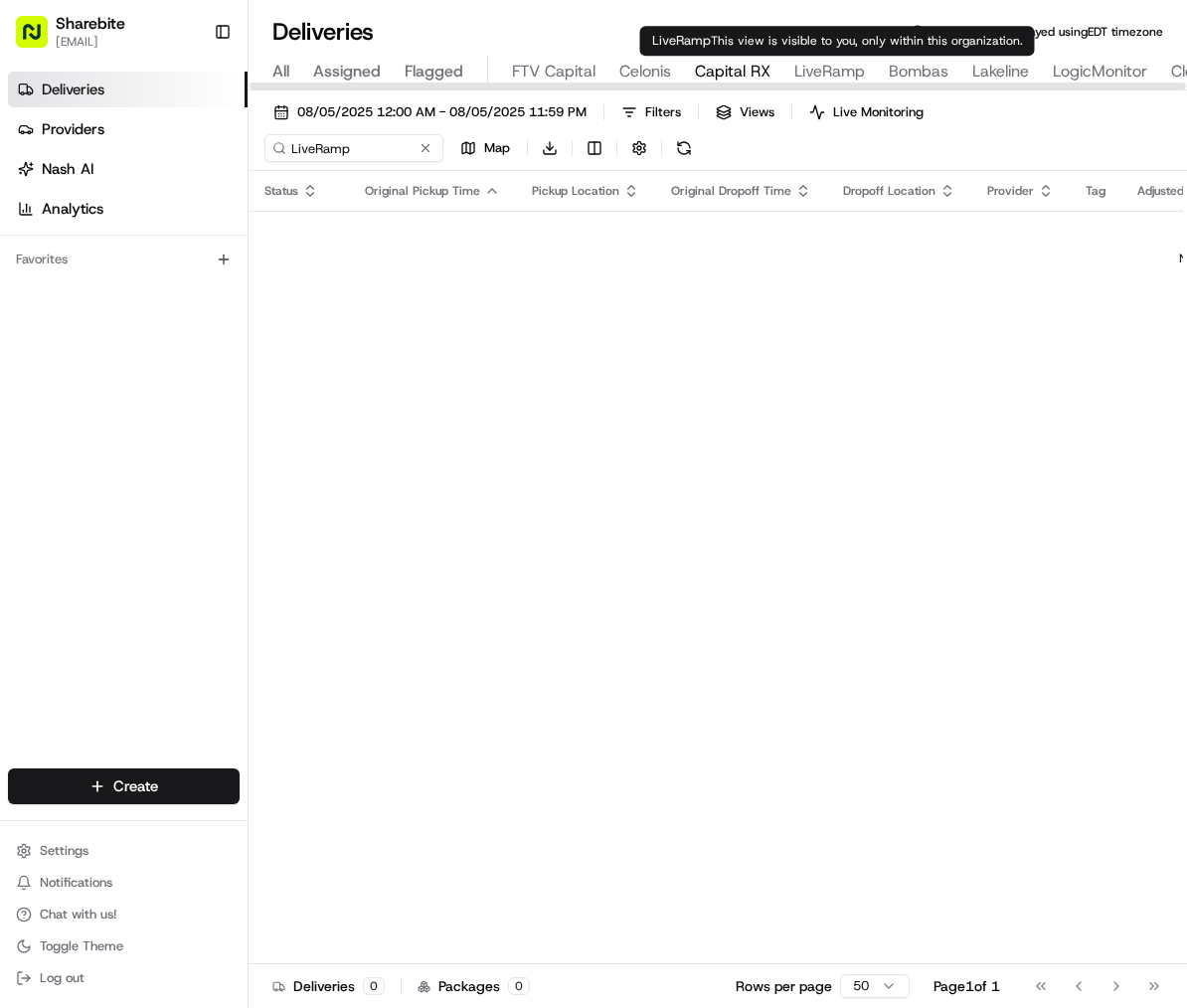 click on "LiveRamp" at bounding box center (829, 72) 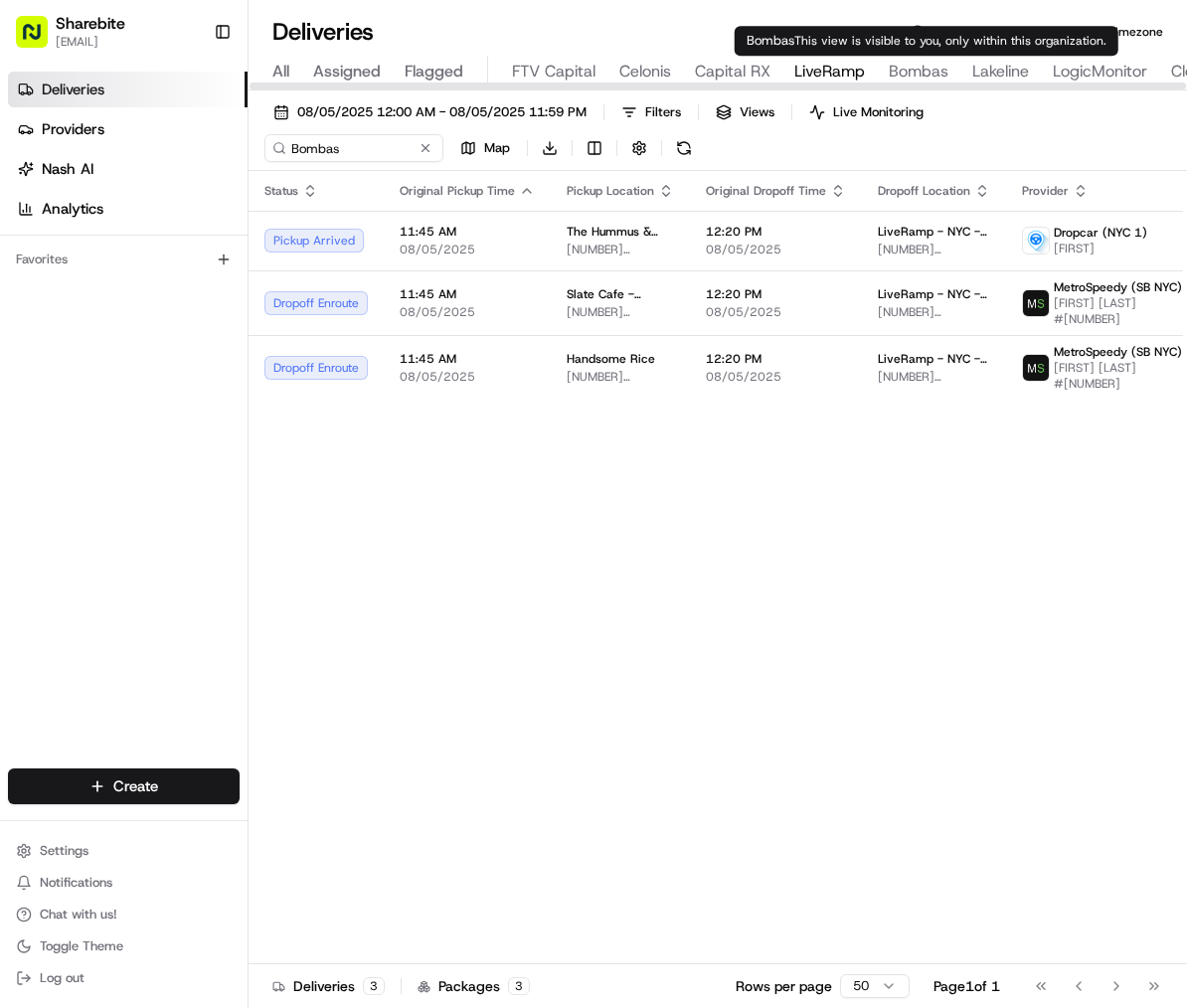 click on "Bombas" at bounding box center (919, 72) 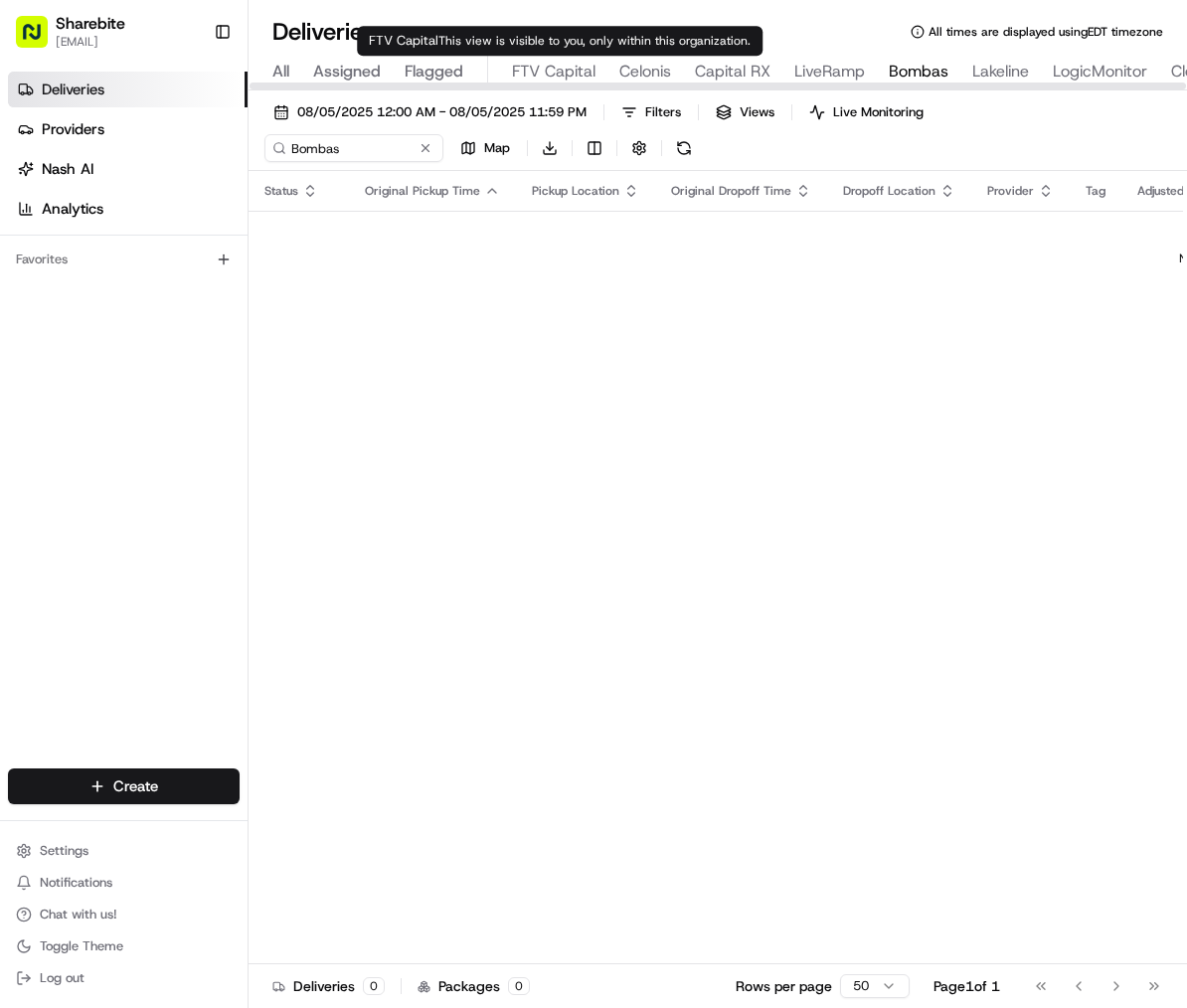 type on "FTV Capital" 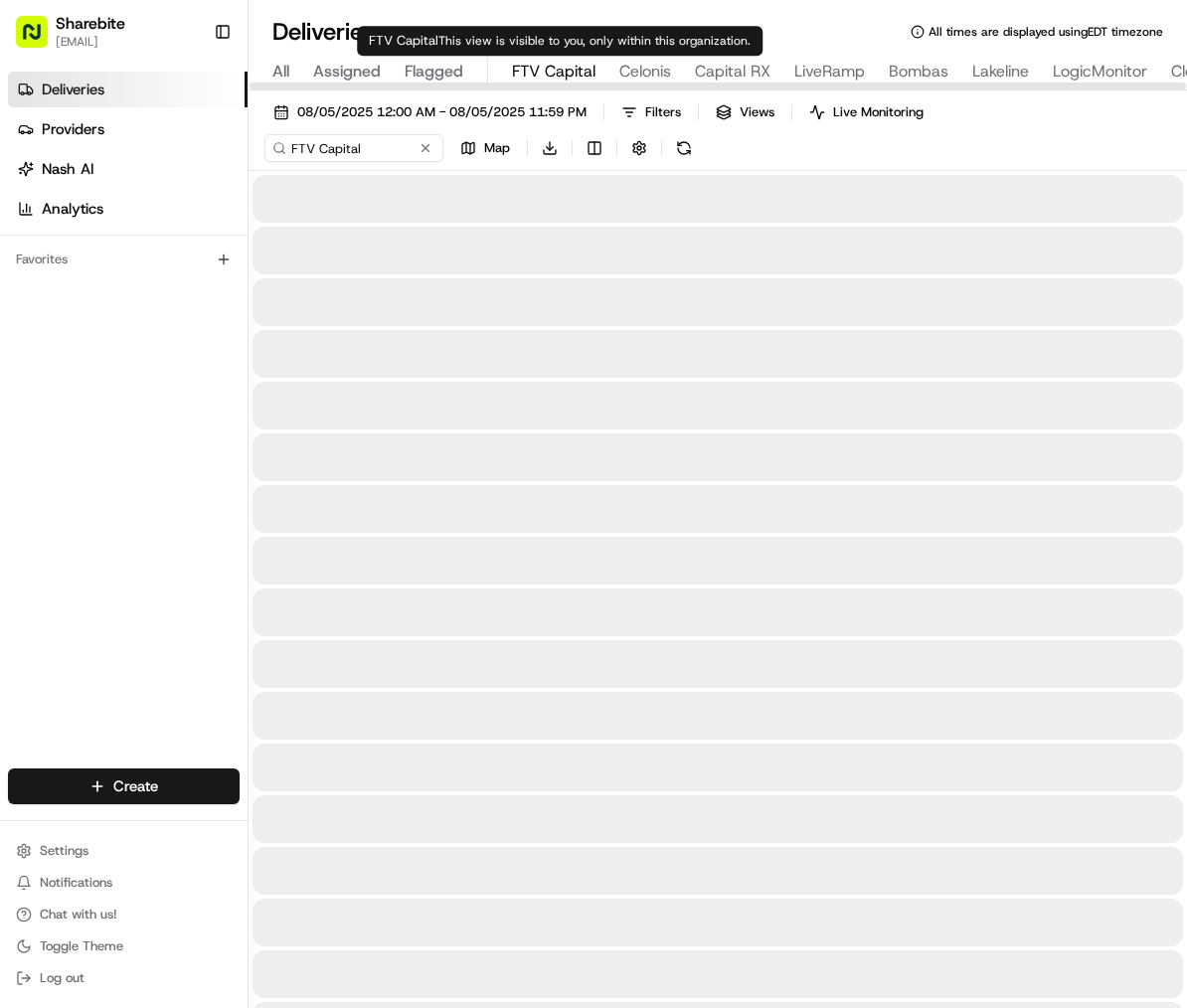 click on "FTV Capital" at bounding box center [554, 72] 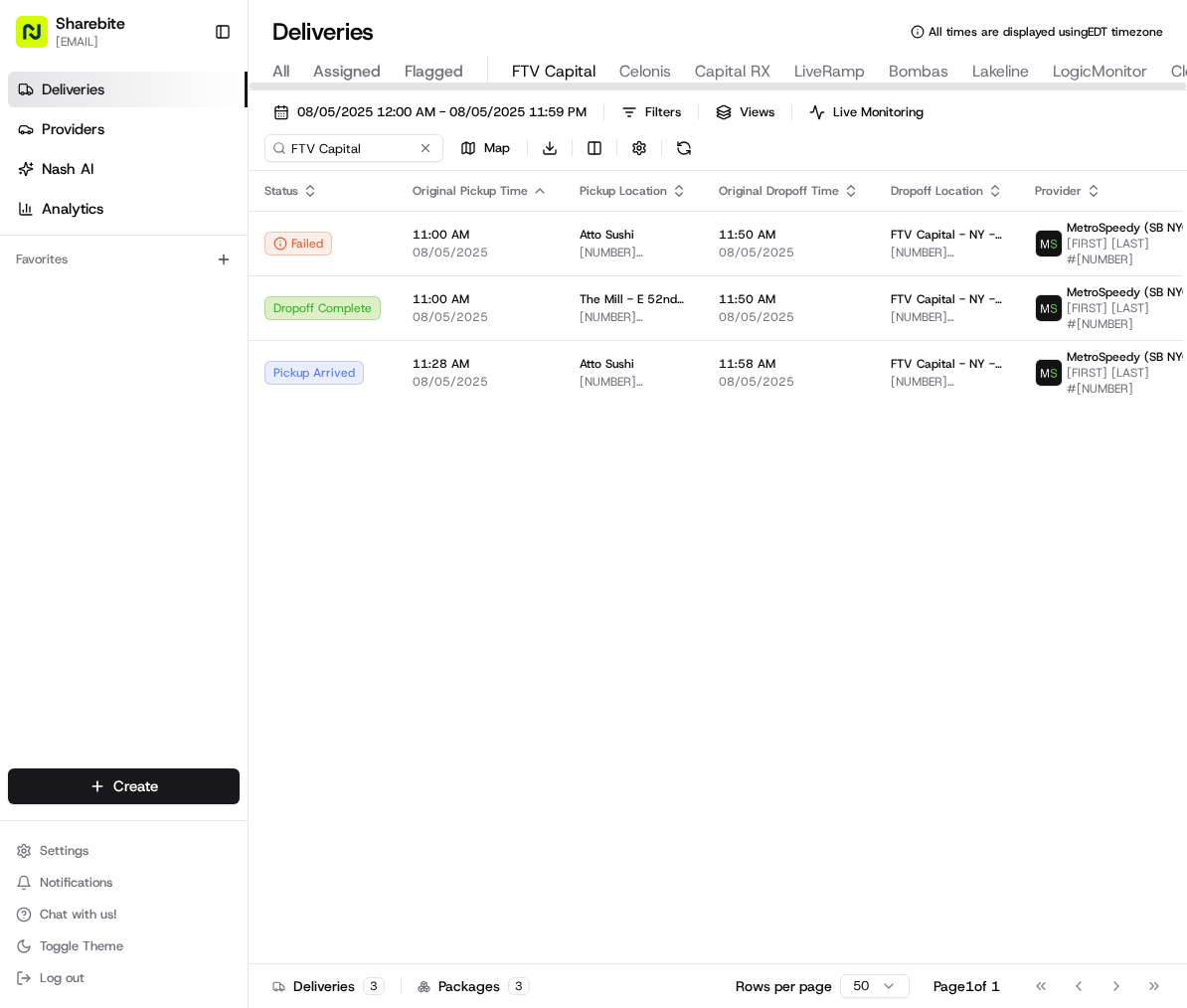 click on "FTV Capital" at bounding box center (554, 72) 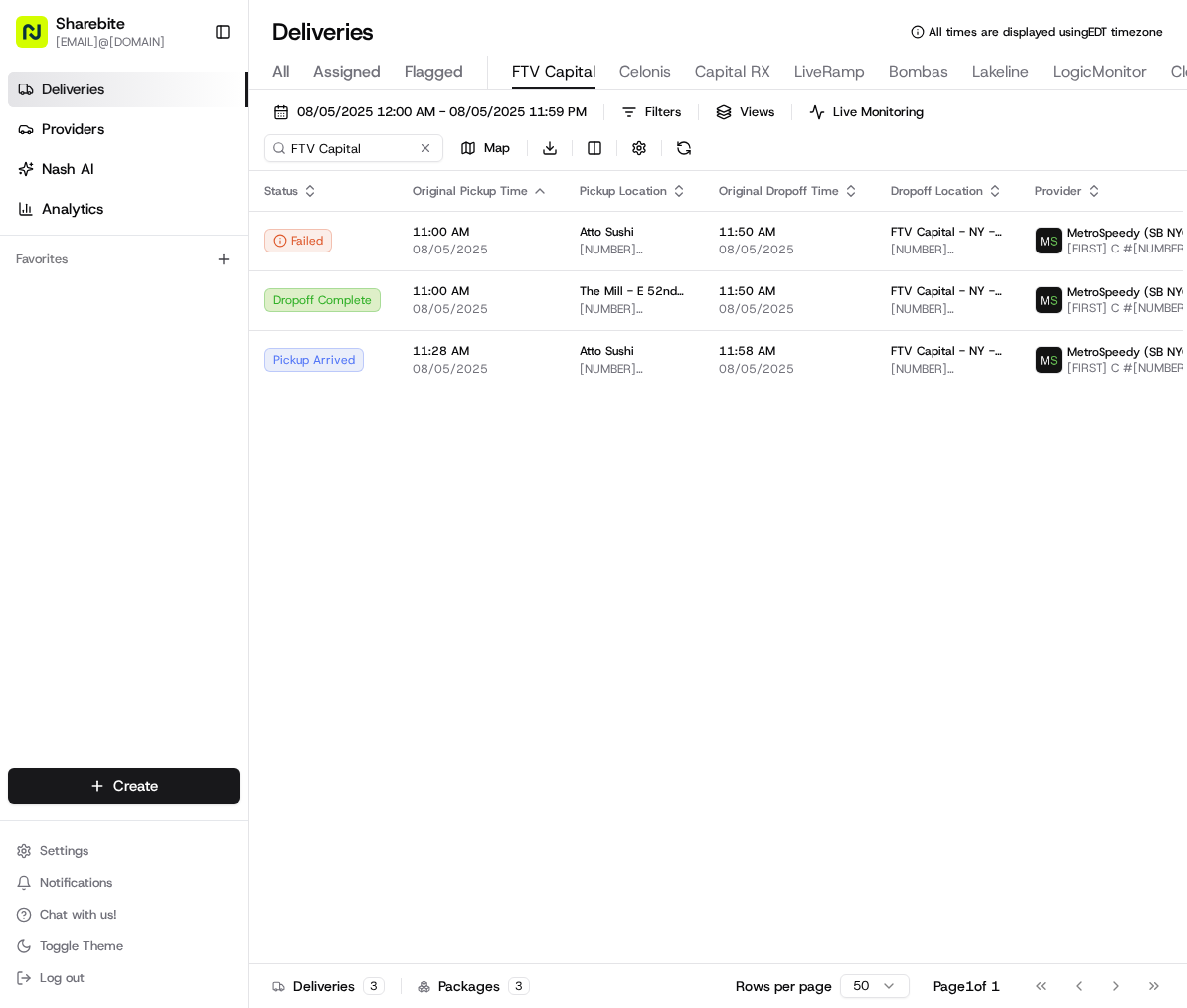 scroll, scrollTop: 0, scrollLeft: 0, axis: both 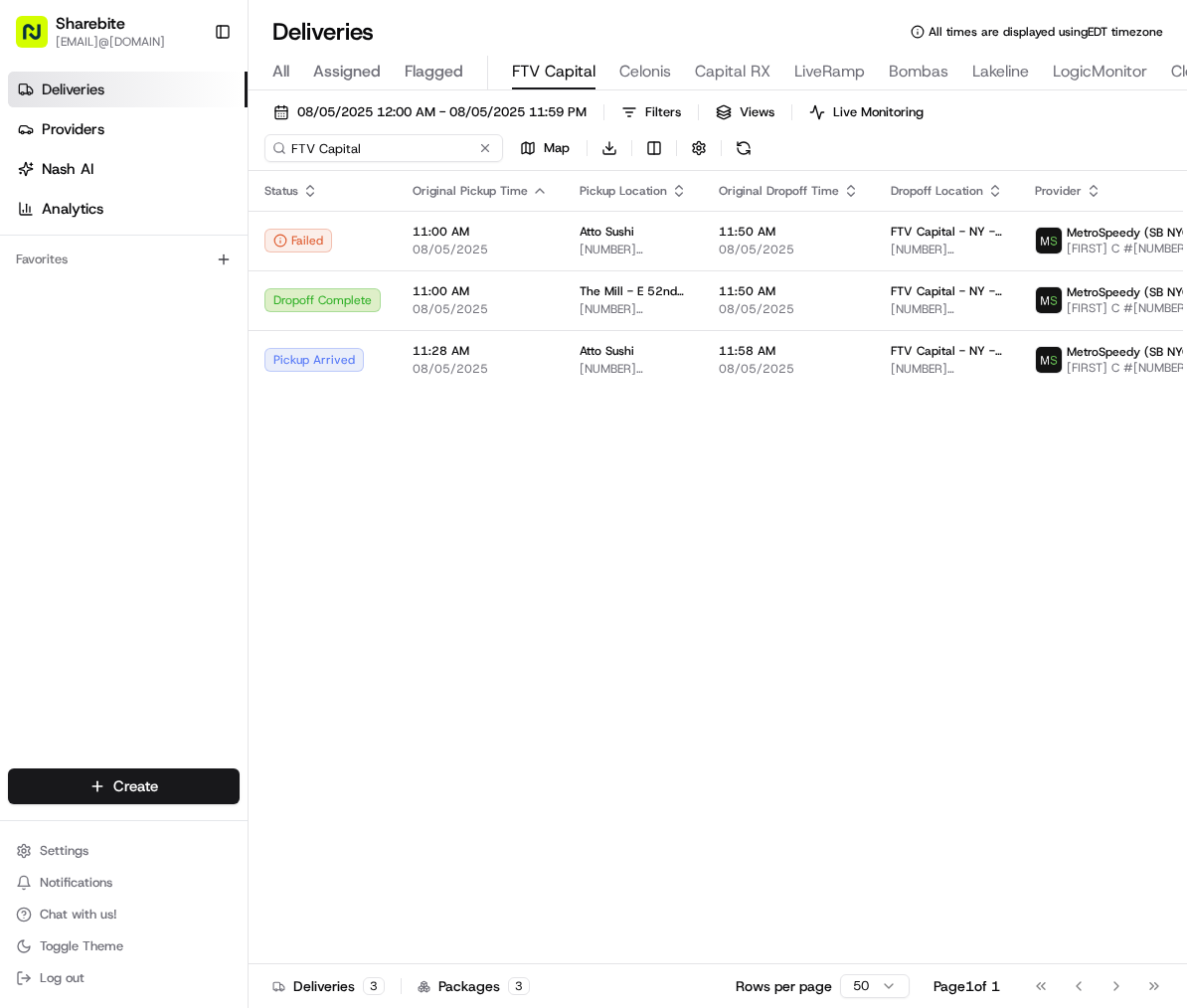 click on "FTV Capital" at bounding box center [384, 148] 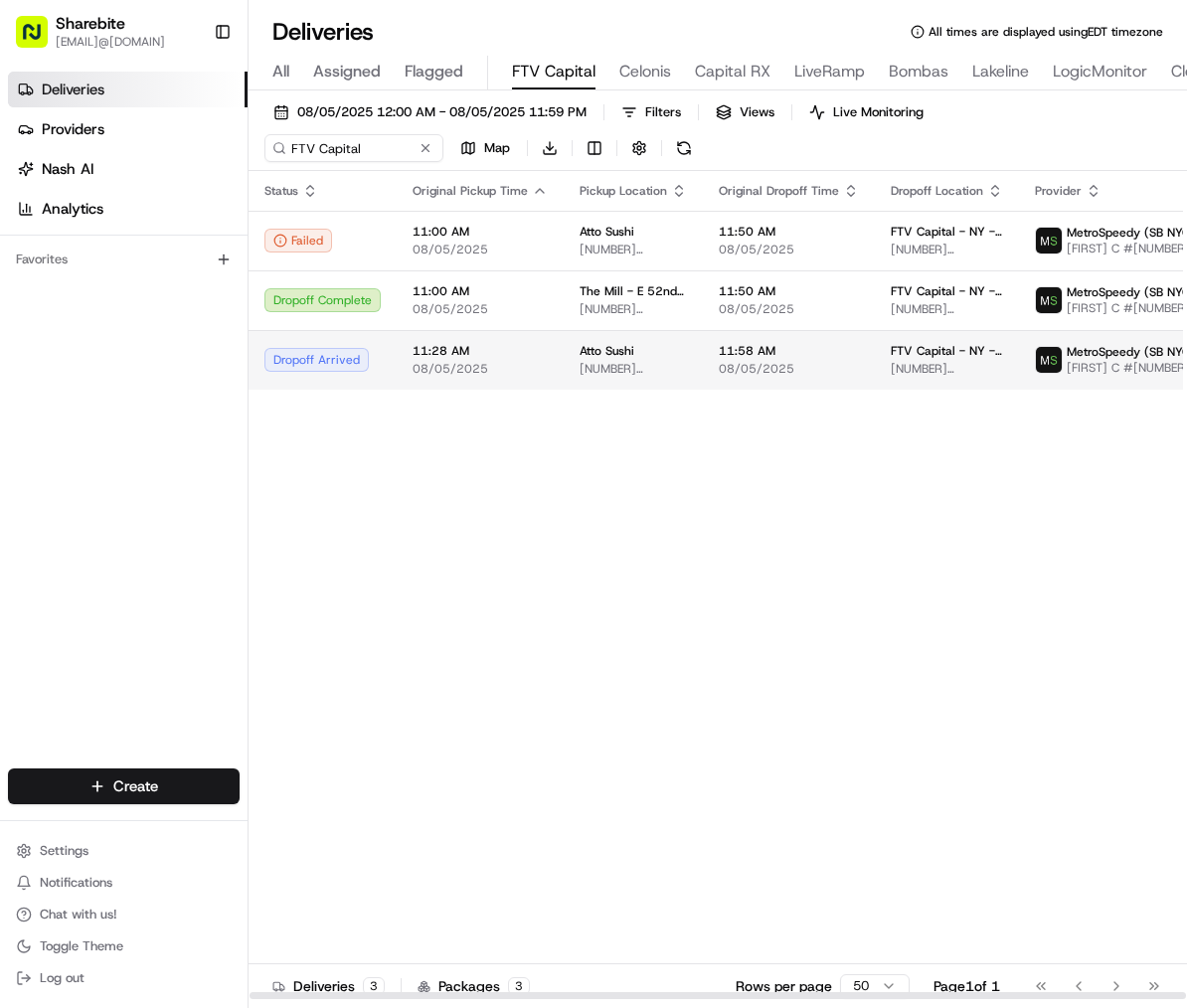 click on "Atto Sushi 875 3rd Ave, New York, NY 10022, USA" at bounding box center [633, 360] 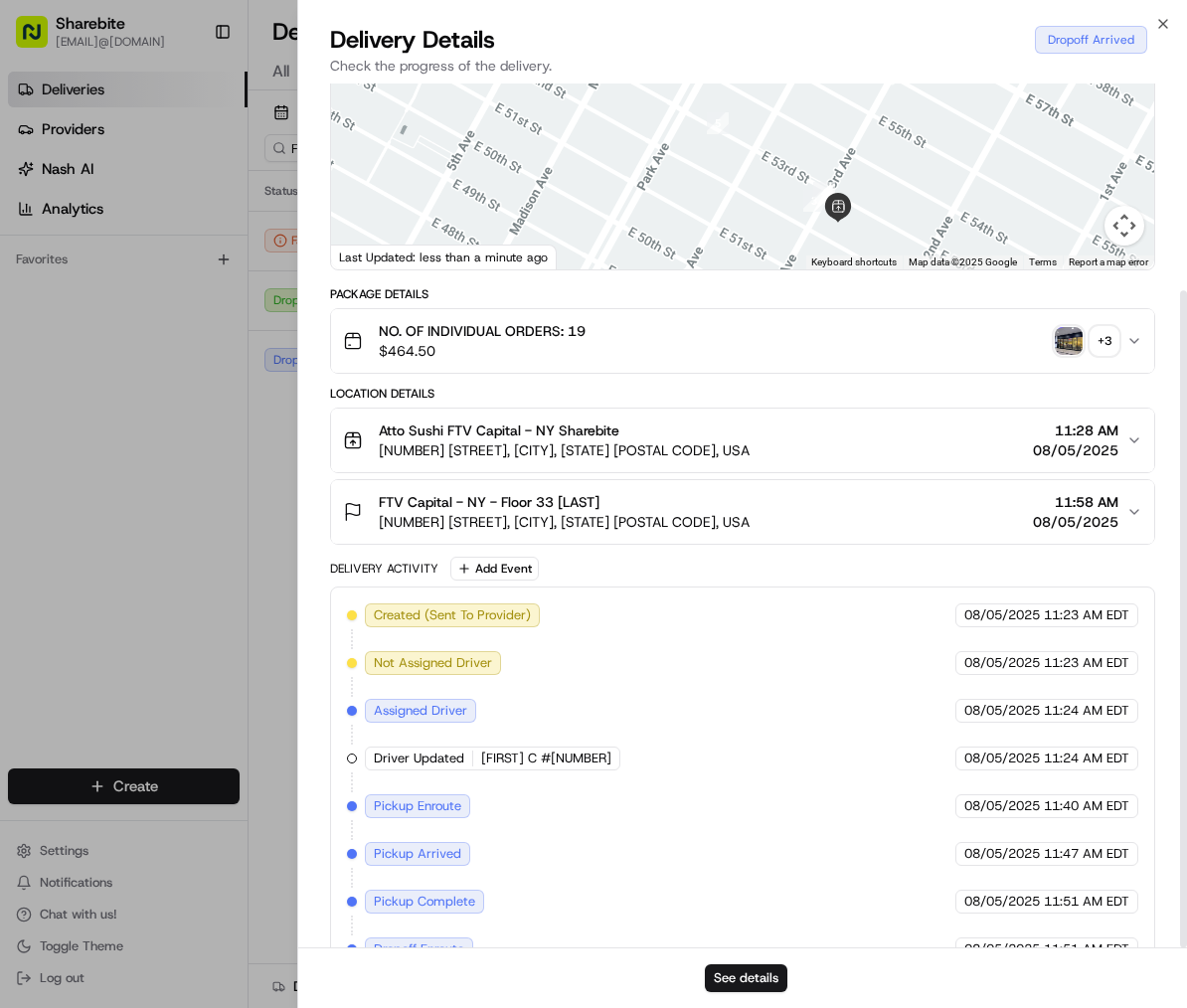 scroll, scrollTop: 271, scrollLeft: 0, axis: vertical 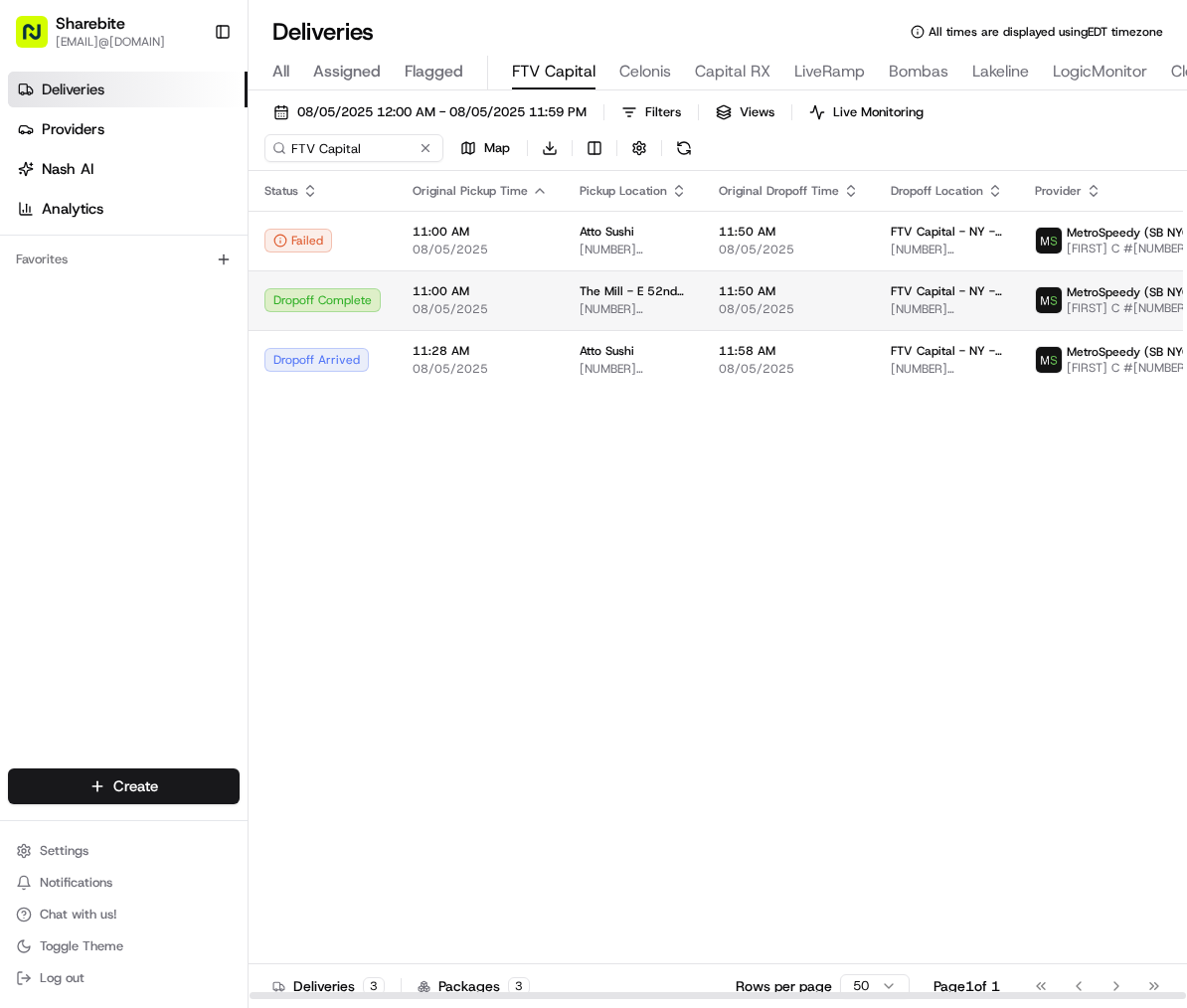 click on "140 E 52nd St, New York, NY 10022, USA" at bounding box center (633, 309) 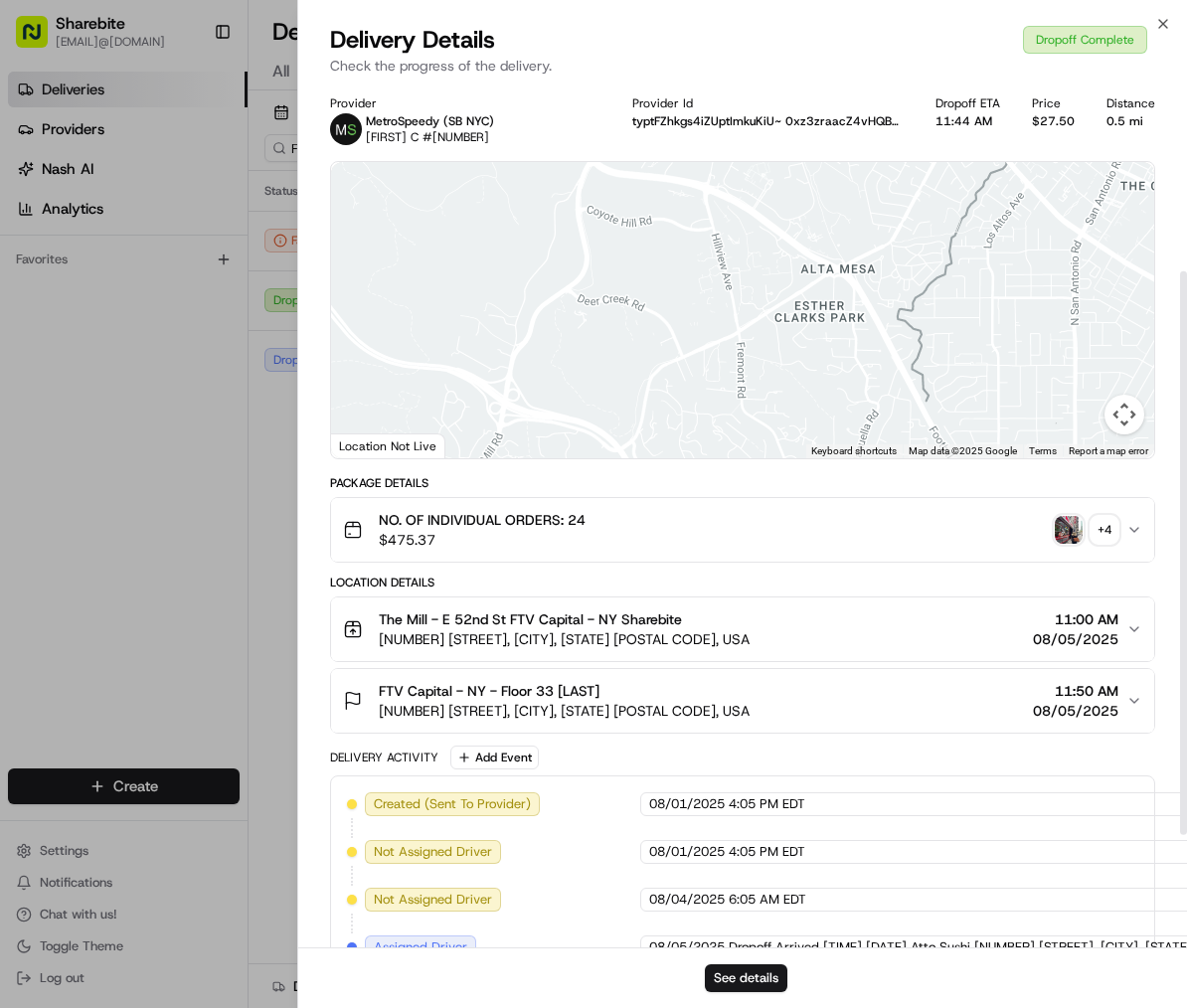 scroll, scrollTop: 460, scrollLeft: 0, axis: vertical 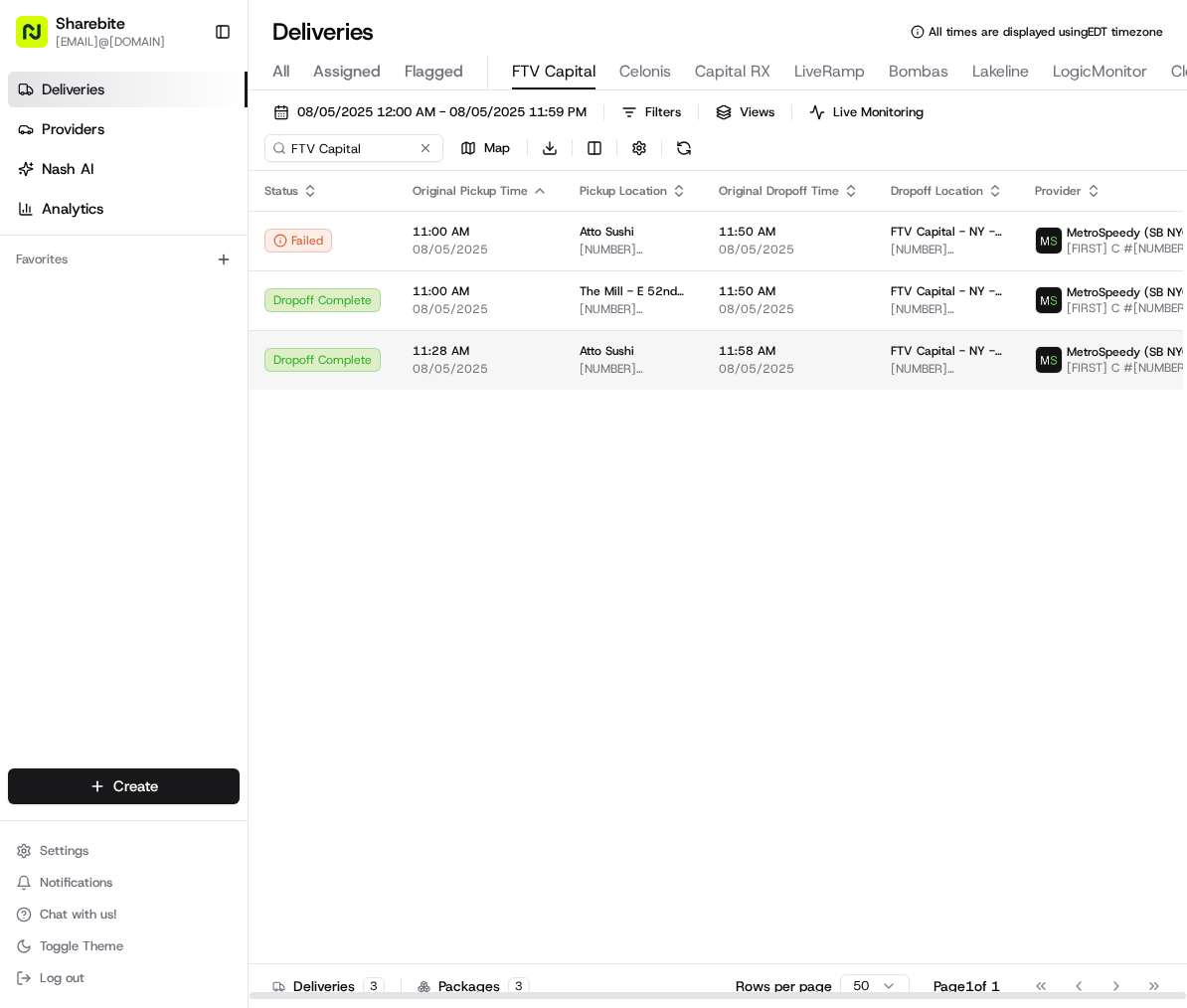 click on "Atto Sushi 875 3rd Ave, New York, NY 10022, USA" at bounding box center [633, 360] 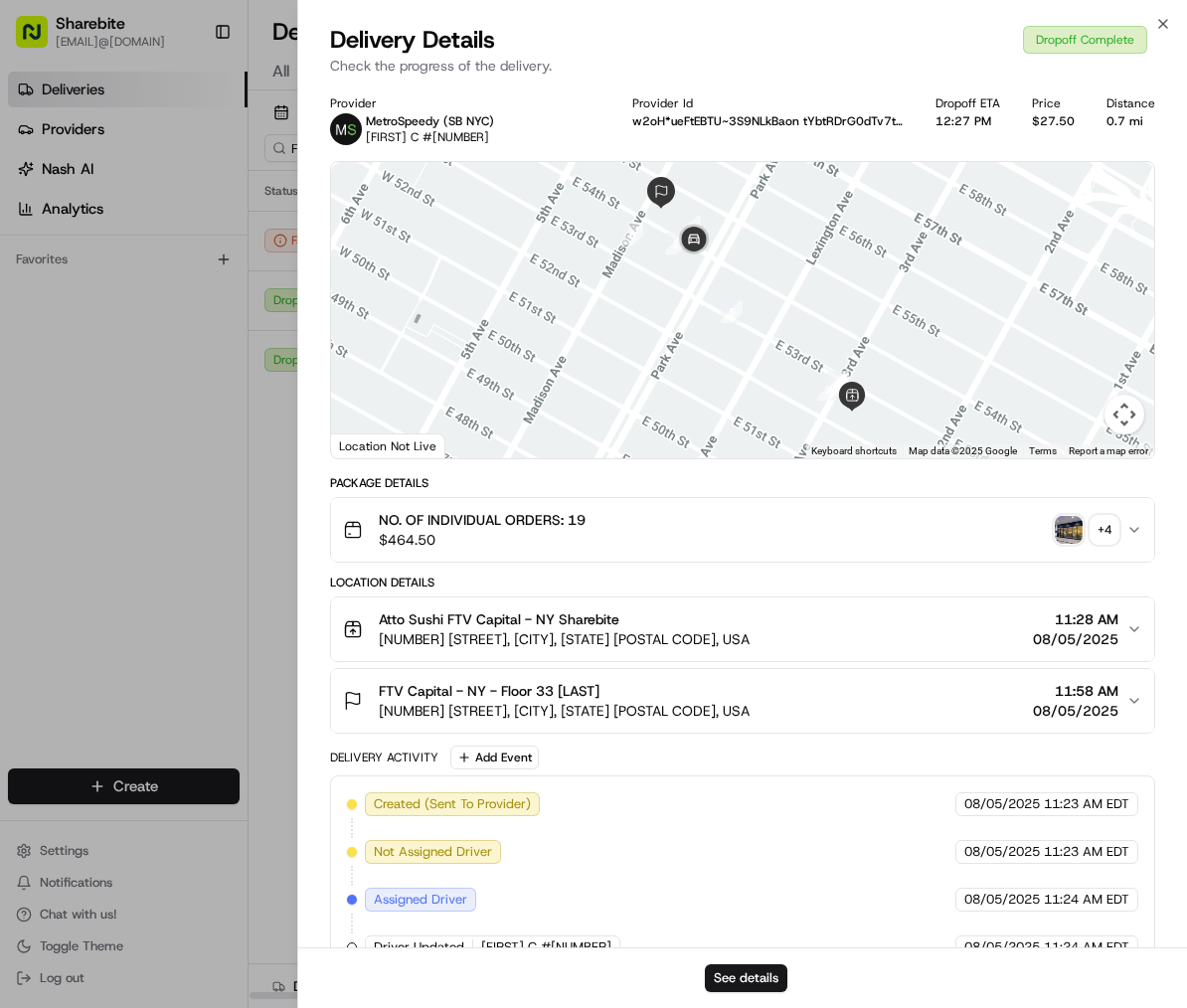 scroll, scrollTop: 319, scrollLeft: 0, axis: vertical 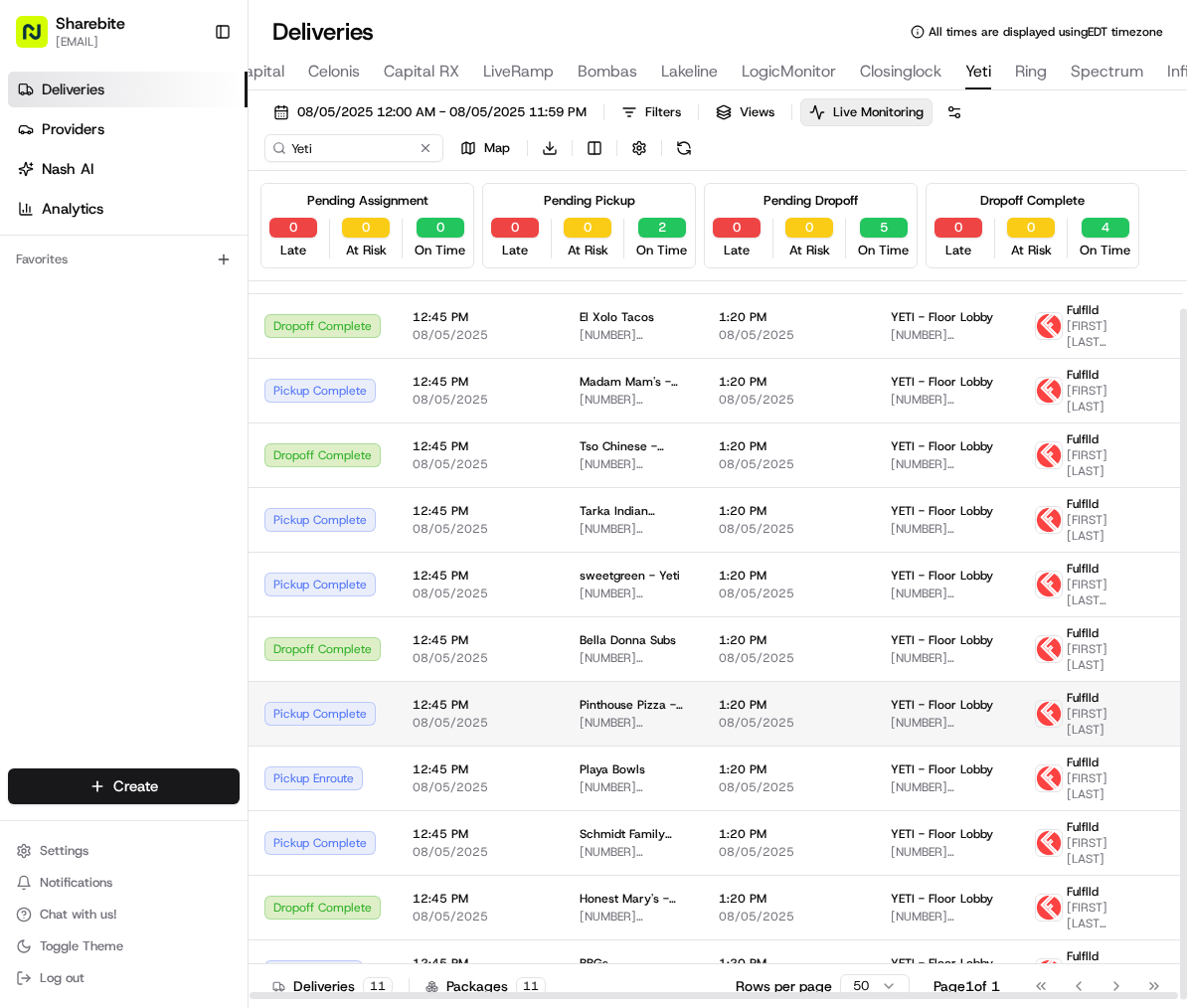 click on "Pinthouse Pizza - South Lamar [NUMBER] [STREET], [CITY], [STATE] [POSTAL_CODE], USA" at bounding box center [633, 713] 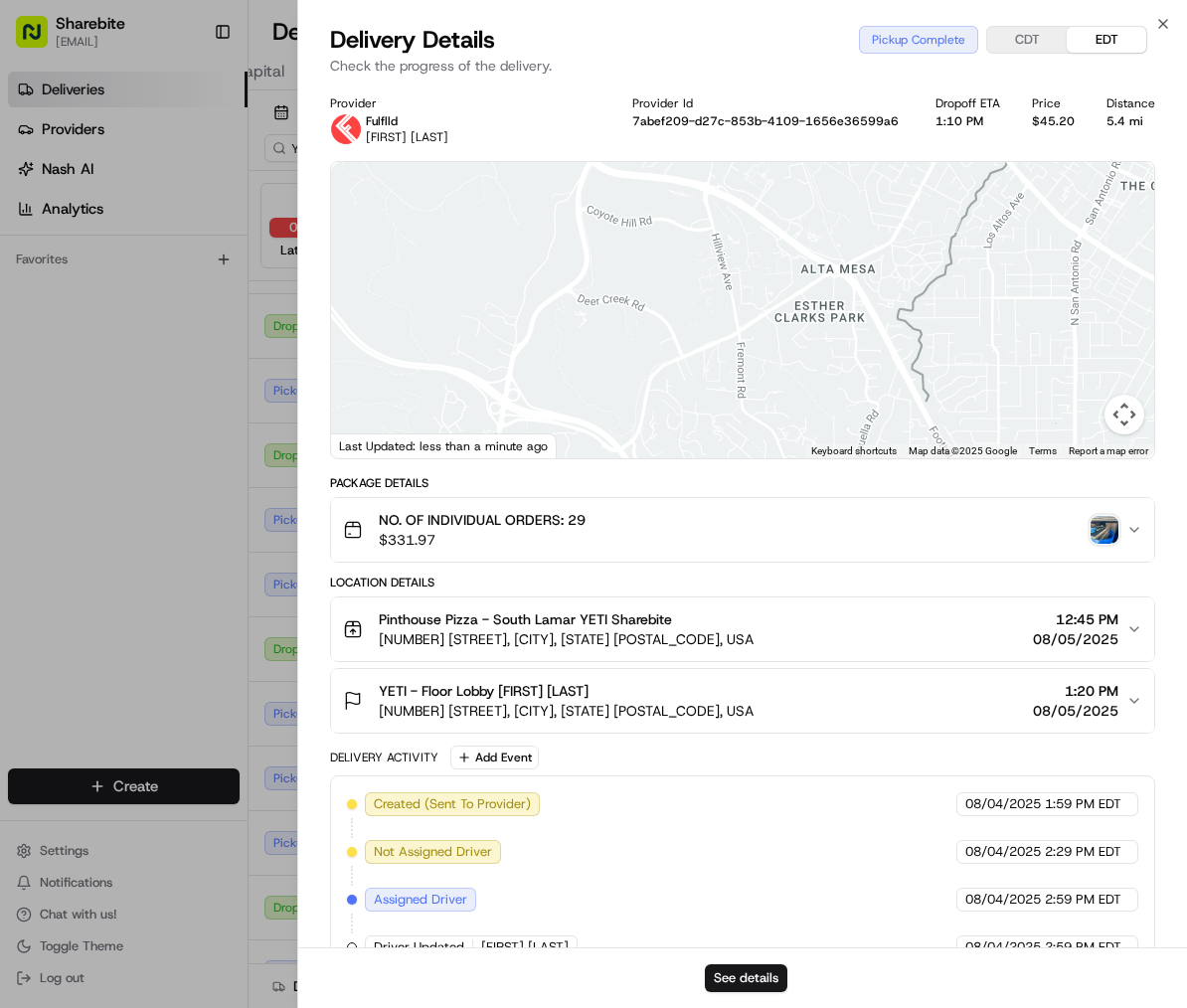 click at bounding box center [1104, 530] 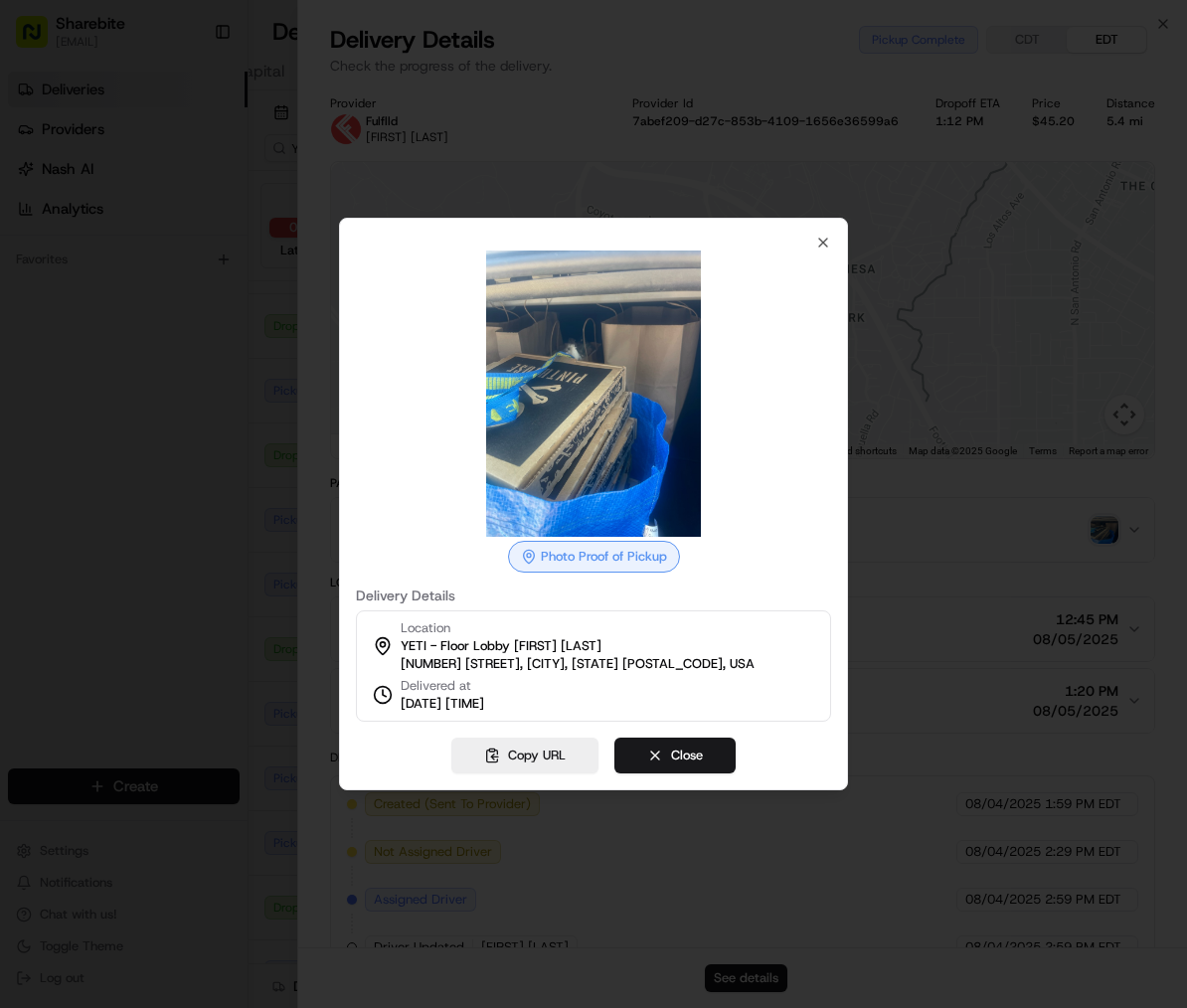 click on "Photo Proof of Pickup Delivery Details Location YETI - Floor Lobby Carlos Pulido 7601 Southwest Pkwy, Austin, TX 78735, USA Delivered at 08/05/2025 1:20 PM Copy URL Close Close" at bounding box center [594, 504] 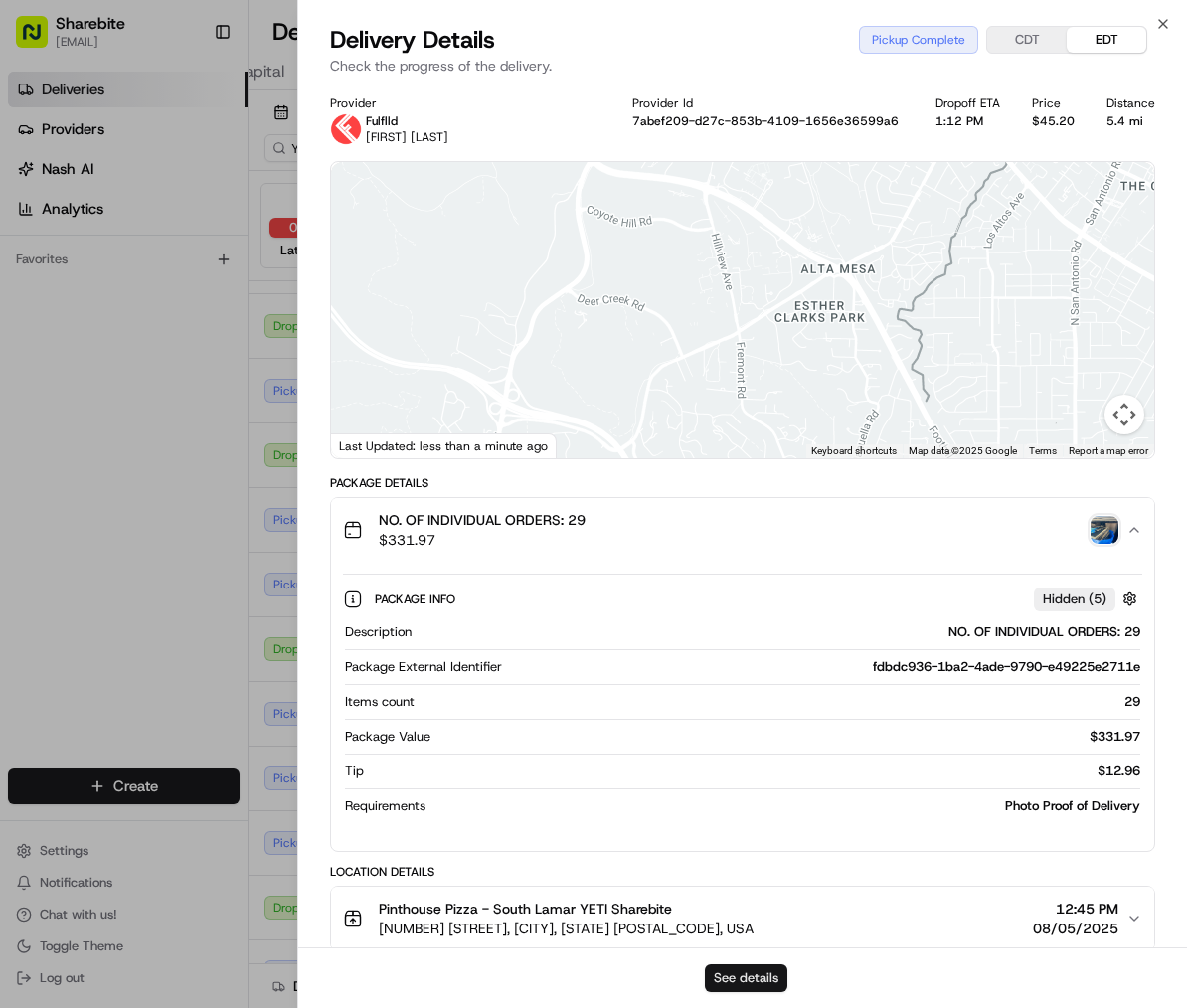 click on "See details" at bounding box center (746, 978) 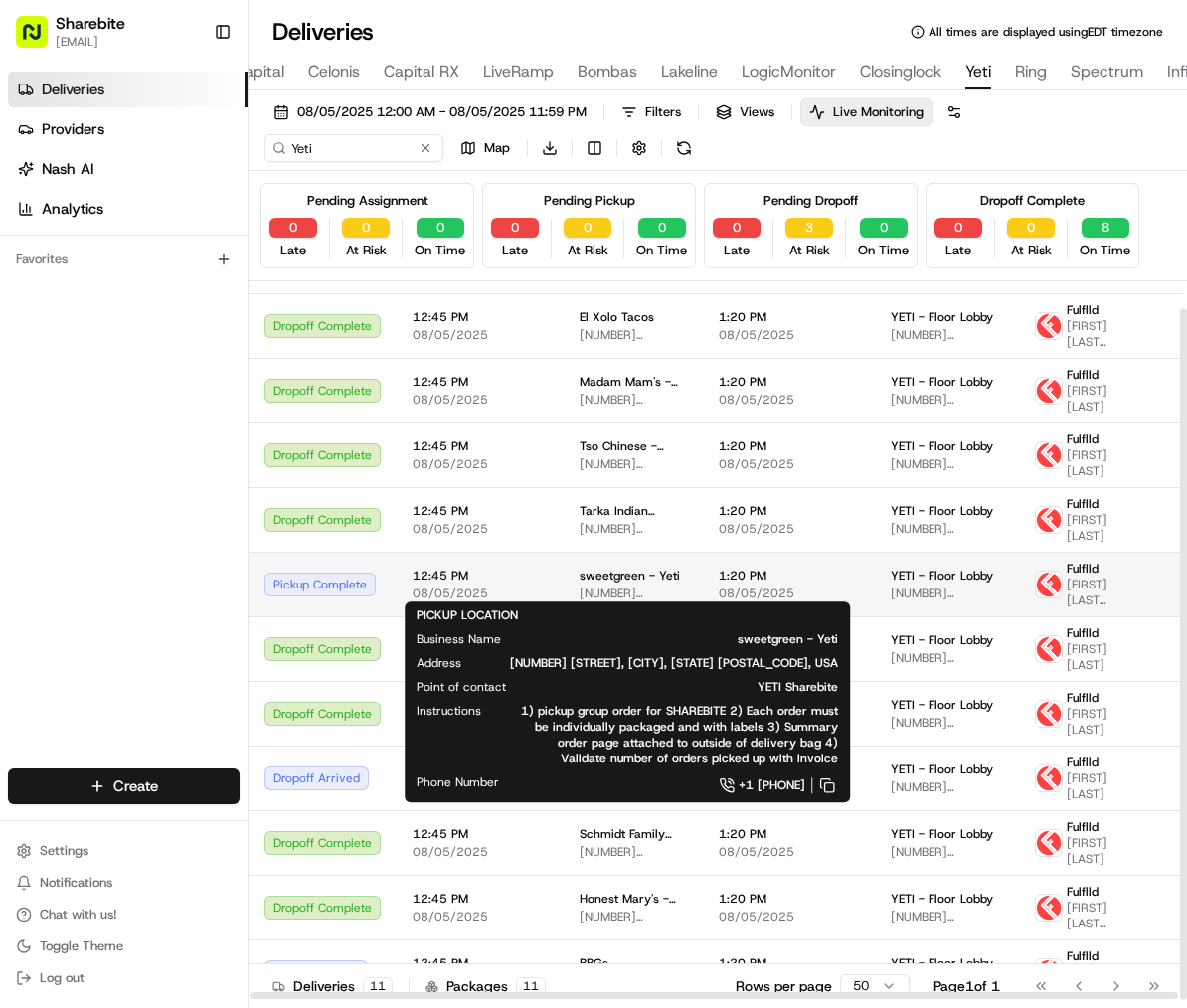 click on "[NUMBER] [STREET], [CITY], [STATE] [ZIP], USA" at bounding box center (633, 593) 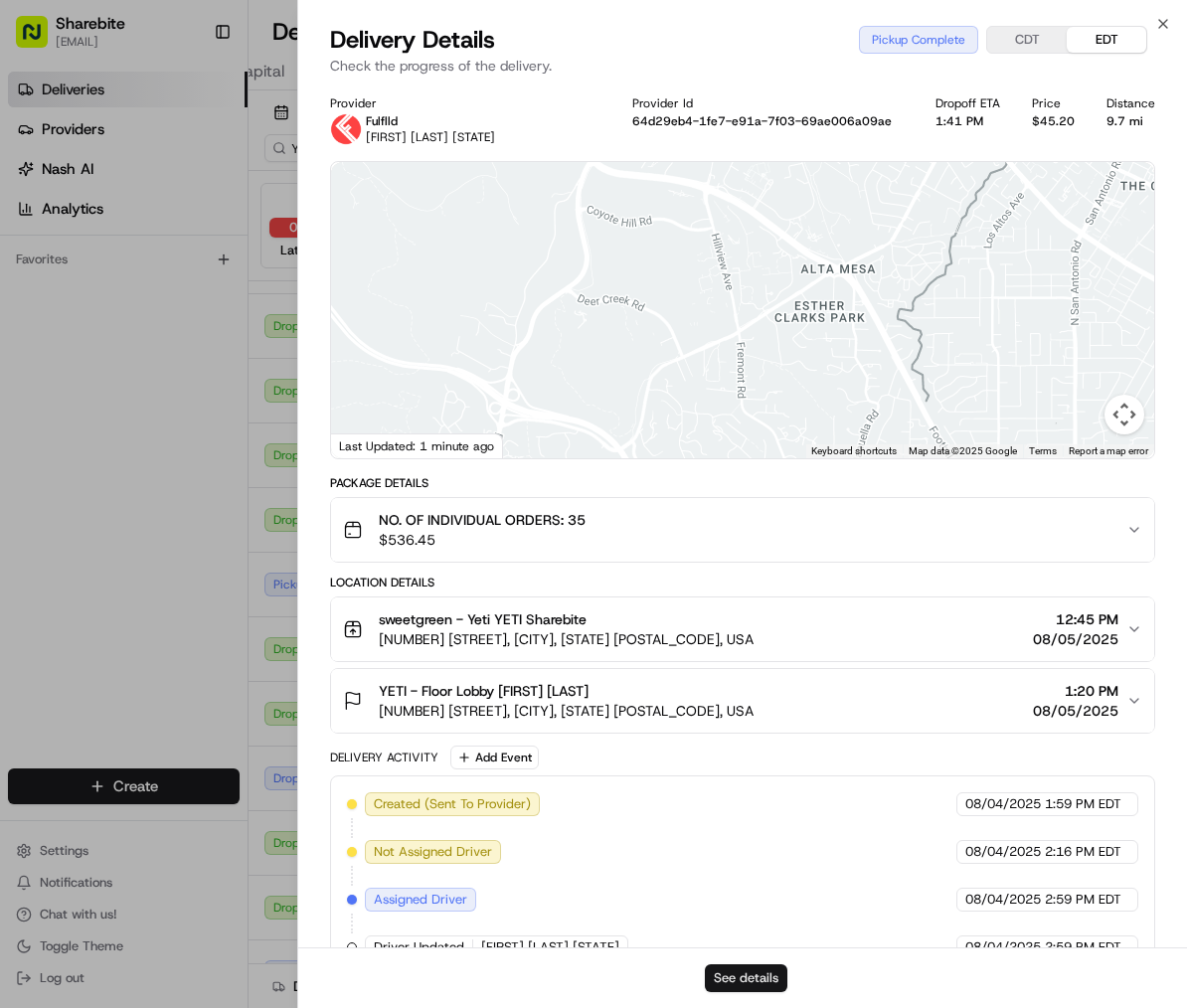 click on "See details" at bounding box center [746, 978] 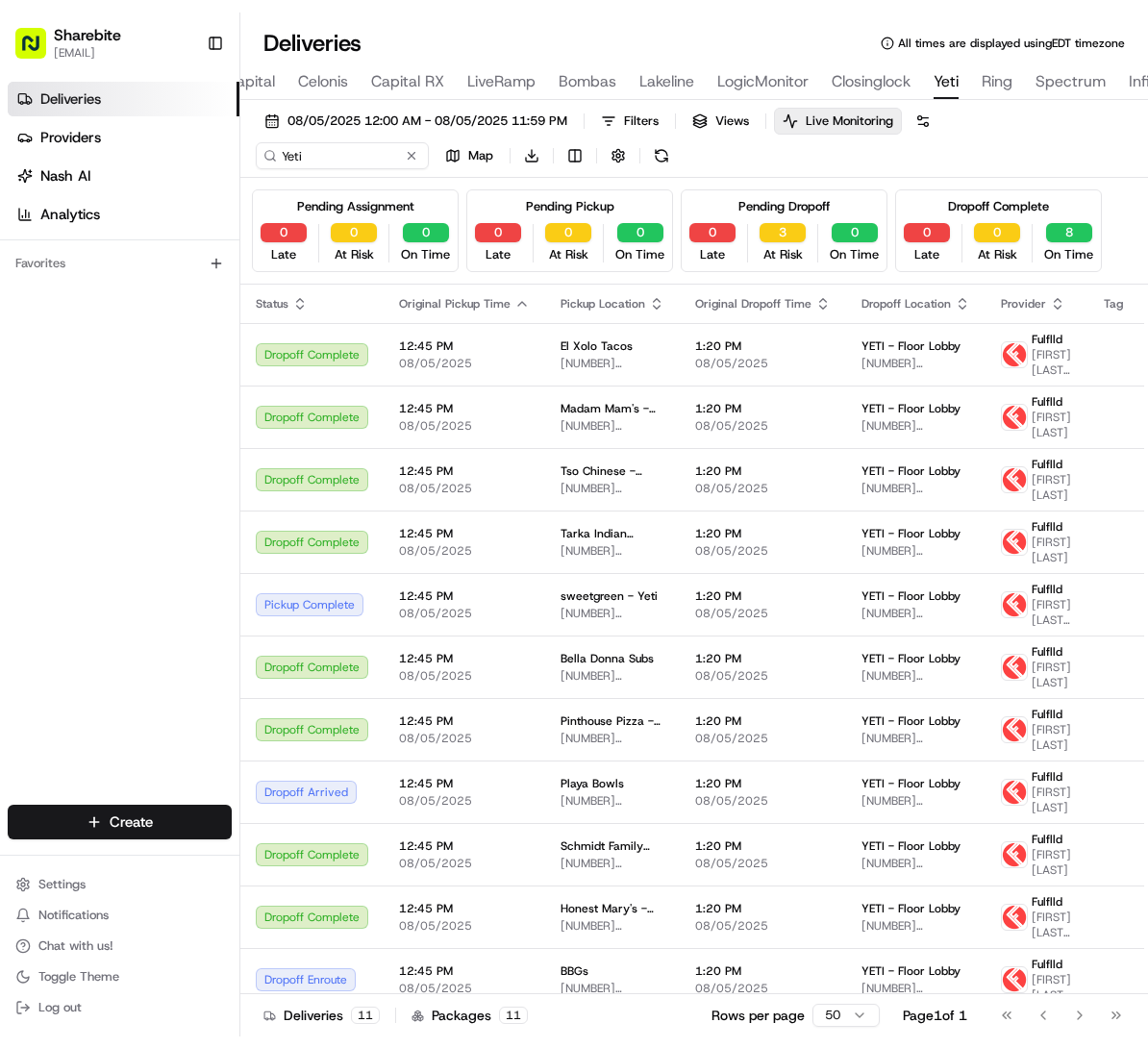 scroll, scrollTop: 0, scrollLeft: 0, axis: both 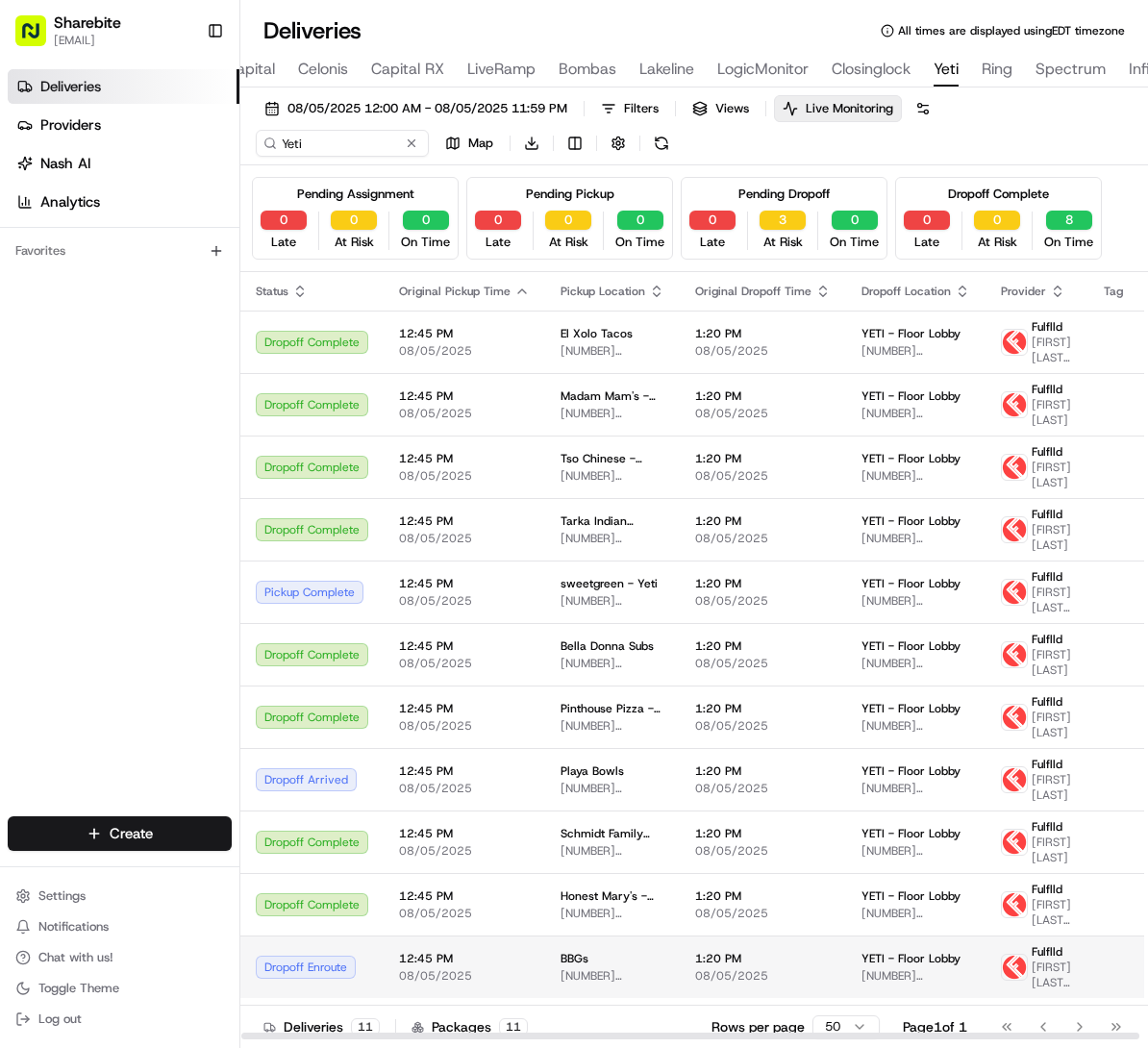 click on "BBGs 214 E 6th St, Austin, TX 78701, USA" at bounding box center [612, 966] 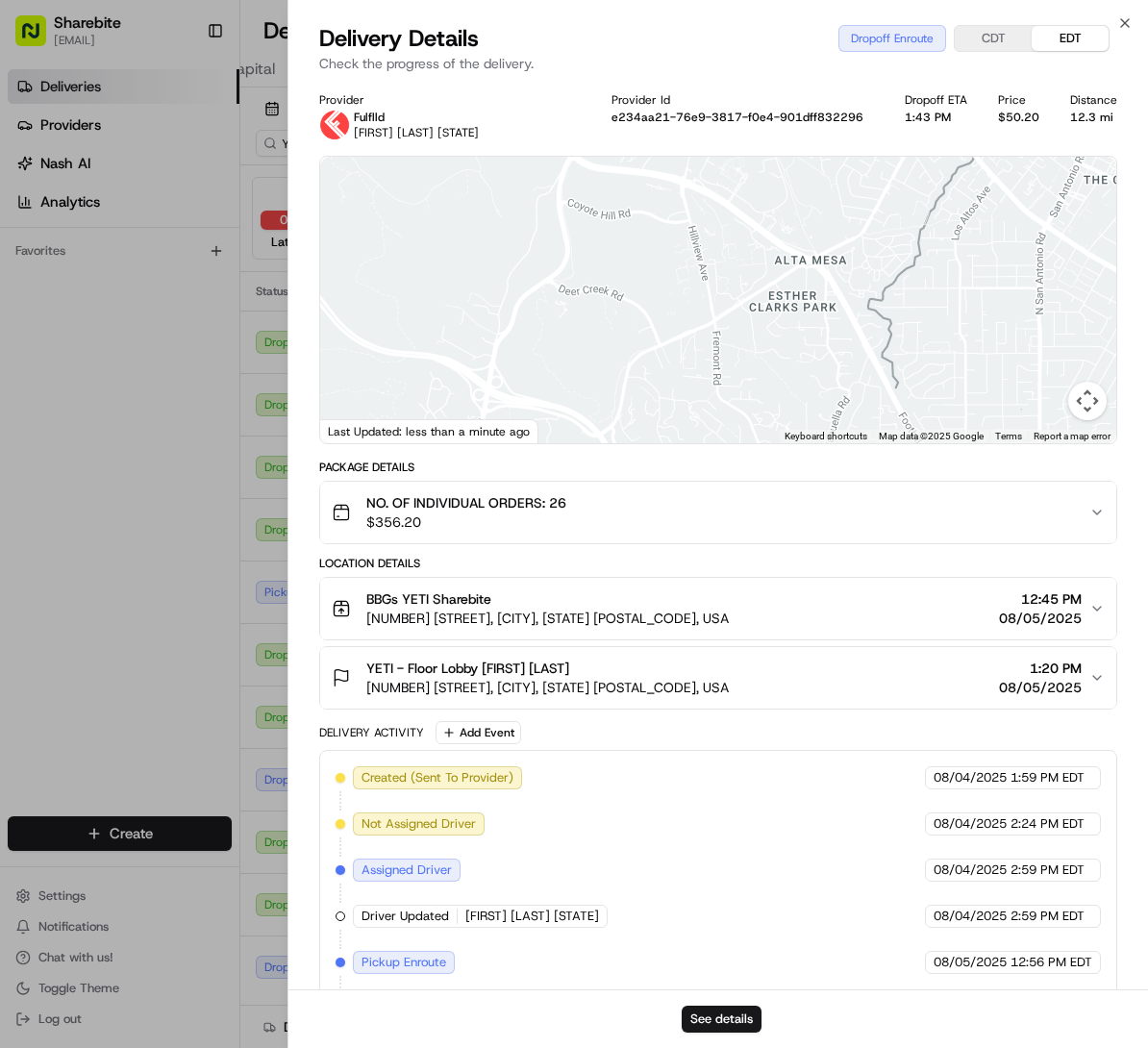 scroll, scrollTop: 144, scrollLeft: 0, axis: vertical 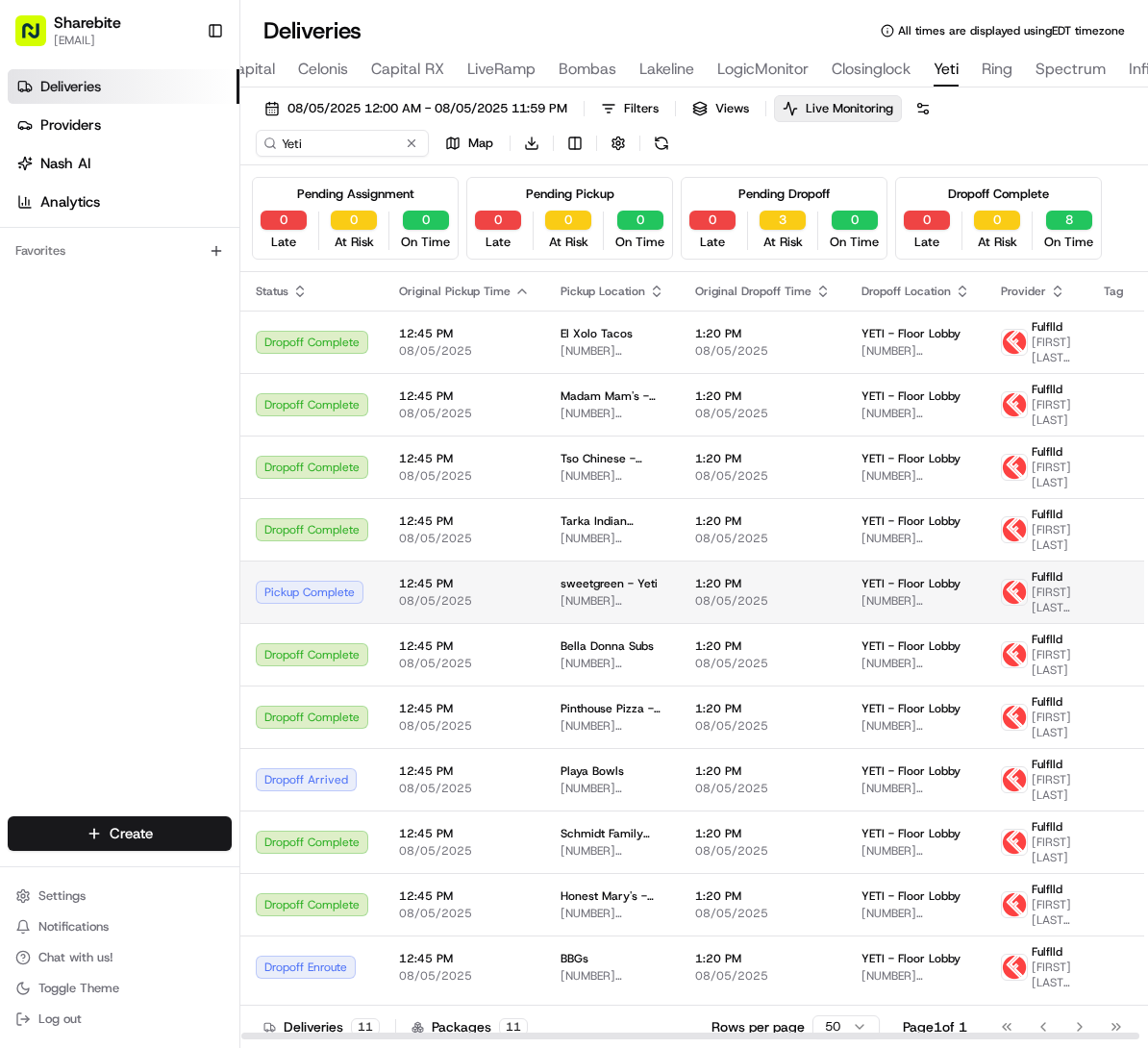 click on "Pickup Complete" at bounding box center [312, 592] 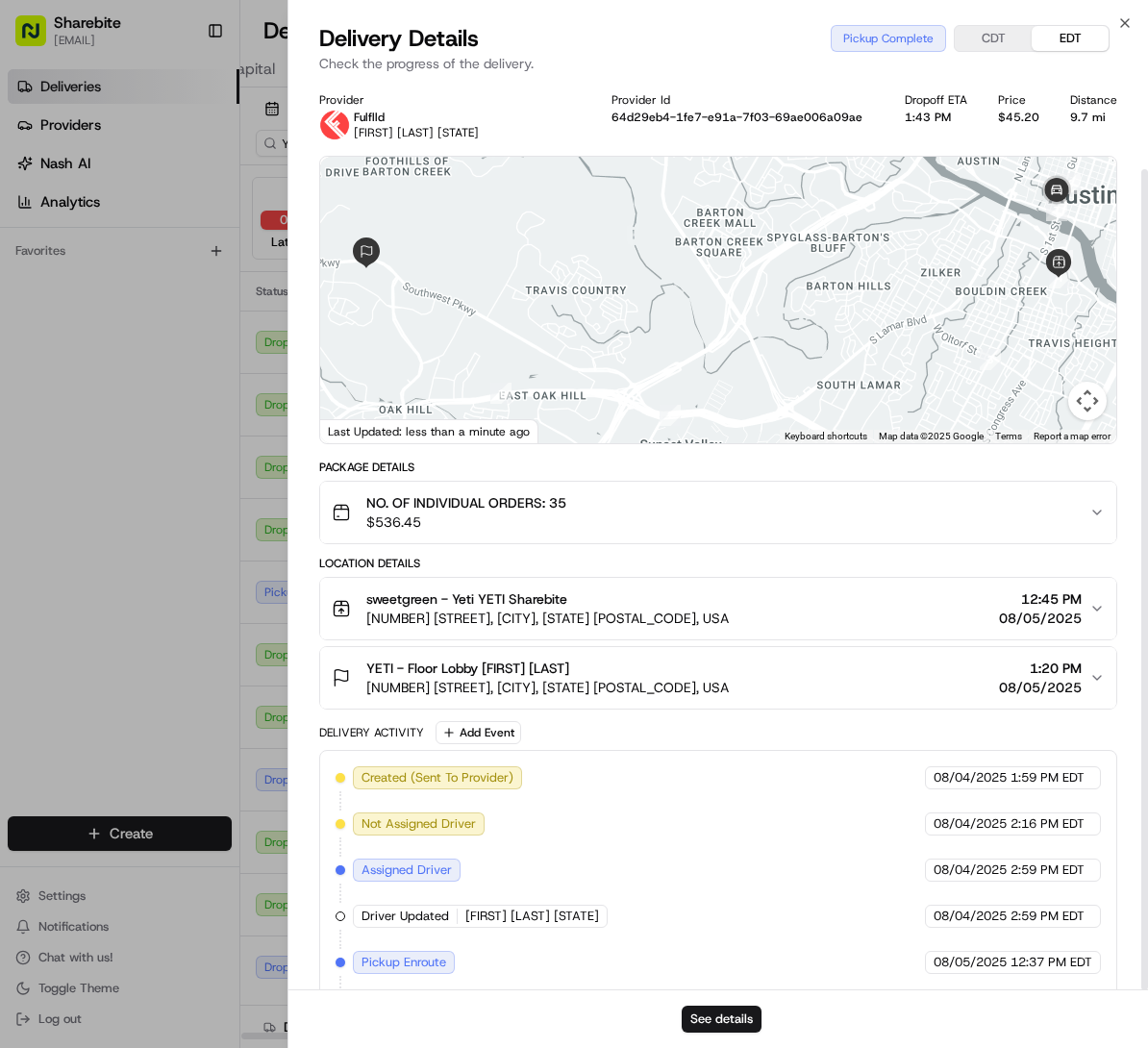 scroll, scrollTop: 98, scrollLeft: 0, axis: vertical 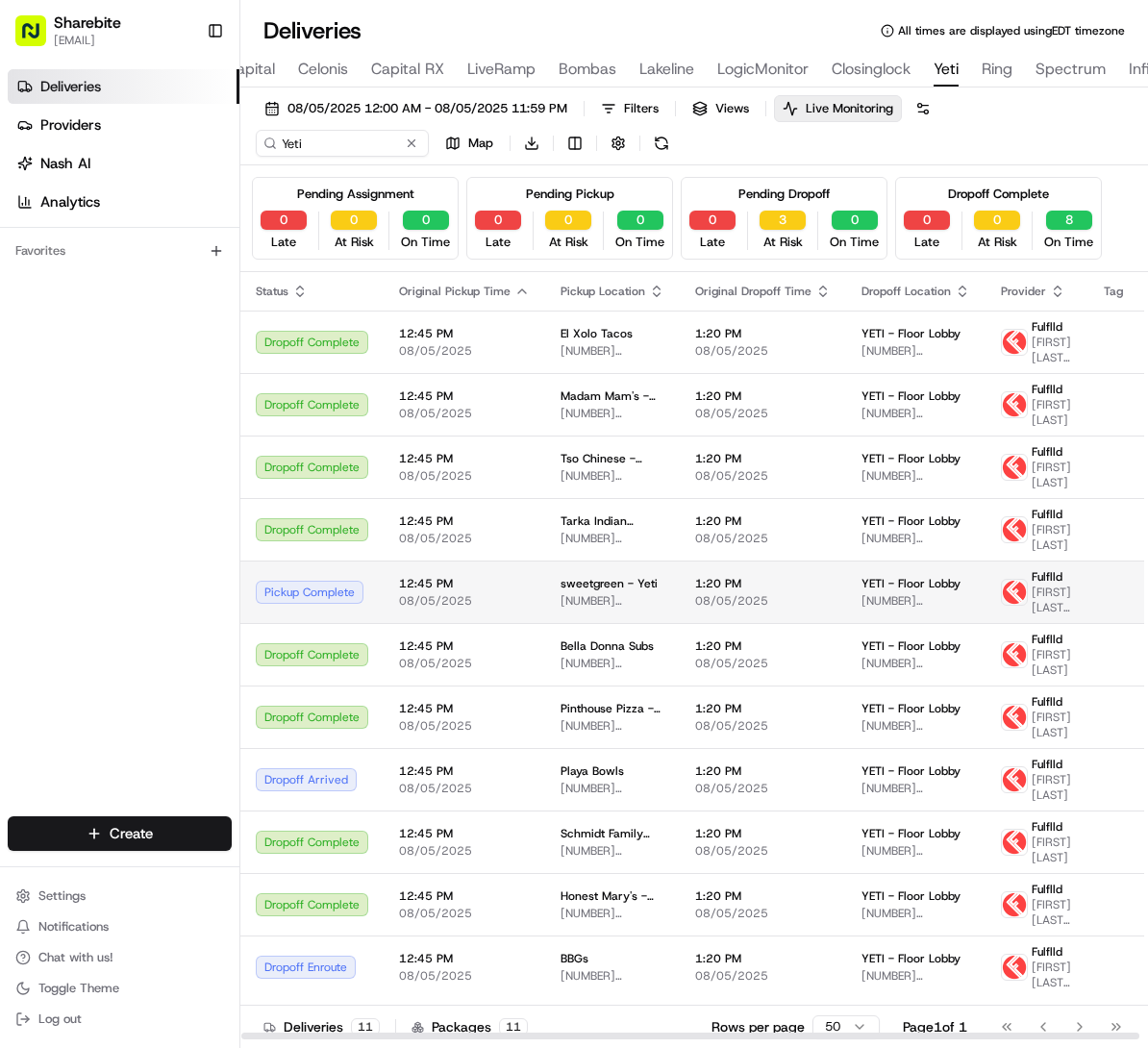 click on "1:20 PM" at bounding box center (762, 584) 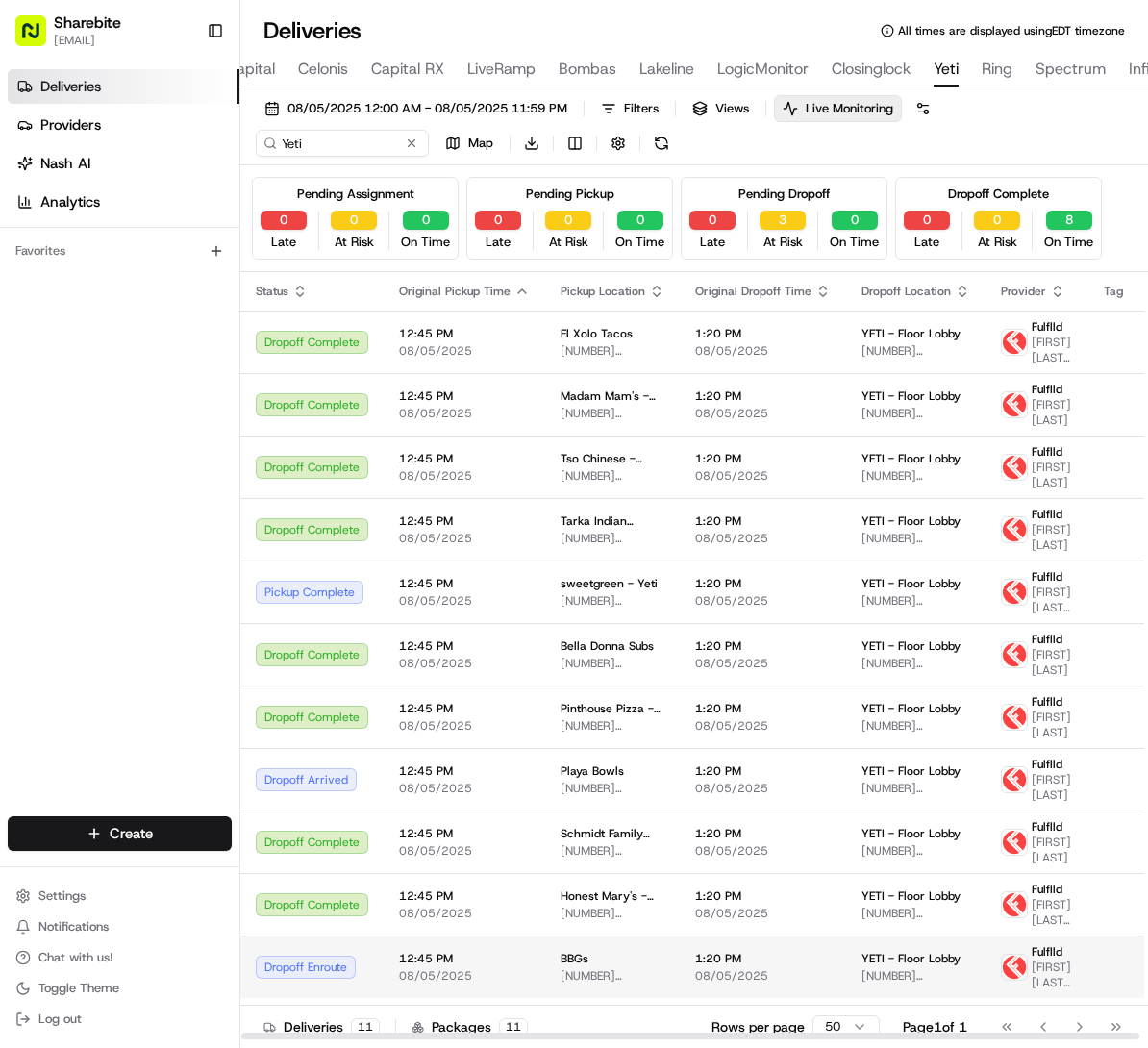 click on "08/05/2025" at bounding box center (762, 976) 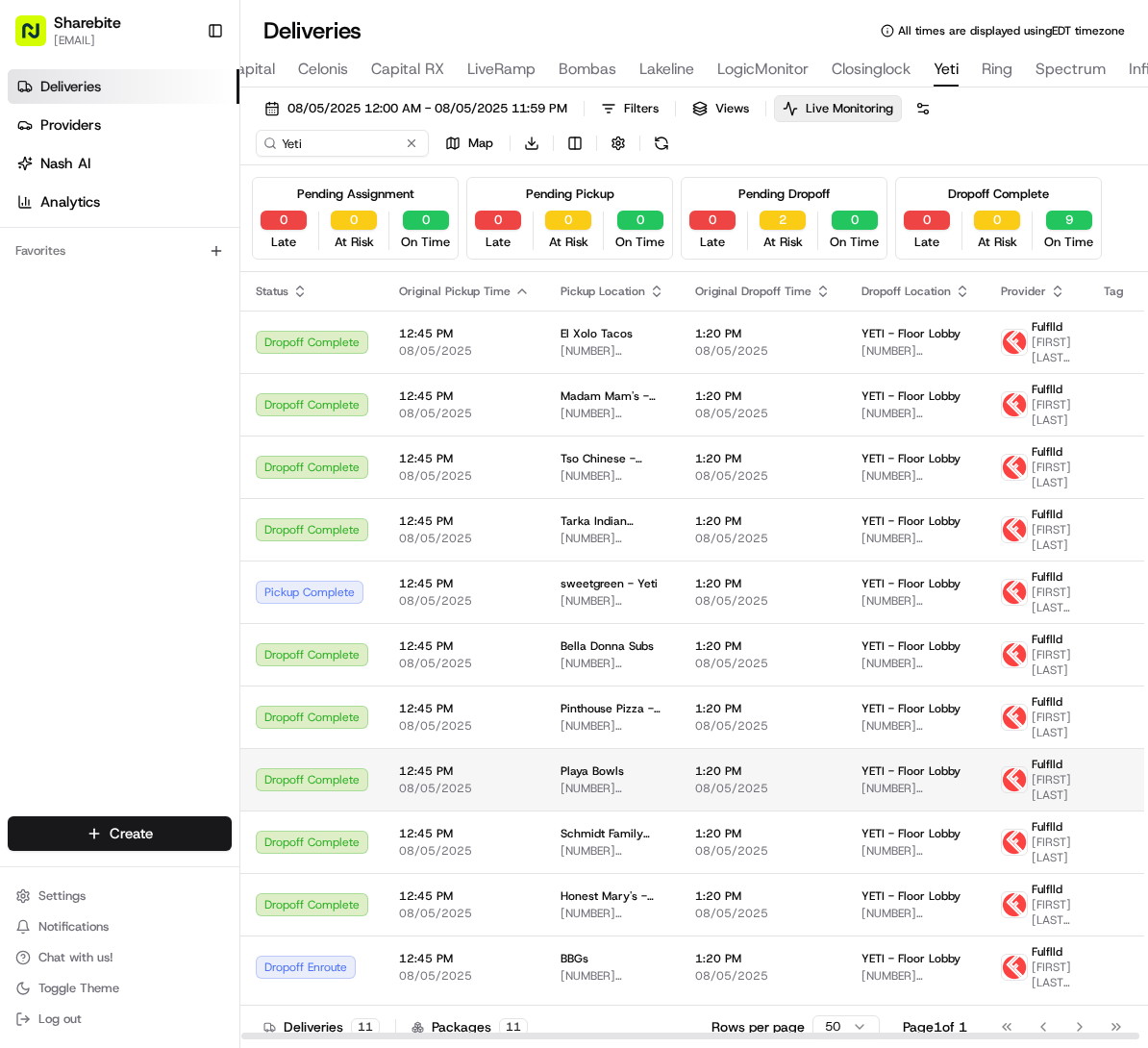 click on "Playa Bowls 7415 Southwest Pkwy, Austin, TX 78735, USA" at bounding box center [612, 779] 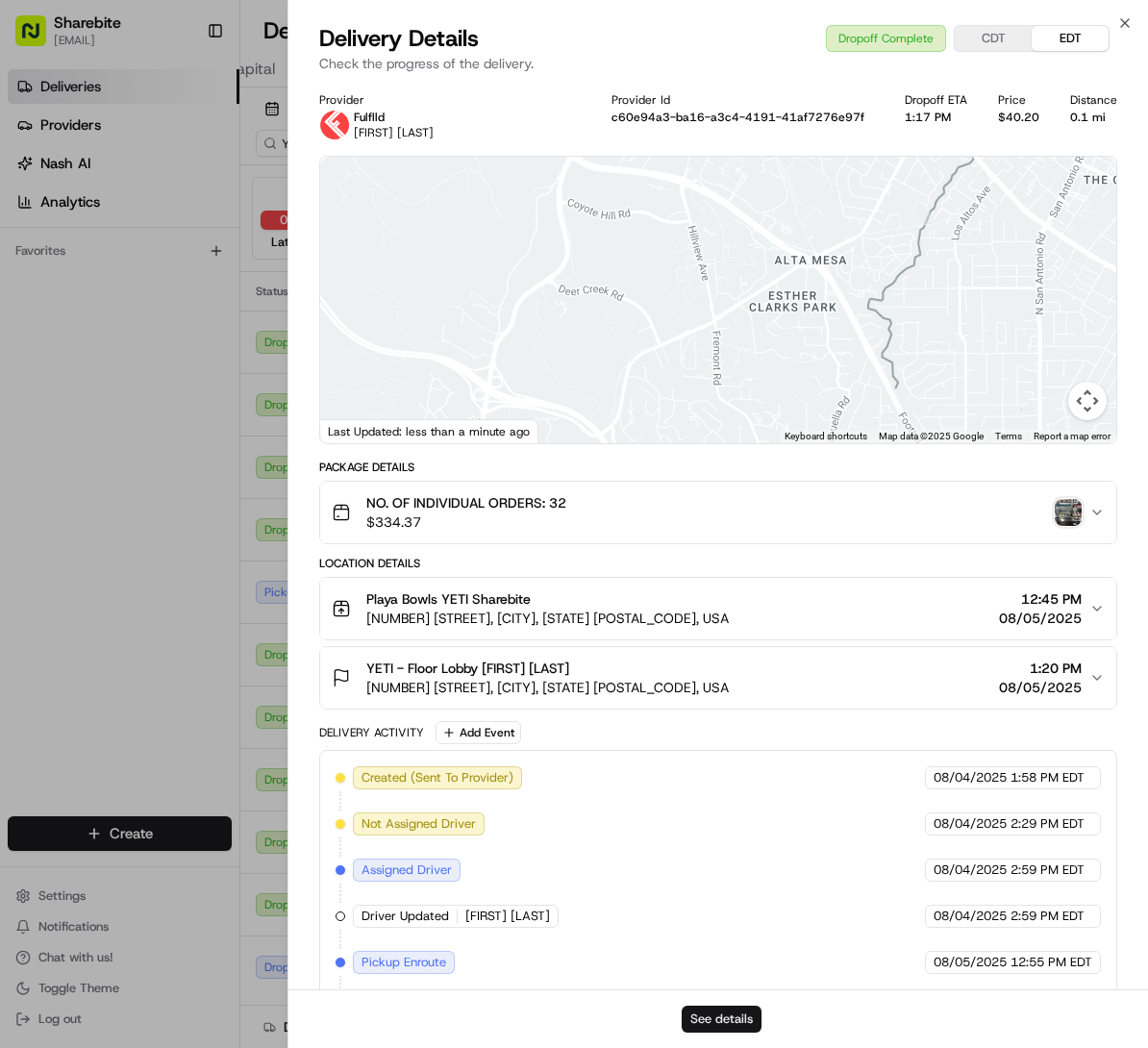 click on "See details" at bounding box center [721, 1019] 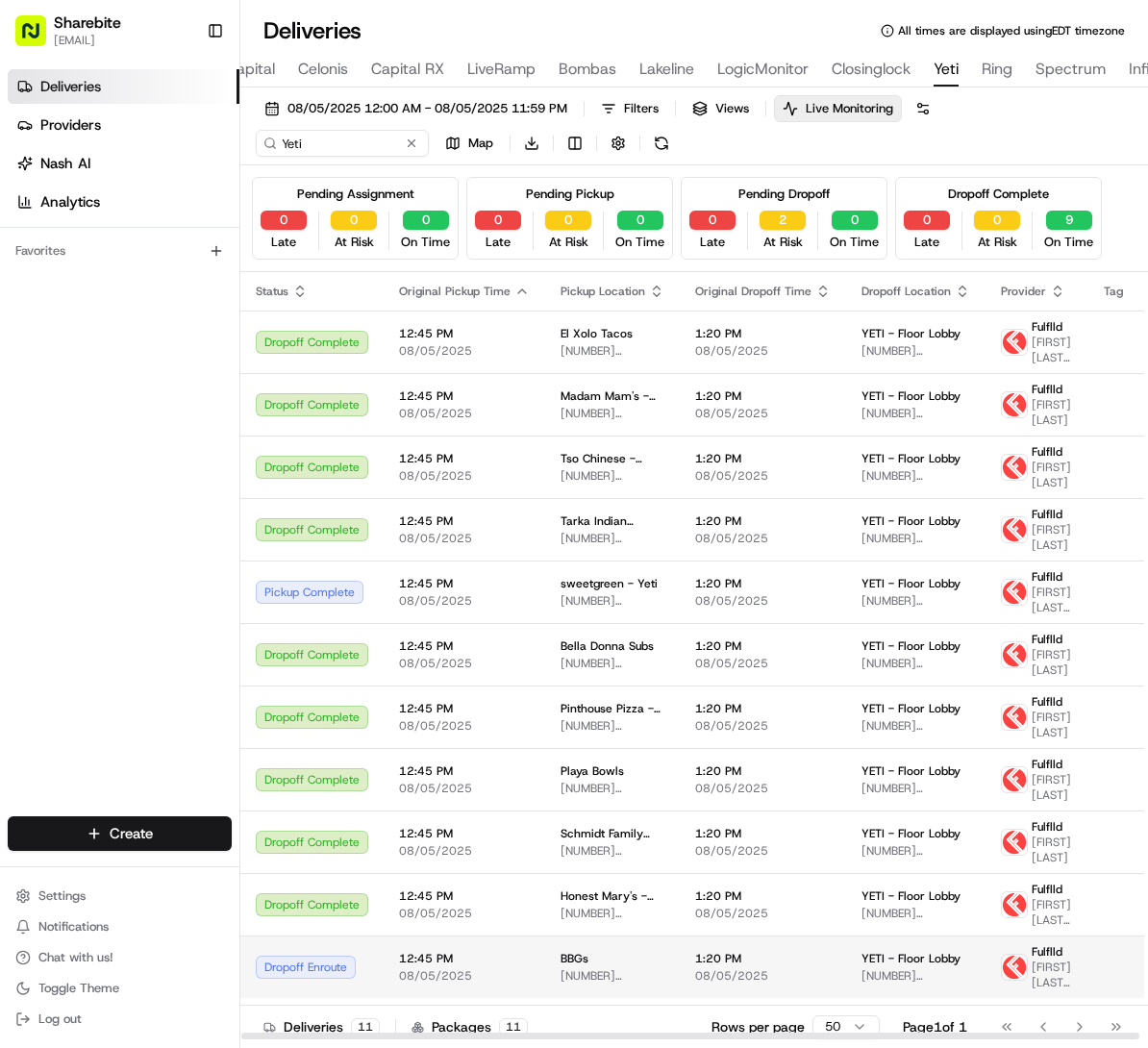 click on "12:45 PM 08/05/2025" at bounding box center [464, 966] 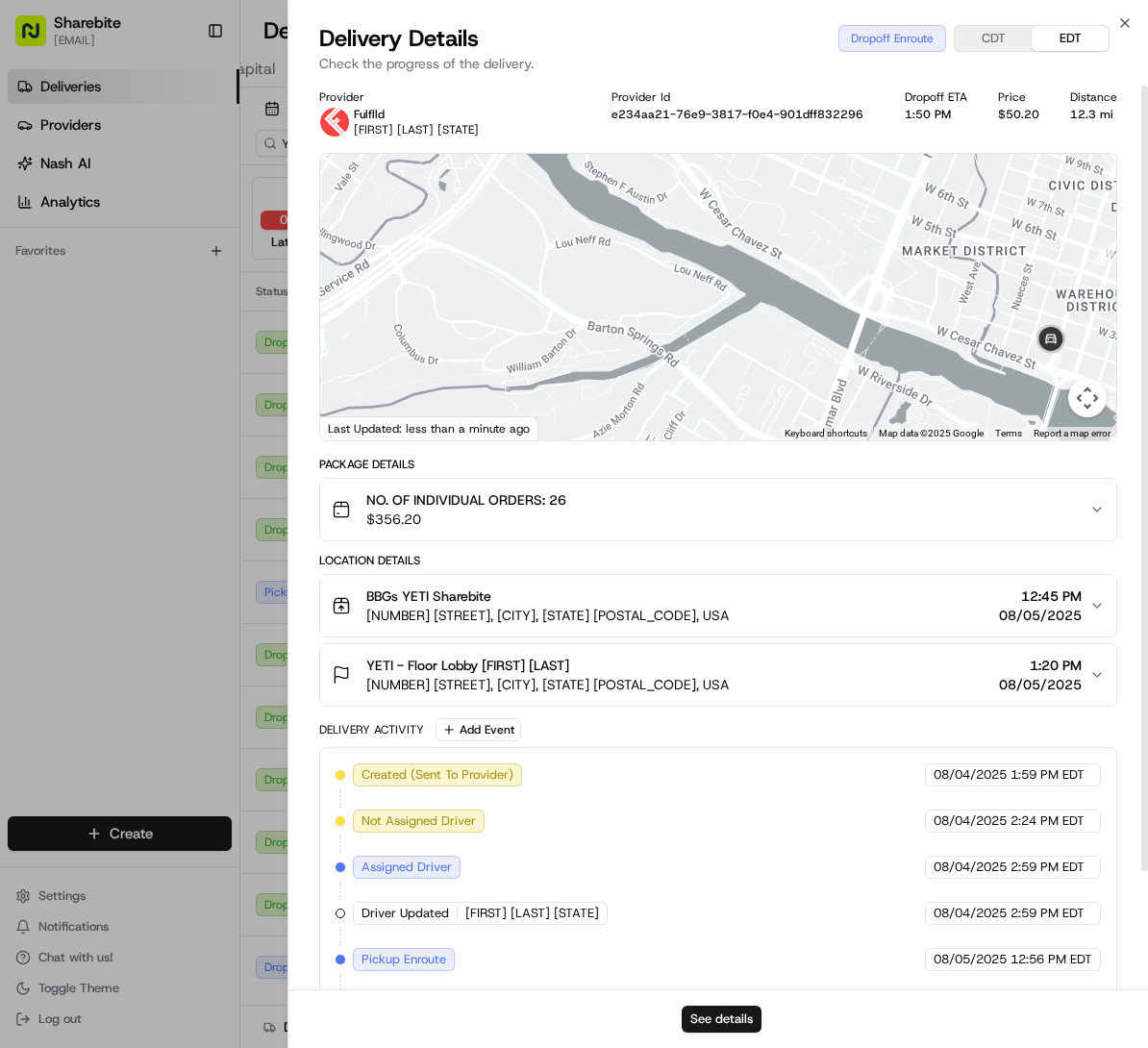 scroll, scrollTop: 6, scrollLeft: 0, axis: vertical 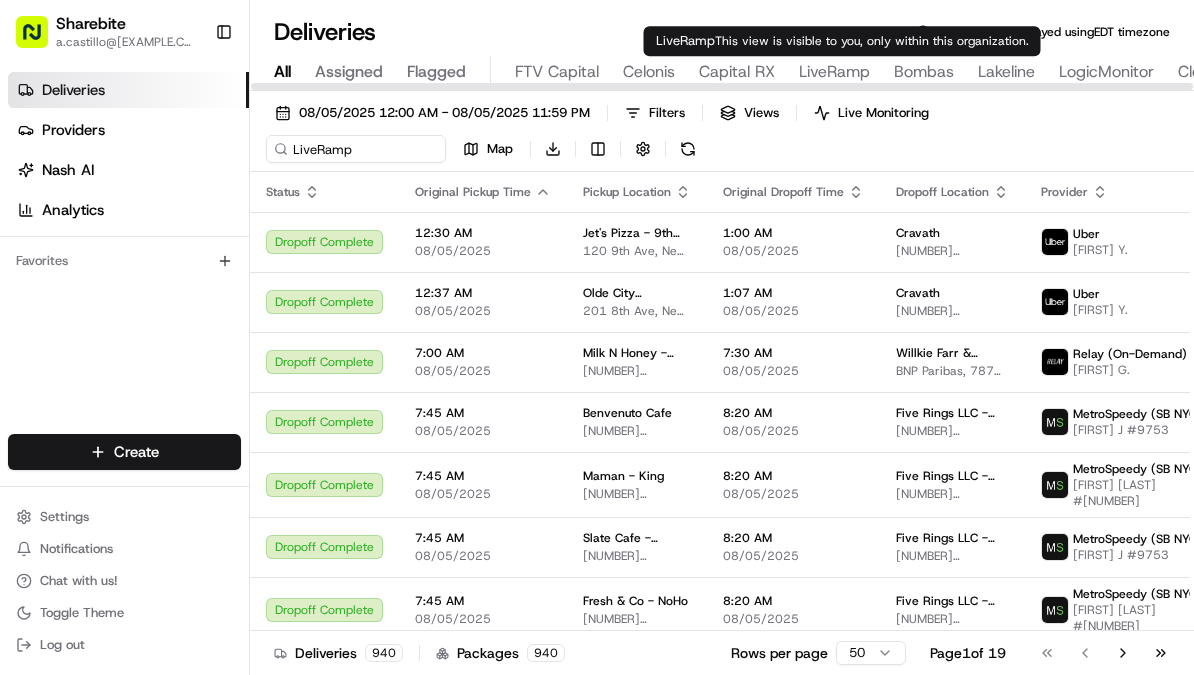 click on "LiveRamp" at bounding box center (834, 72) 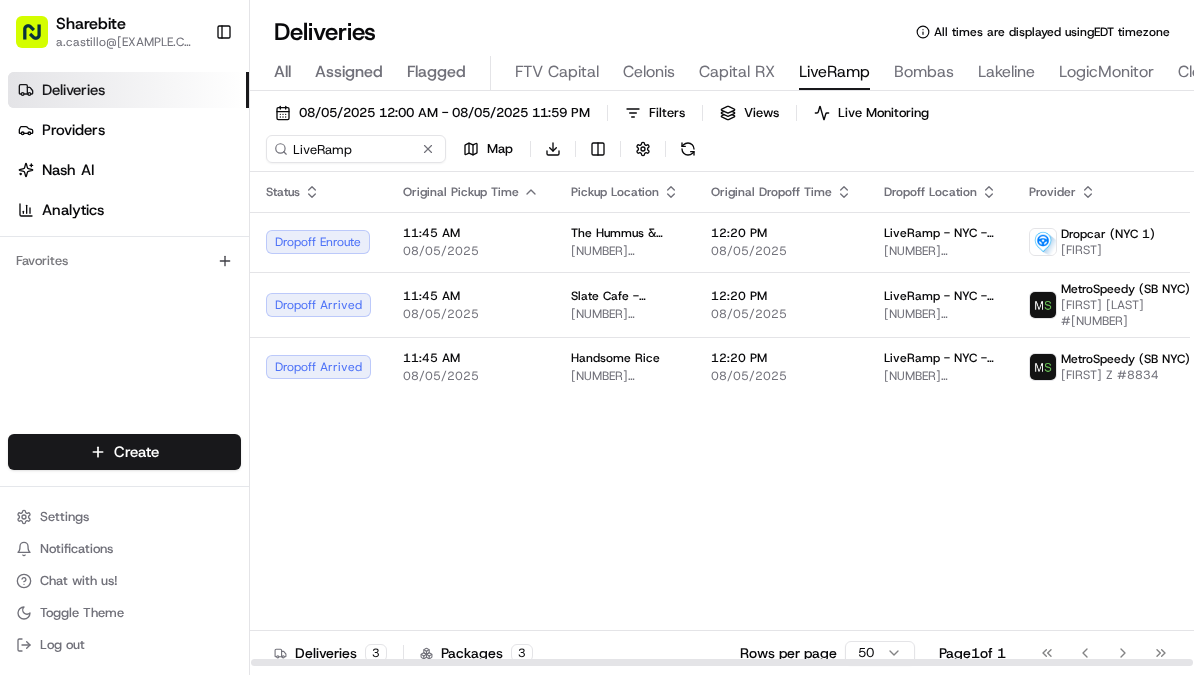 click on "Status Original Pickup Time Pickup Location Original Dropoff Time Dropoff Location Provider Tag Adjusted Pickup Time Actual Pickup Time Actual Dropoff Time Adjusted Dropoff Time Driving Distance Merchant Action Dropoff Enroute [TIME] [DATE] [PLACE NAME] - [CITY] [NUMBER] [STREET], [CITY], [STATE] [ZIP], USA [TIME] [DATE] [PLACE NAME] - NYC - Floor 9 [NUMBER] [STREET], [CITY], [STATE] [ZIP], USA [PLACE NAME] ([CITY] [NUMBER]) [FIRST] [LAST] [TIME] [DATE] [TIME] [DATE] [TIME] [DATE] [DISTANCE] mi Dropoff Arrived [TIME] [DATE] [PLACE NAME] - [CITY] [NUMBER] [STREET], [CITY], [STATE] [ZIP], USA [TIME] [DATE] [PLACE NAME] - NYC - Floor 9 [NUMBER] [STREET], [CITY], [STATE] [ZIP], USA [PLACE NAME] (SB NYC) [FIRST] [LAST] [TIME] [DATE] [TIME] [DATE] [TIME] [DATE] [DISTANCE] mi Dropoff Arrived [TIME] [DATE] [PLACE NAME] [NUMBER] [STREET], [CITY], [STATE] [ZIP], USA [TIME] [DATE] [PLACE NAME] - NYC - Floor 9 [NUMBER] [STREET], [CITY], [STATE] [ZIP], USA [PLACE NAME] (SB NYC) [FIRST] [LAST] [TIME] [DATE] [TIME] [DATE] [DISTANCE] mi" at bounding box center (1231, 419) 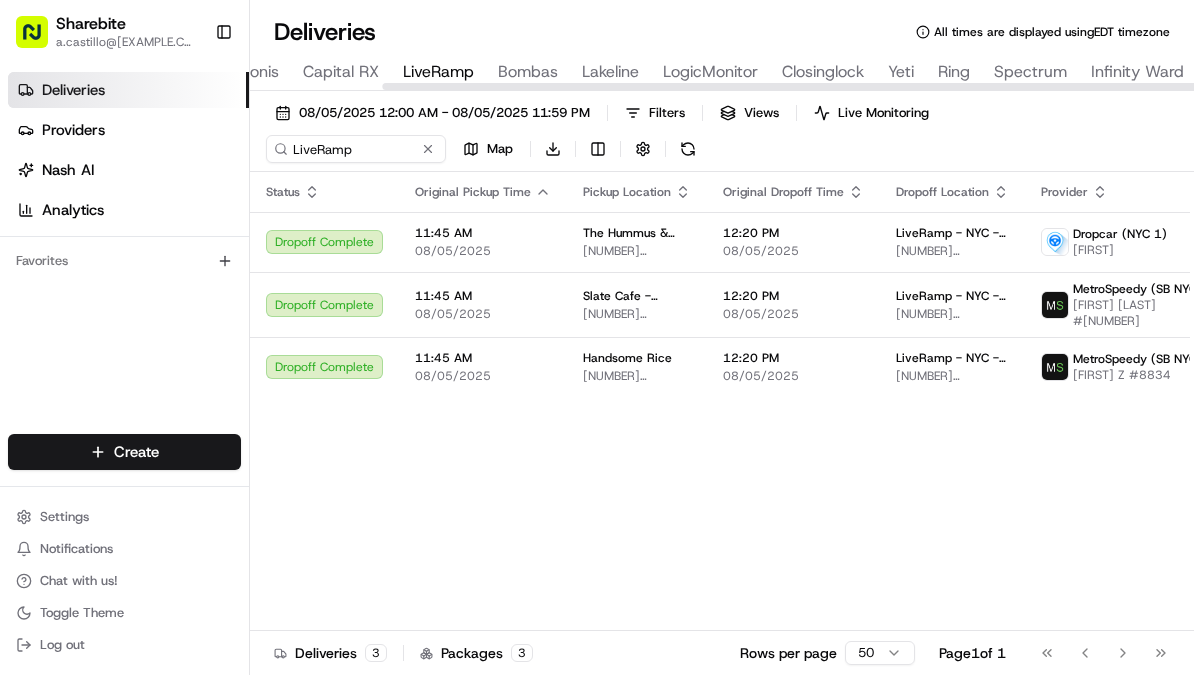 scroll, scrollTop: 0, scrollLeft: 399, axis: horizontal 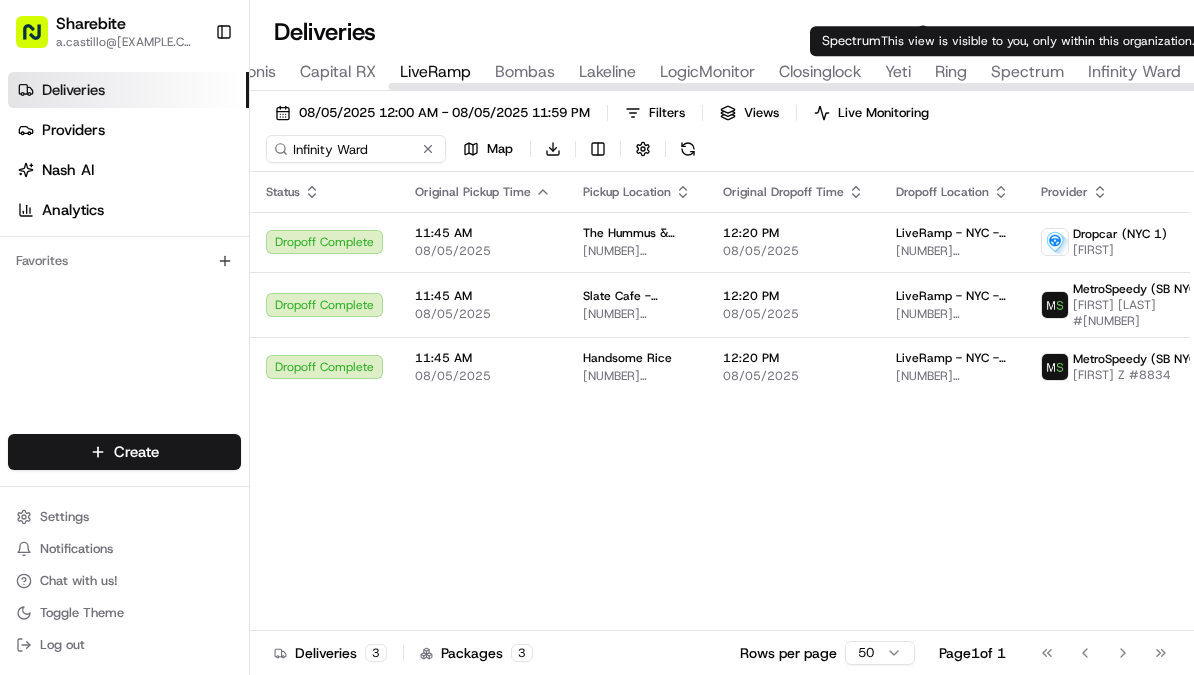 click on "Infinity Ward" at bounding box center [1134, 72] 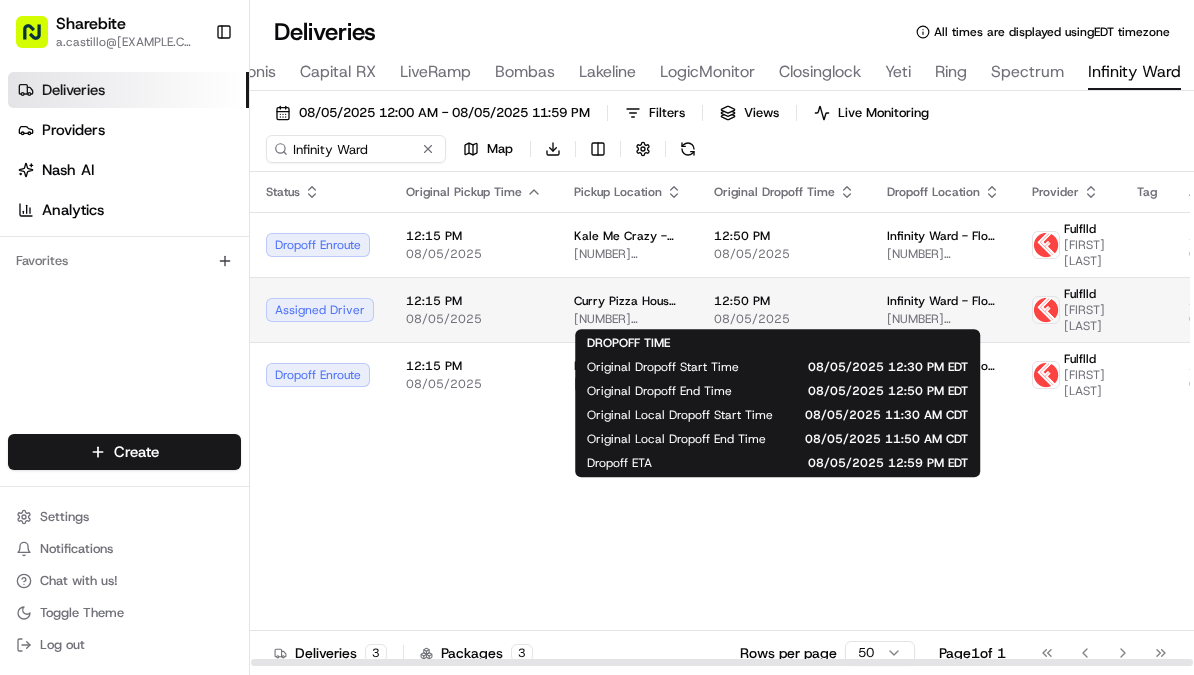 click on "08/05/2025" at bounding box center [784, 319] 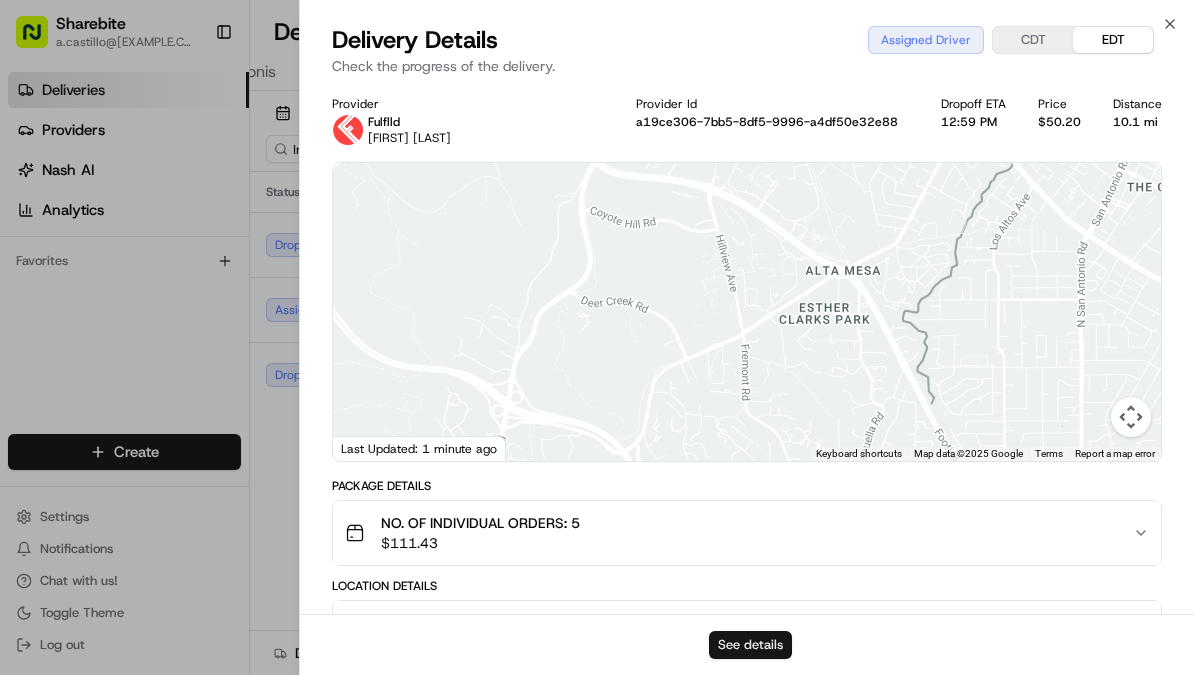 click on "See details" at bounding box center [750, 645] 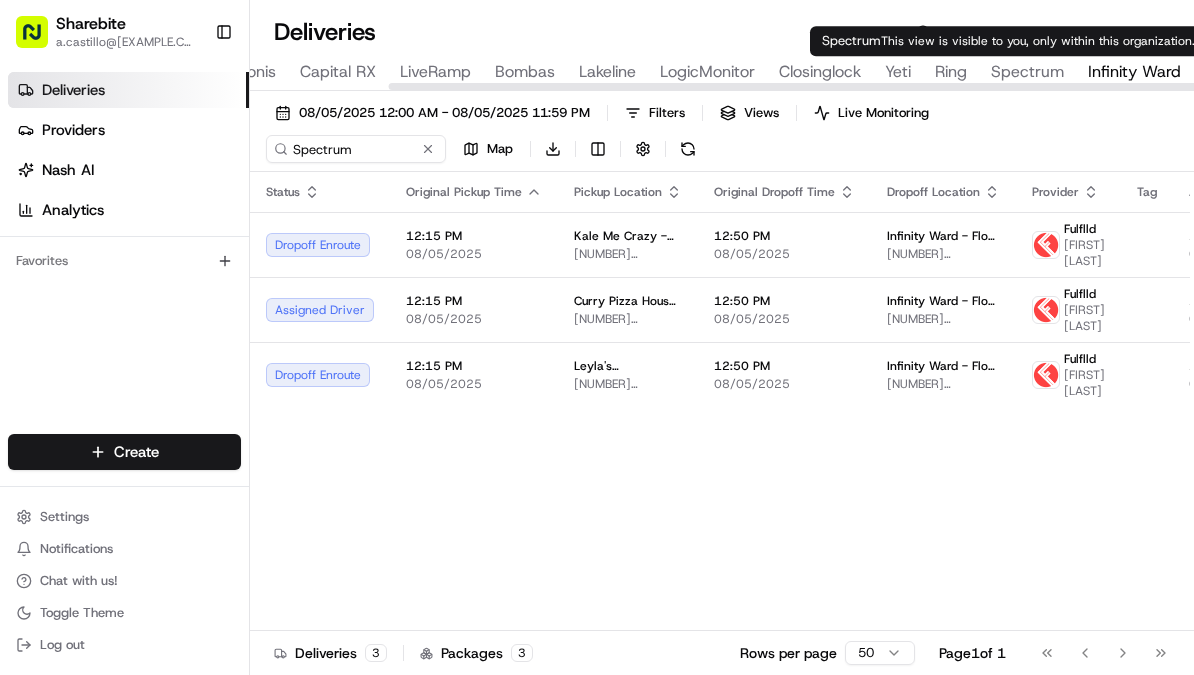 click on "Spectrum" at bounding box center [1027, 72] 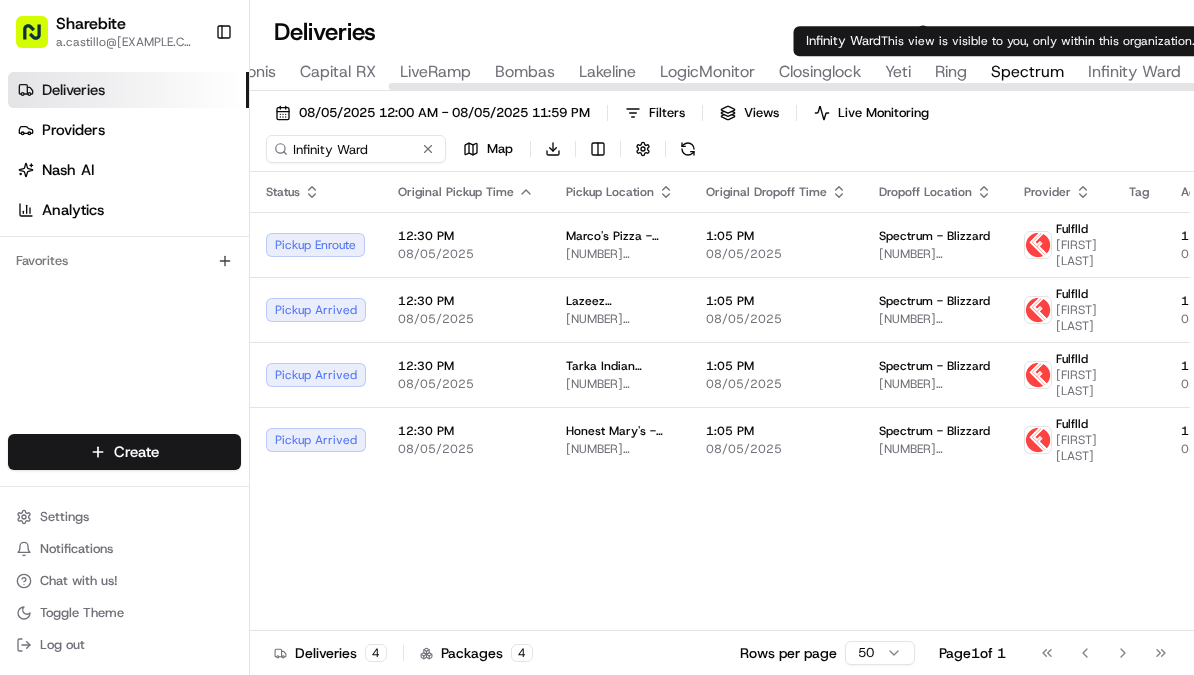 click on "Infinity Ward" at bounding box center [1134, 72] 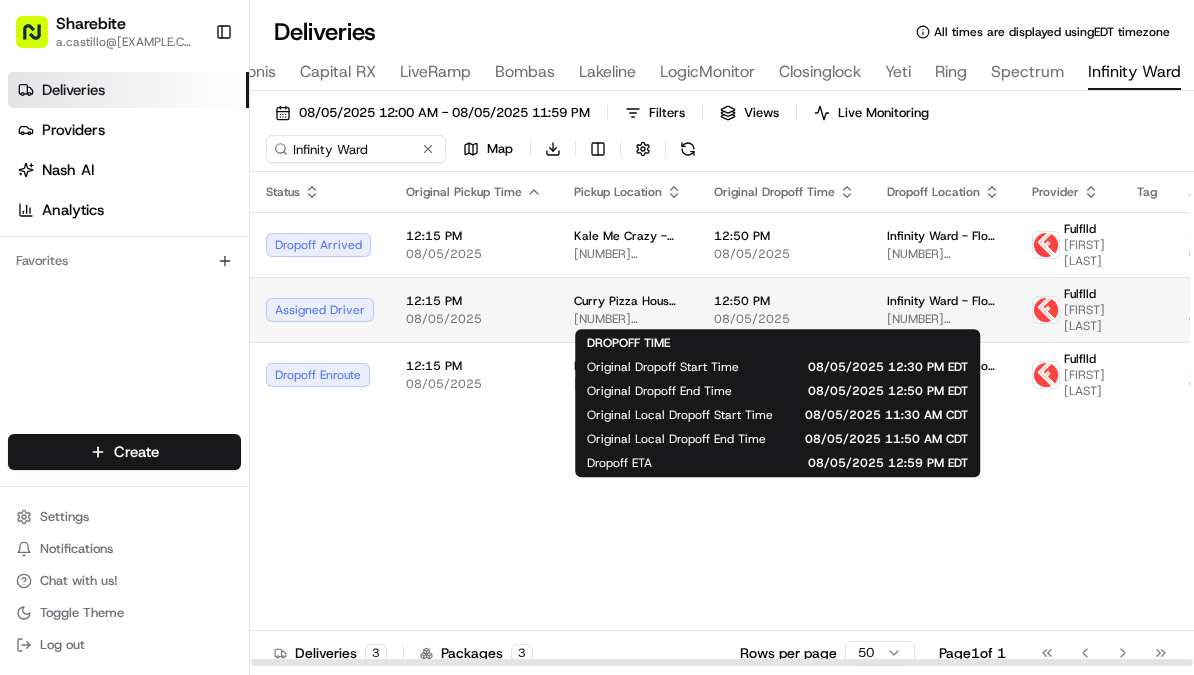 click on "08/05/2025" at bounding box center (784, 319) 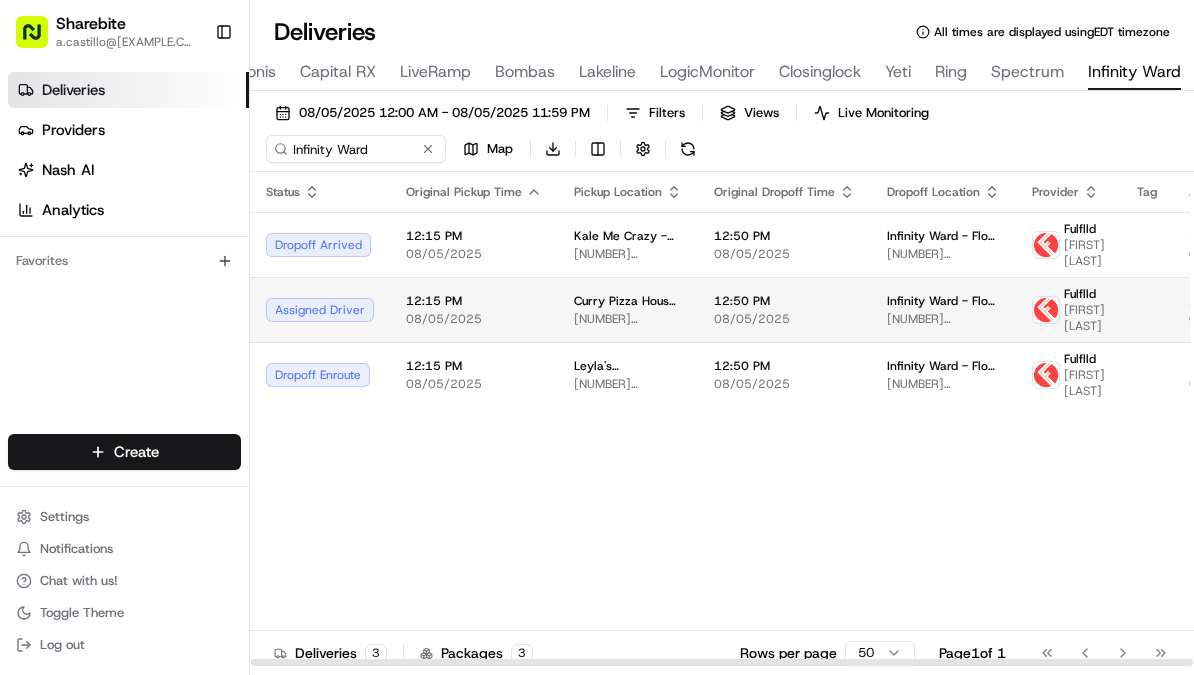 click on "[NUMBER] [STREET], [CITY], [STATE] [POSTAL_CODE], [COUNTRY]" at bounding box center [628, 319] 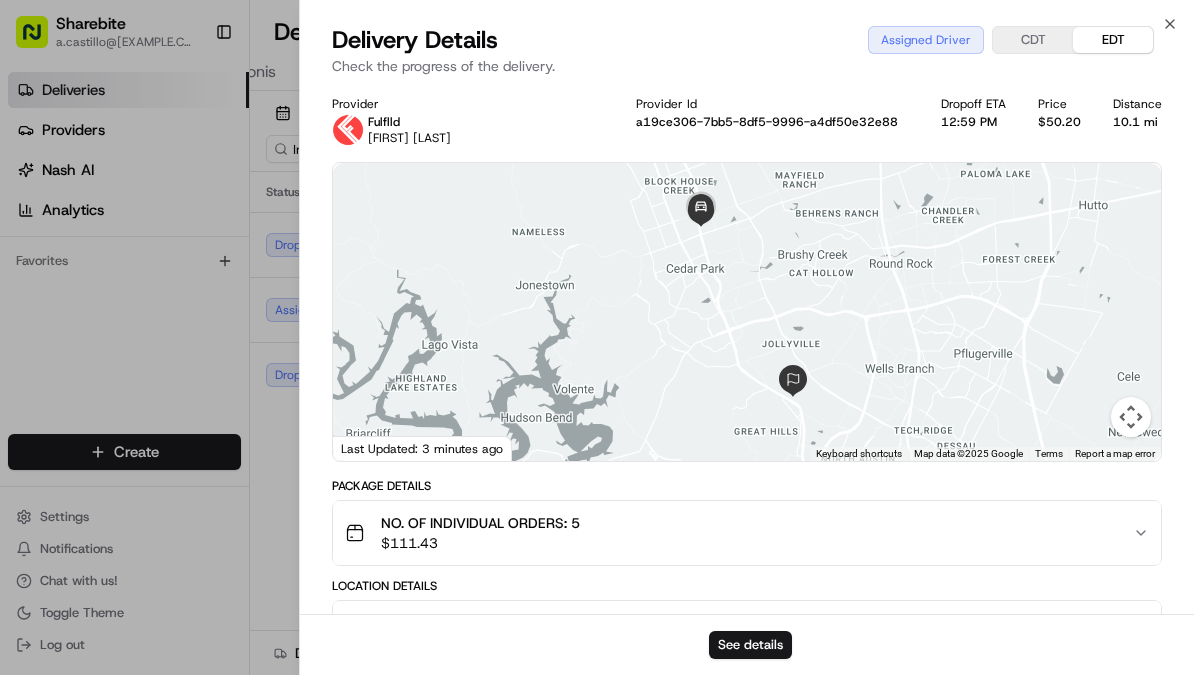 click on "$ 111.43" at bounding box center (480, 543) 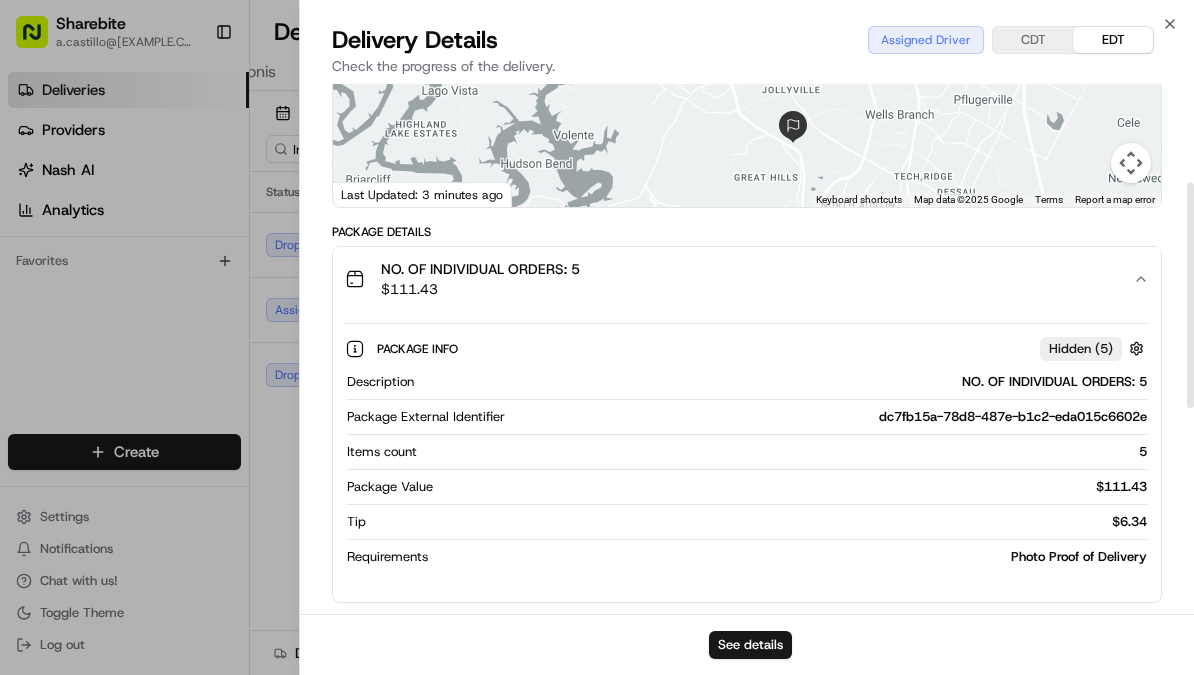 scroll, scrollTop: 230, scrollLeft: 0, axis: vertical 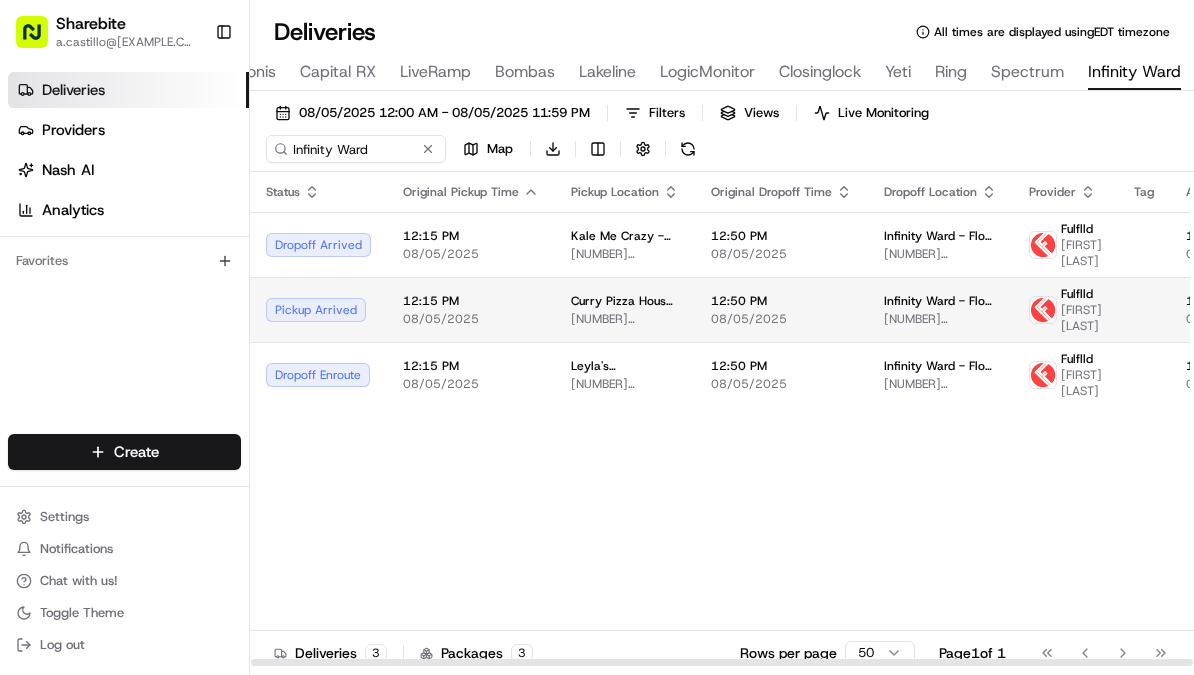 click on "[FIRST] [LAST]" at bounding box center (1081, 318) 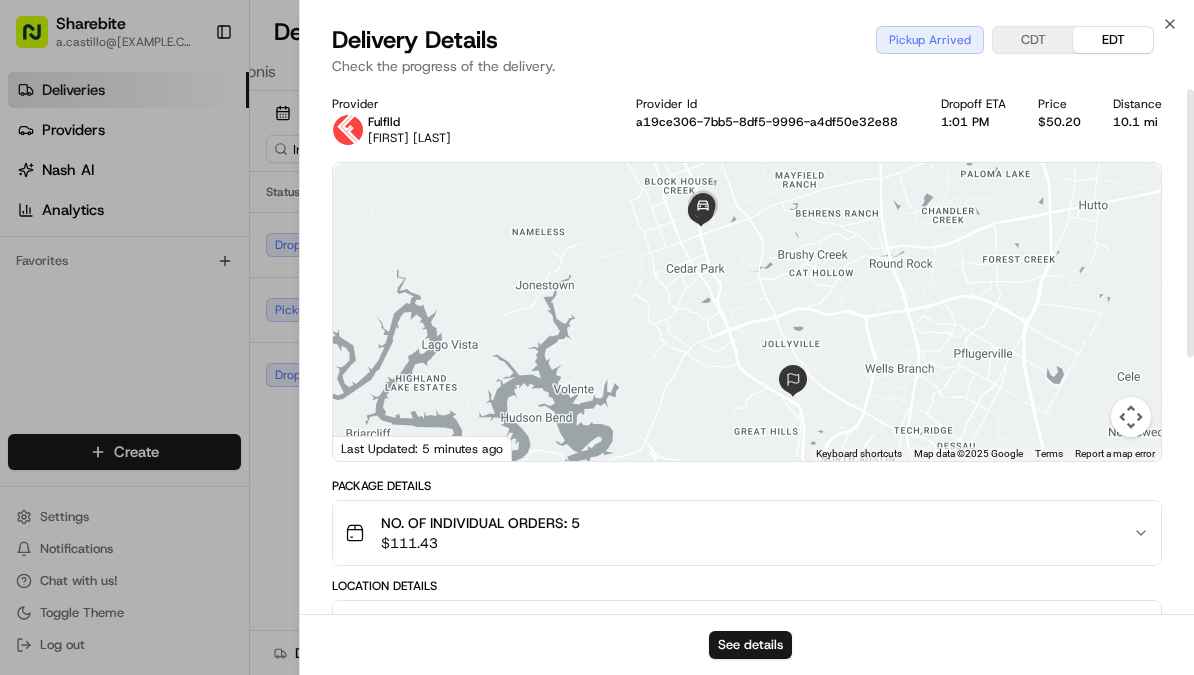 scroll, scrollTop: 518, scrollLeft: 0, axis: vertical 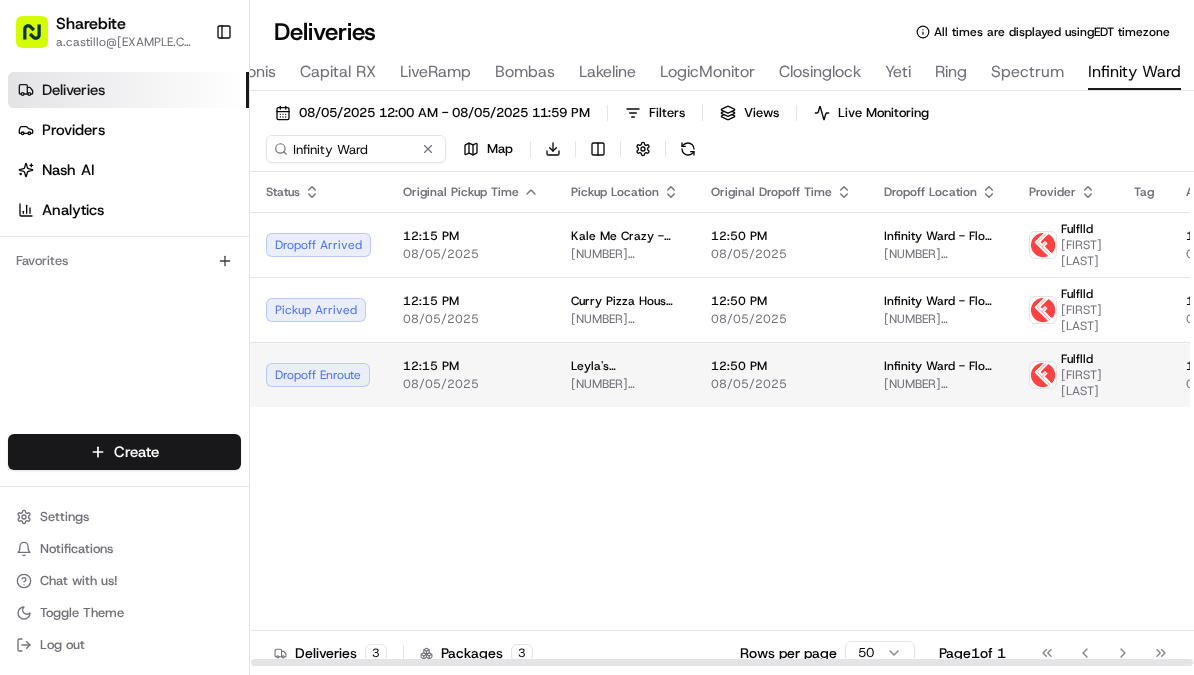 click on "Leyla's Mediterranean Cafe 401 W Whitestone Blvd, Cedar Park, TX 78613, USA" at bounding box center (625, 374) 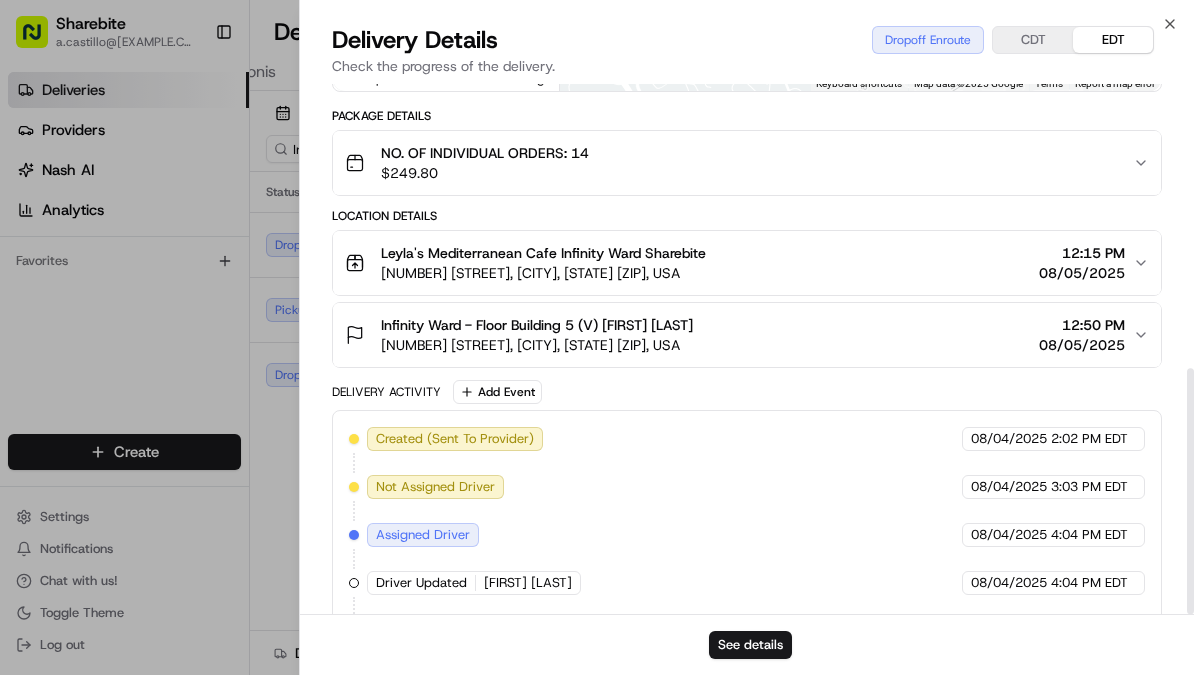 scroll, scrollTop: 612, scrollLeft: 0, axis: vertical 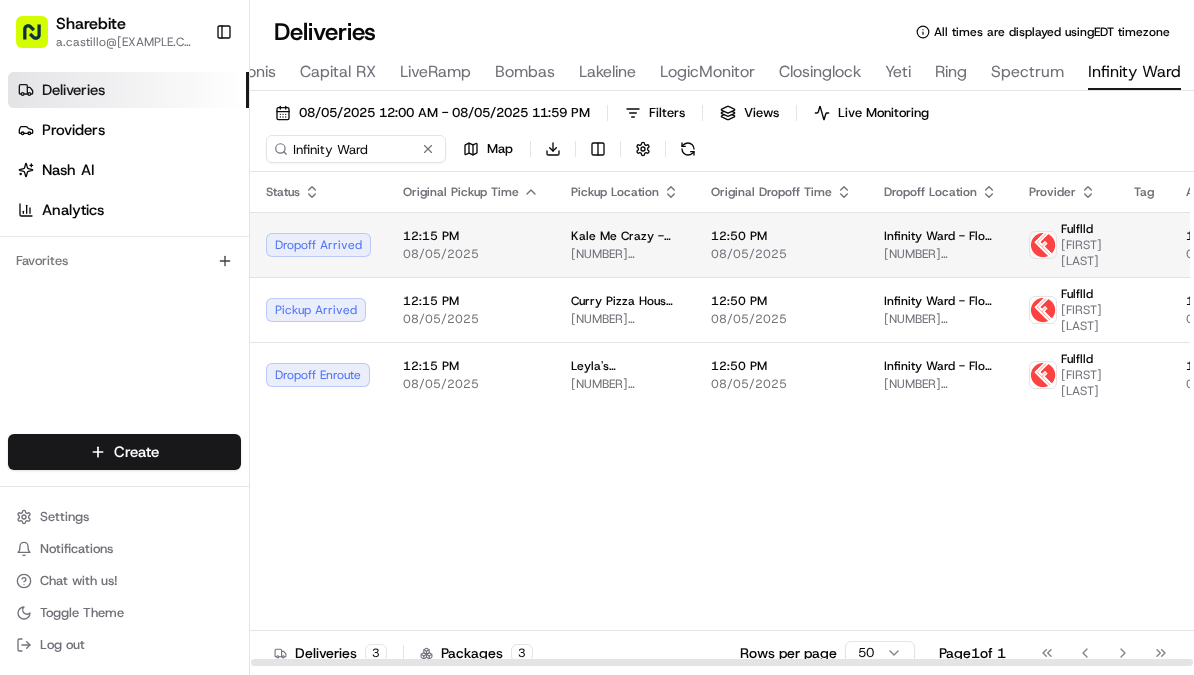 click on "Kale Me Crazy - Austin 8200 N FM 620, Austin, TX 78726, USA" at bounding box center (625, 244) 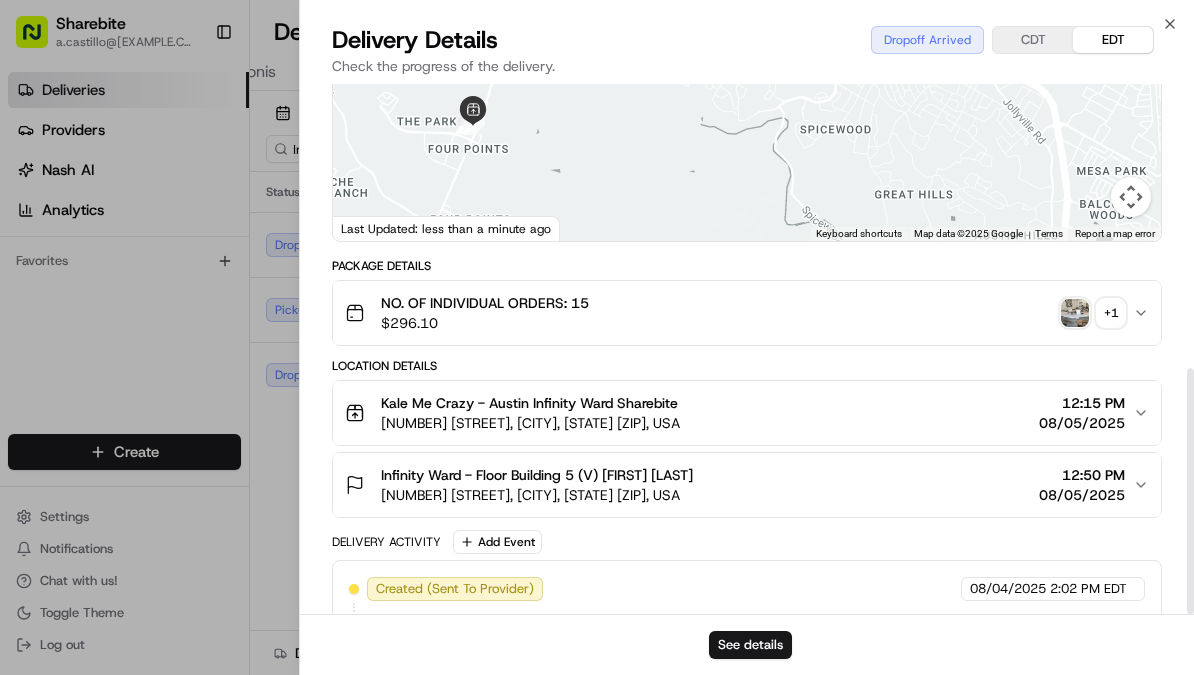 scroll, scrollTop: 612, scrollLeft: 0, axis: vertical 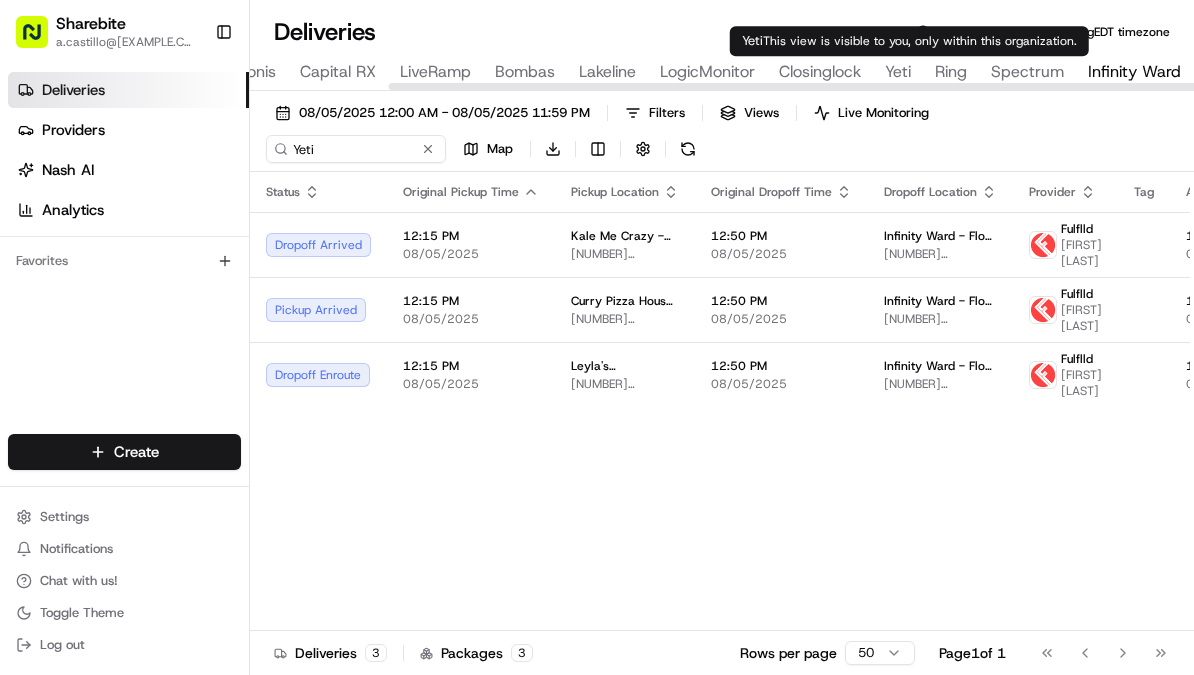 click on "Yeti This view is visible to you, only within this organization. Yeti This view is visible to you, only within this organization." at bounding box center (909, 41) 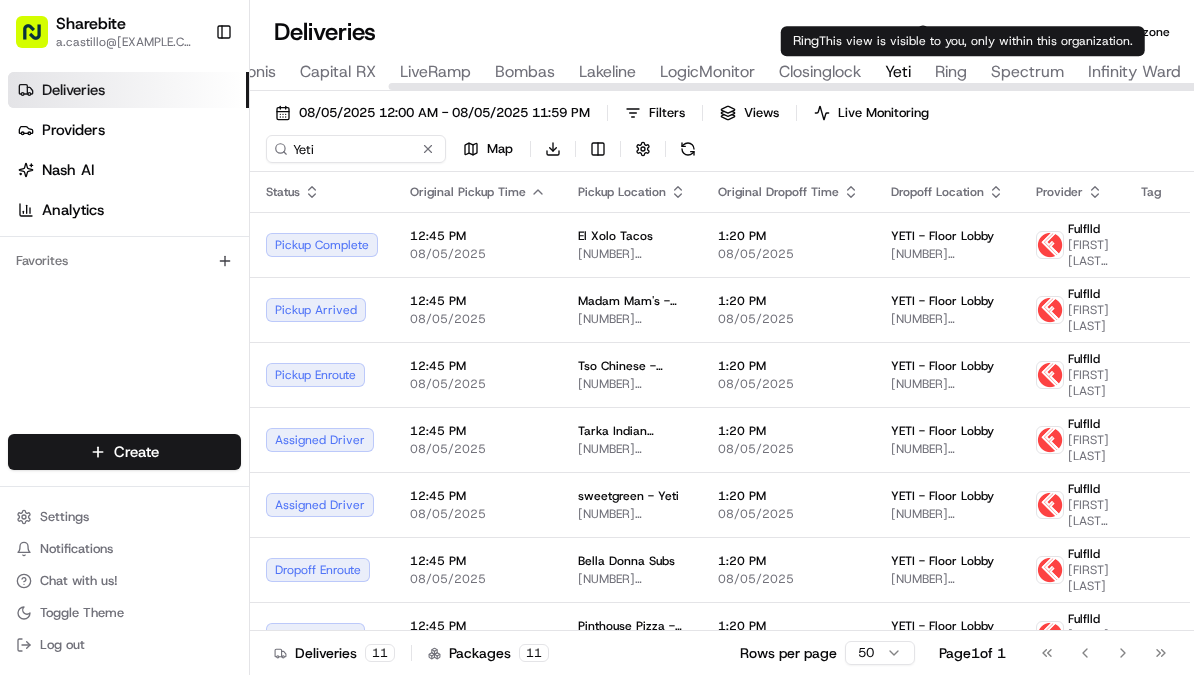 type on "Spectrum" 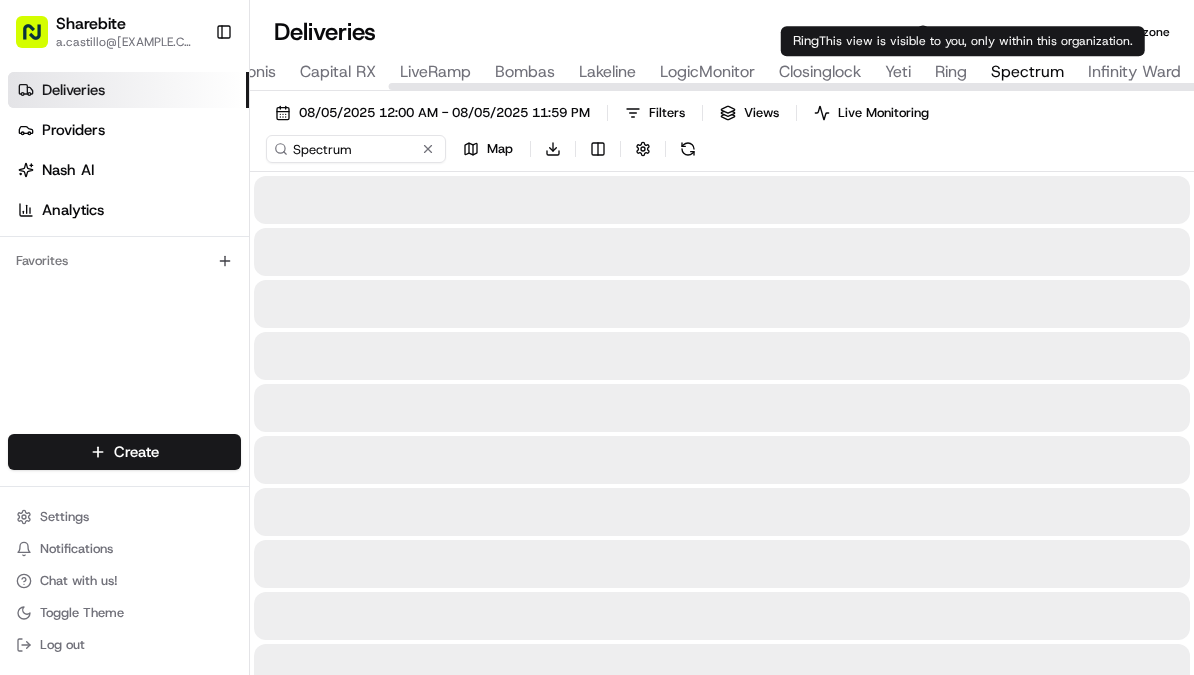 click on "Spectrum" at bounding box center [1027, 72] 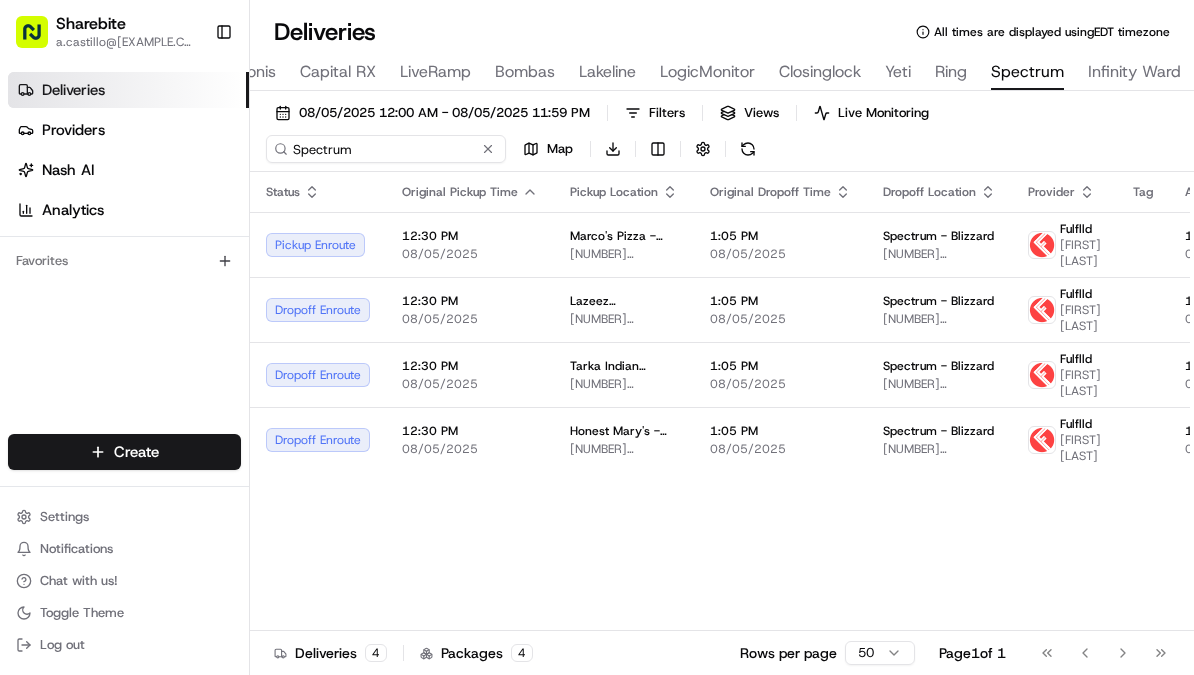 click on "Spectrum" at bounding box center [386, 149] 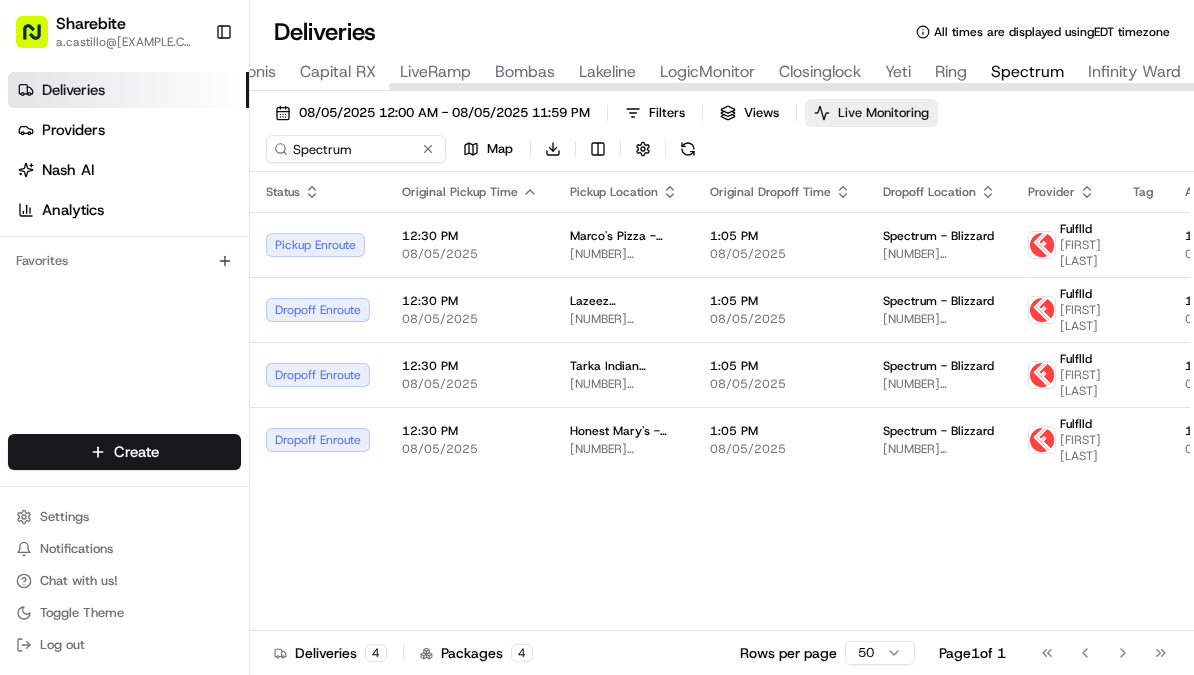 click on "Live Monitoring" at bounding box center (871, 113) 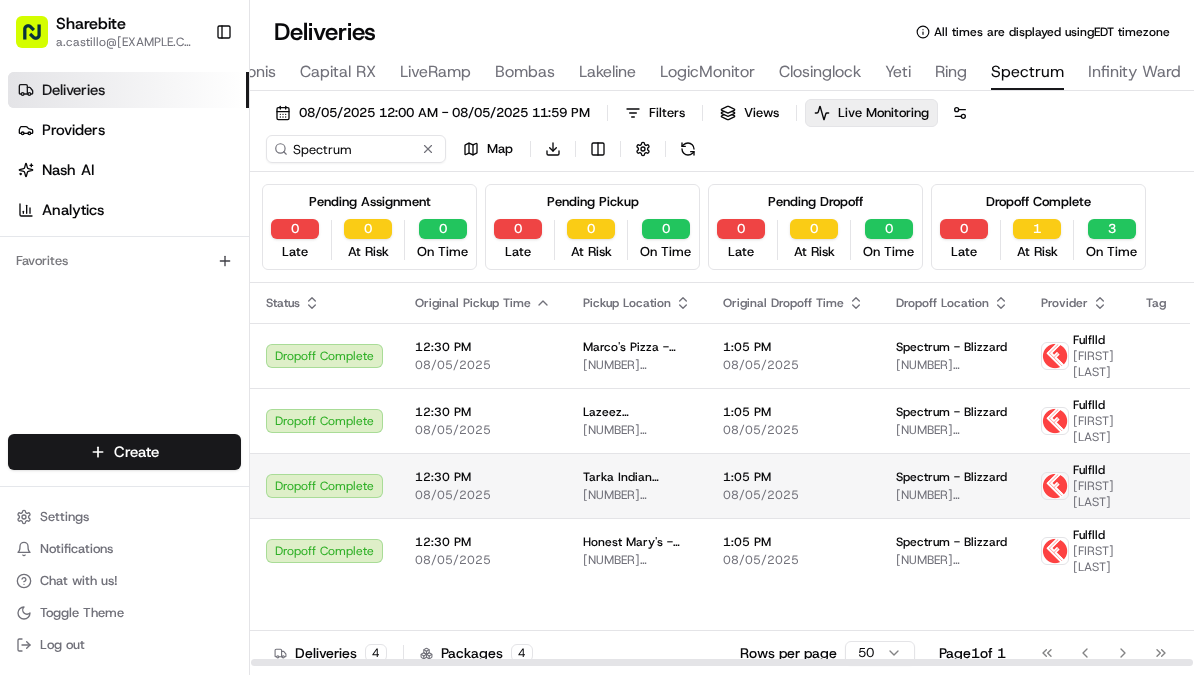 click on "Tarka Indian Kitchen - Round Rock 201 University Blvd, Round Rock, TX 78665, USA" at bounding box center (637, 485) 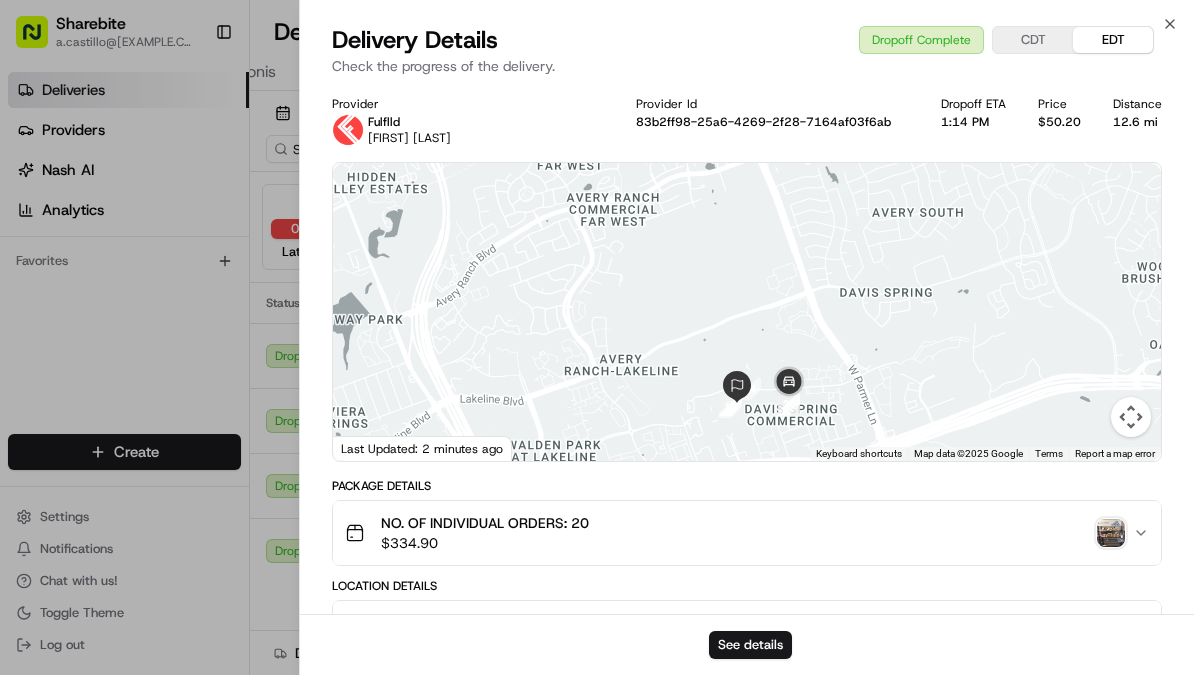 drag, startPoint x: 693, startPoint y: 338, endPoint x: 694, endPoint y: 115, distance: 223.00224 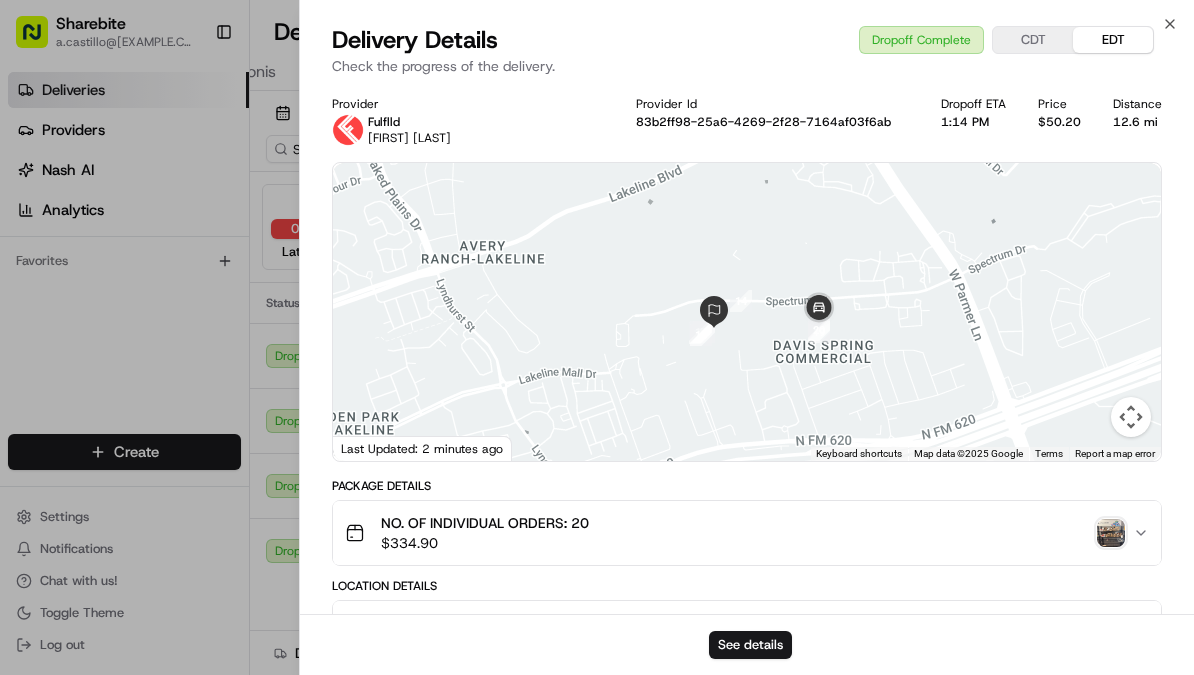 click at bounding box center (1111, 533) 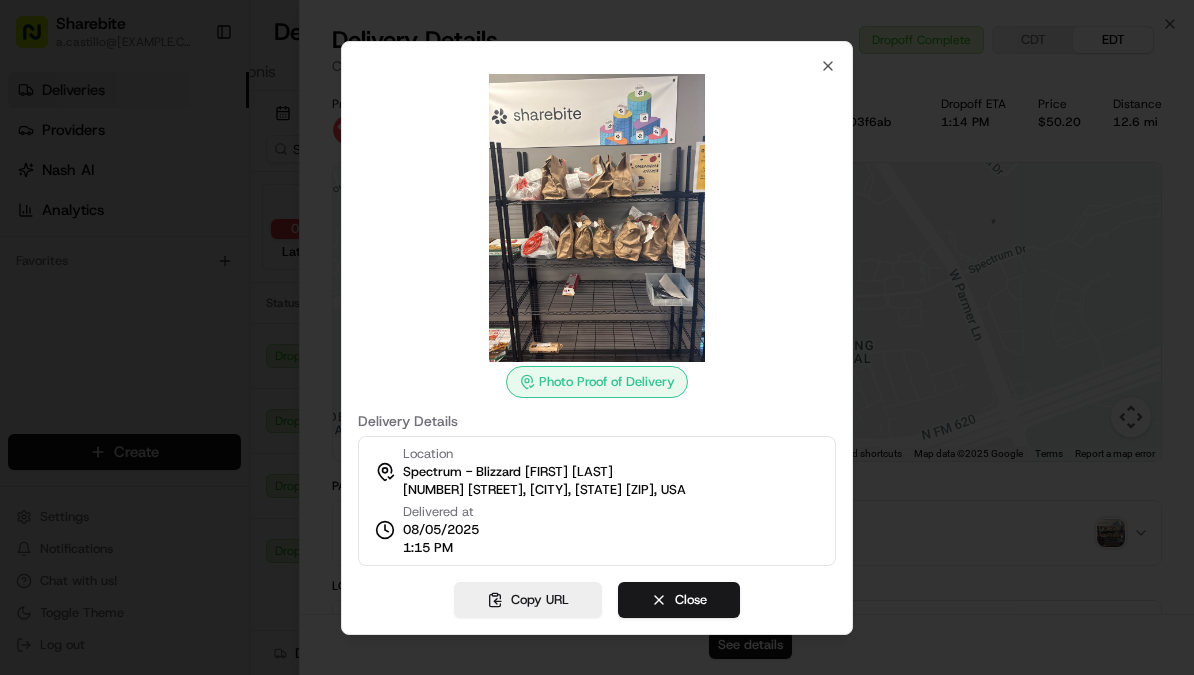 click at bounding box center [597, 337] 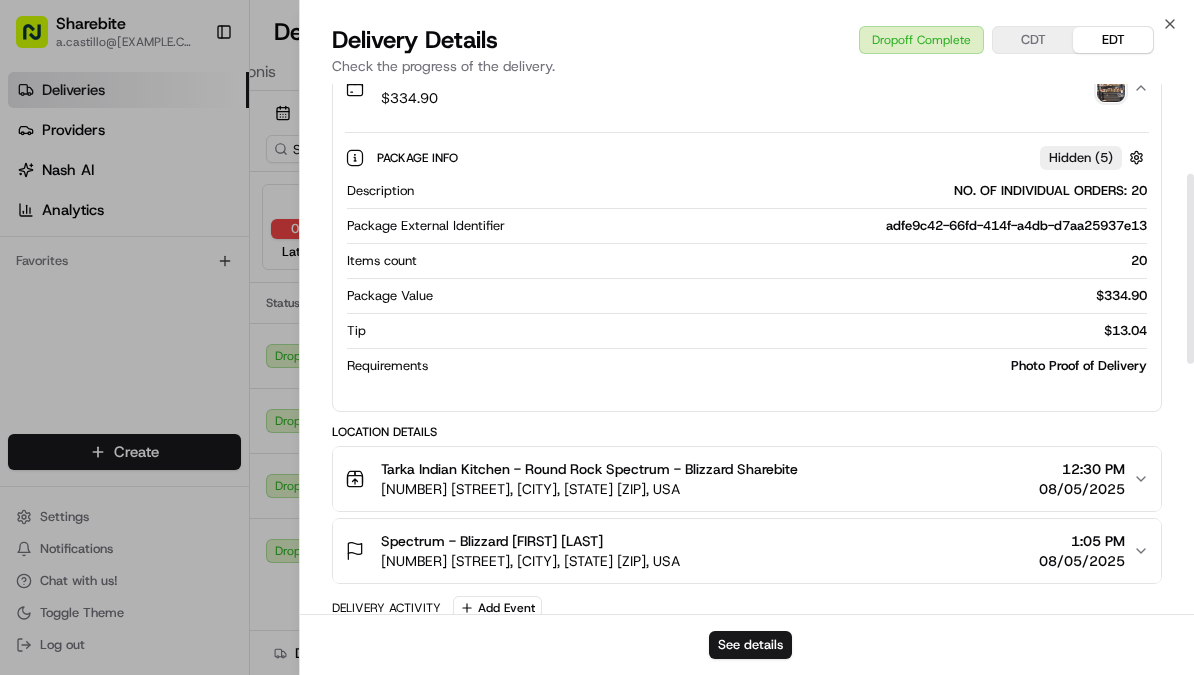 scroll, scrollTop: 0, scrollLeft: 0, axis: both 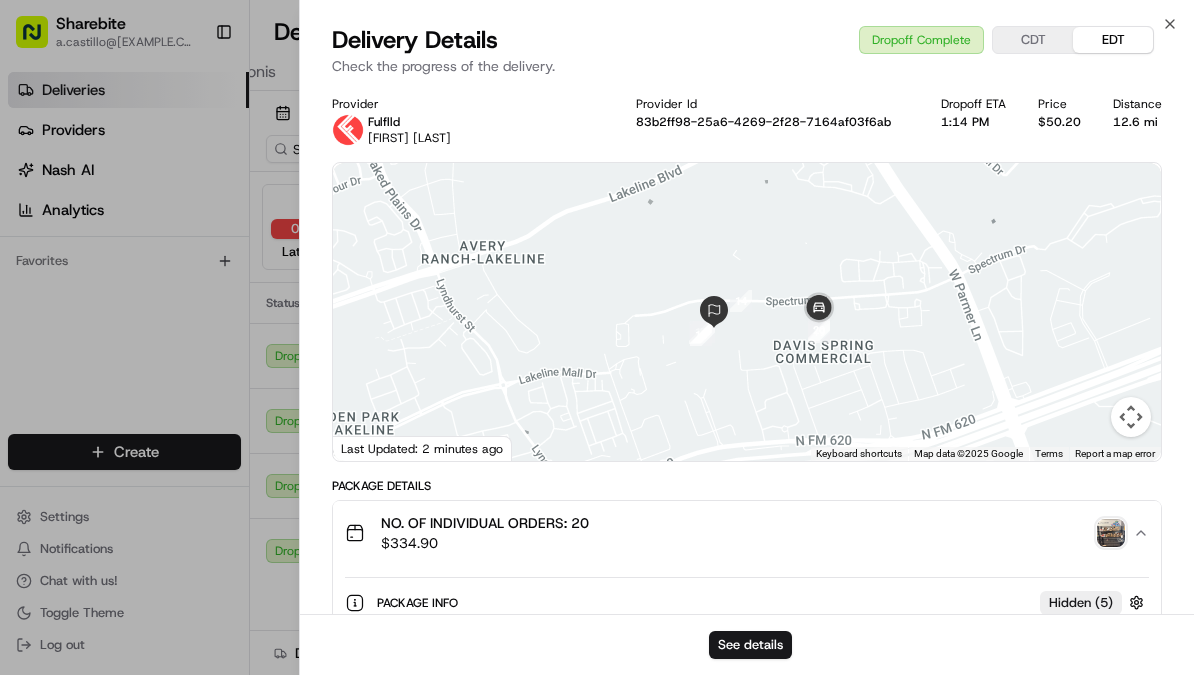 click at bounding box center [1111, 533] 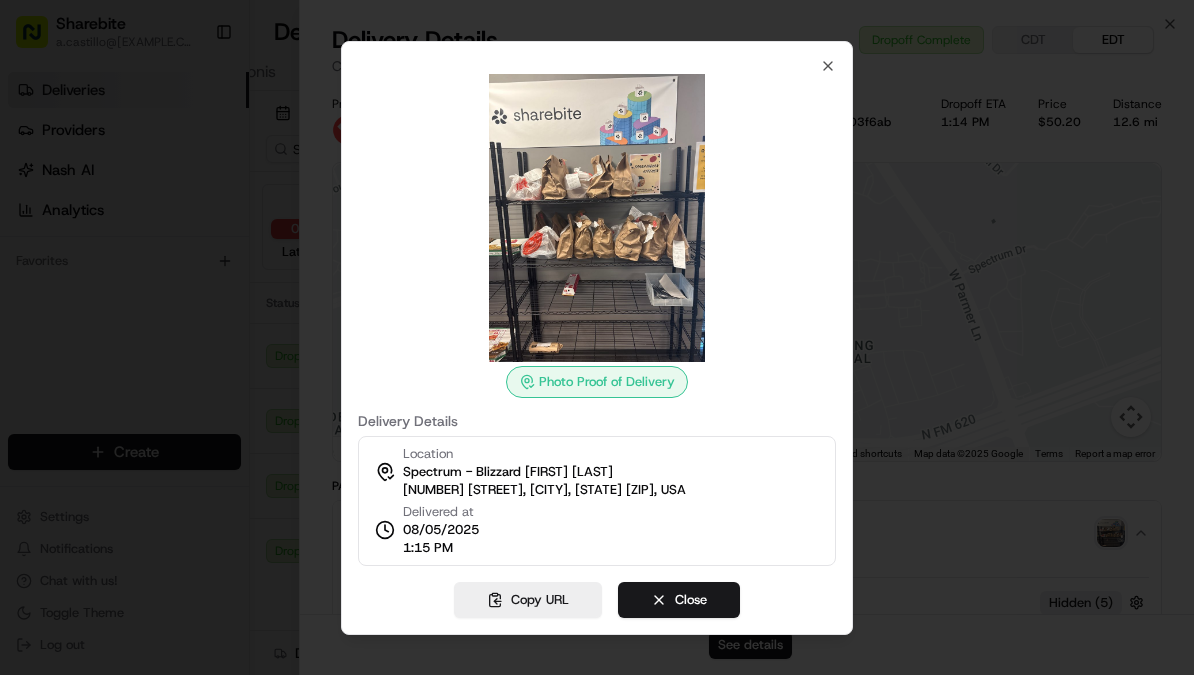 type 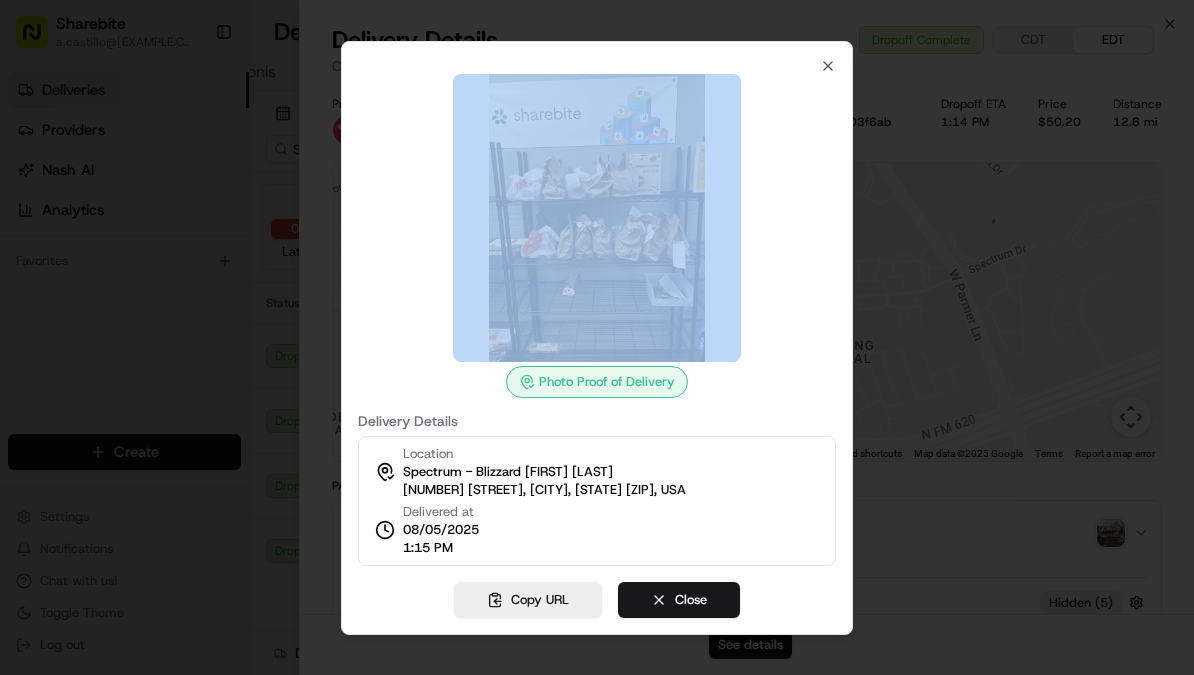 click at bounding box center [597, 337] 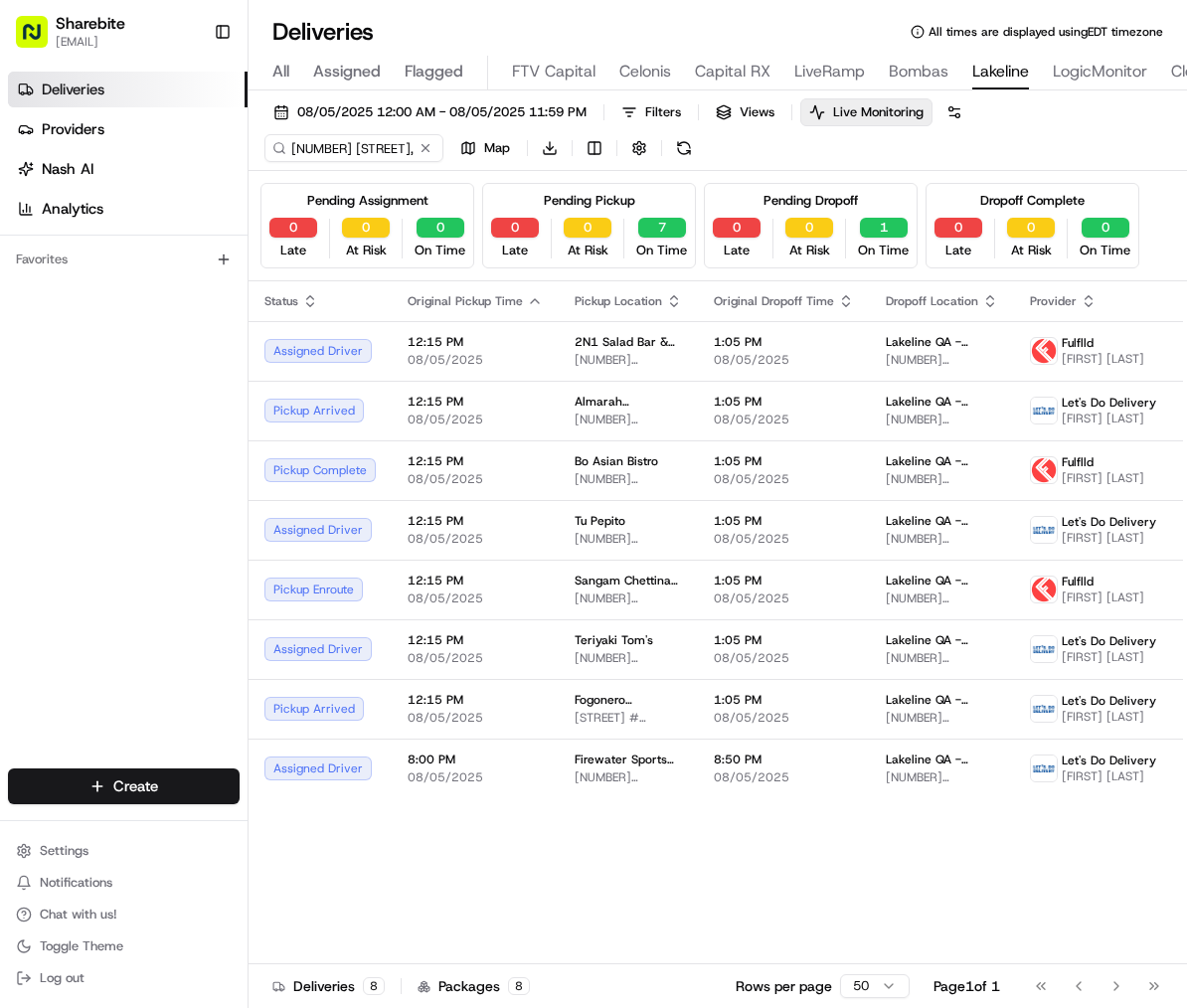 scroll, scrollTop: 0, scrollLeft: 0, axis: both 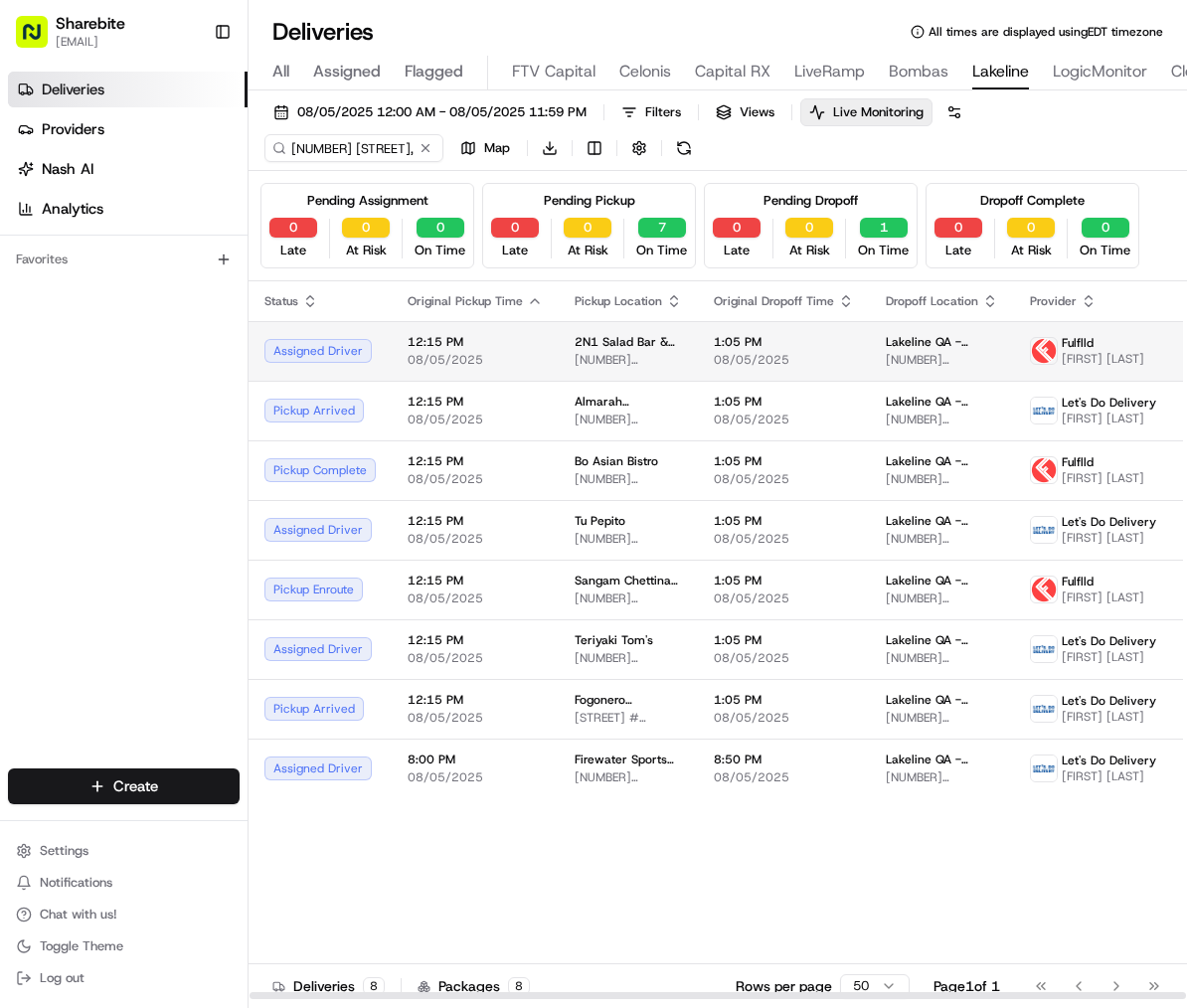 click on "2N1 Salad Bar & Grill" at bounding box center [628, 342] 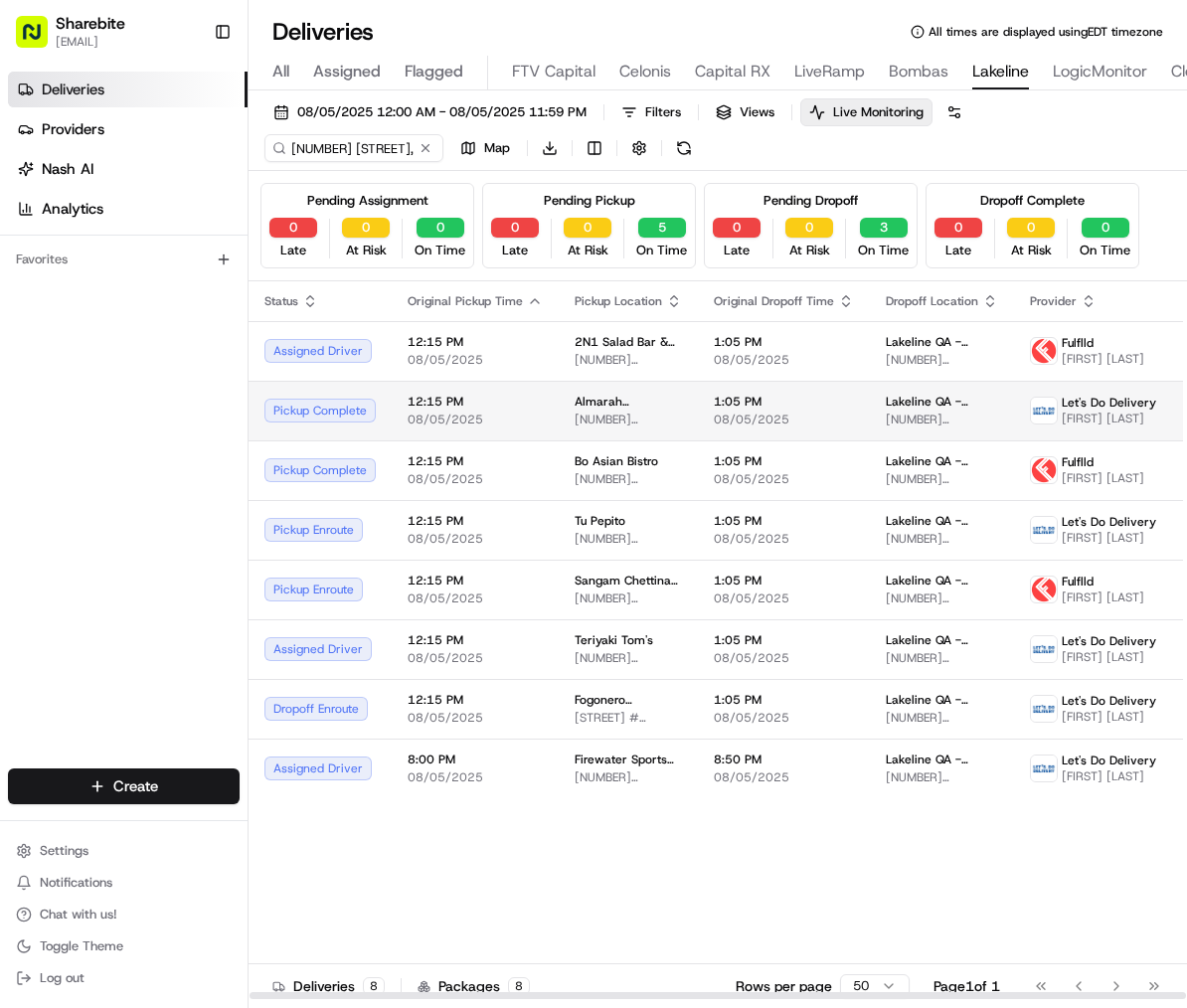 click on "08/05/2025" at bounding box center (475, 420) 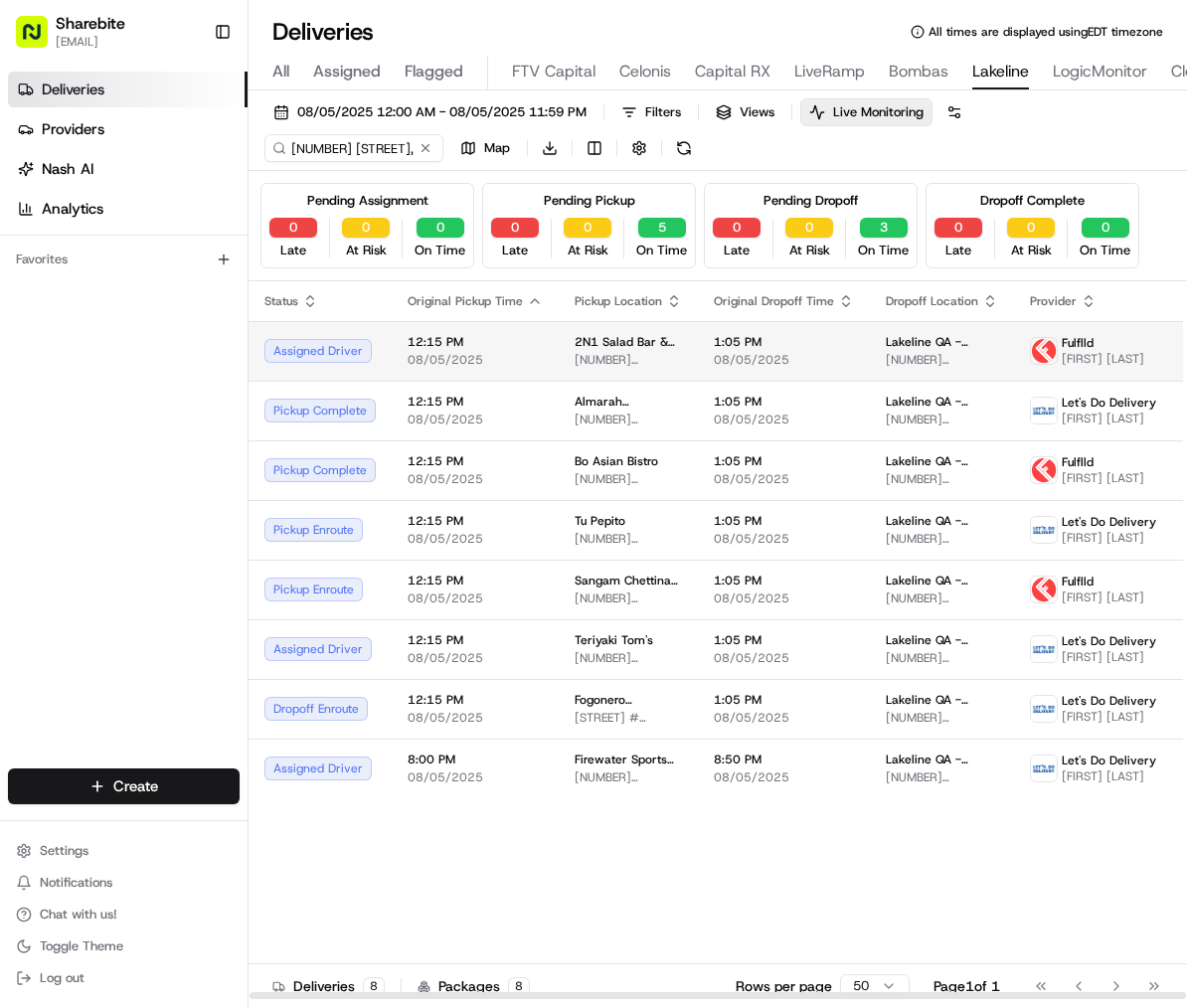click on "12:15 PM" at bounding box center [475, 342] 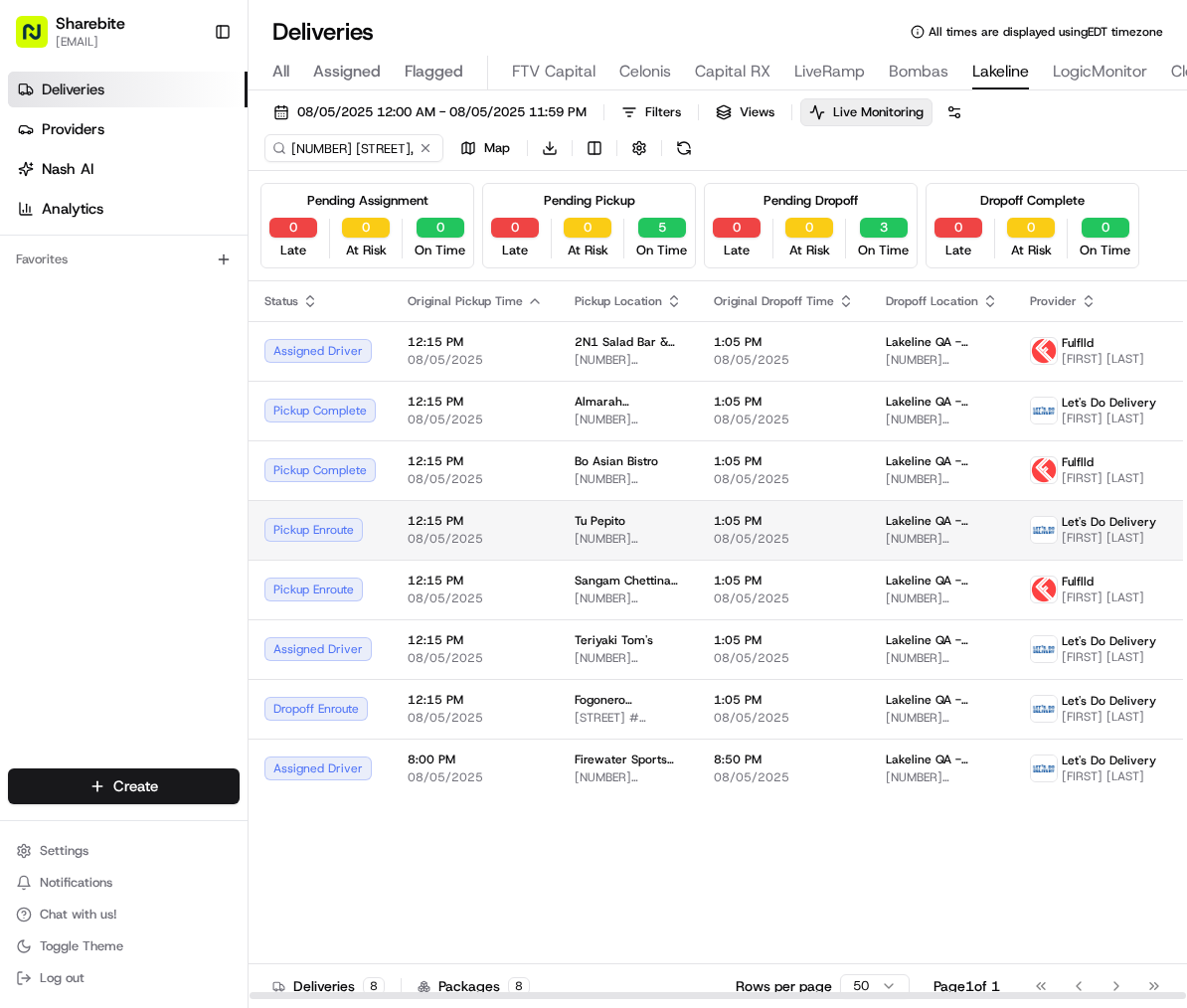 click on "[TIME] [DATE]" at bounding box center [475, 530] 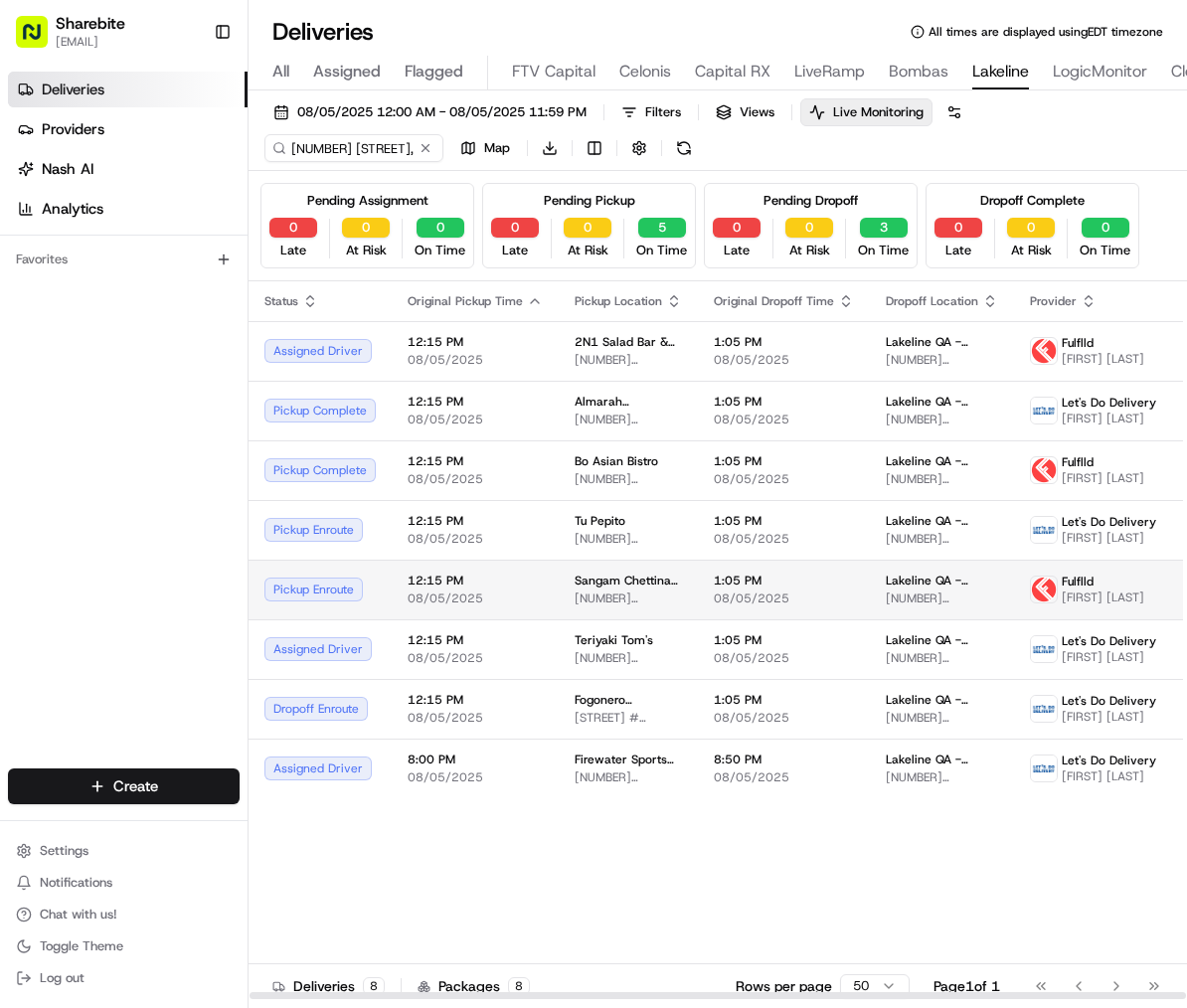 click on "[TIME] [DATE]" at bounding box center (475, 589) 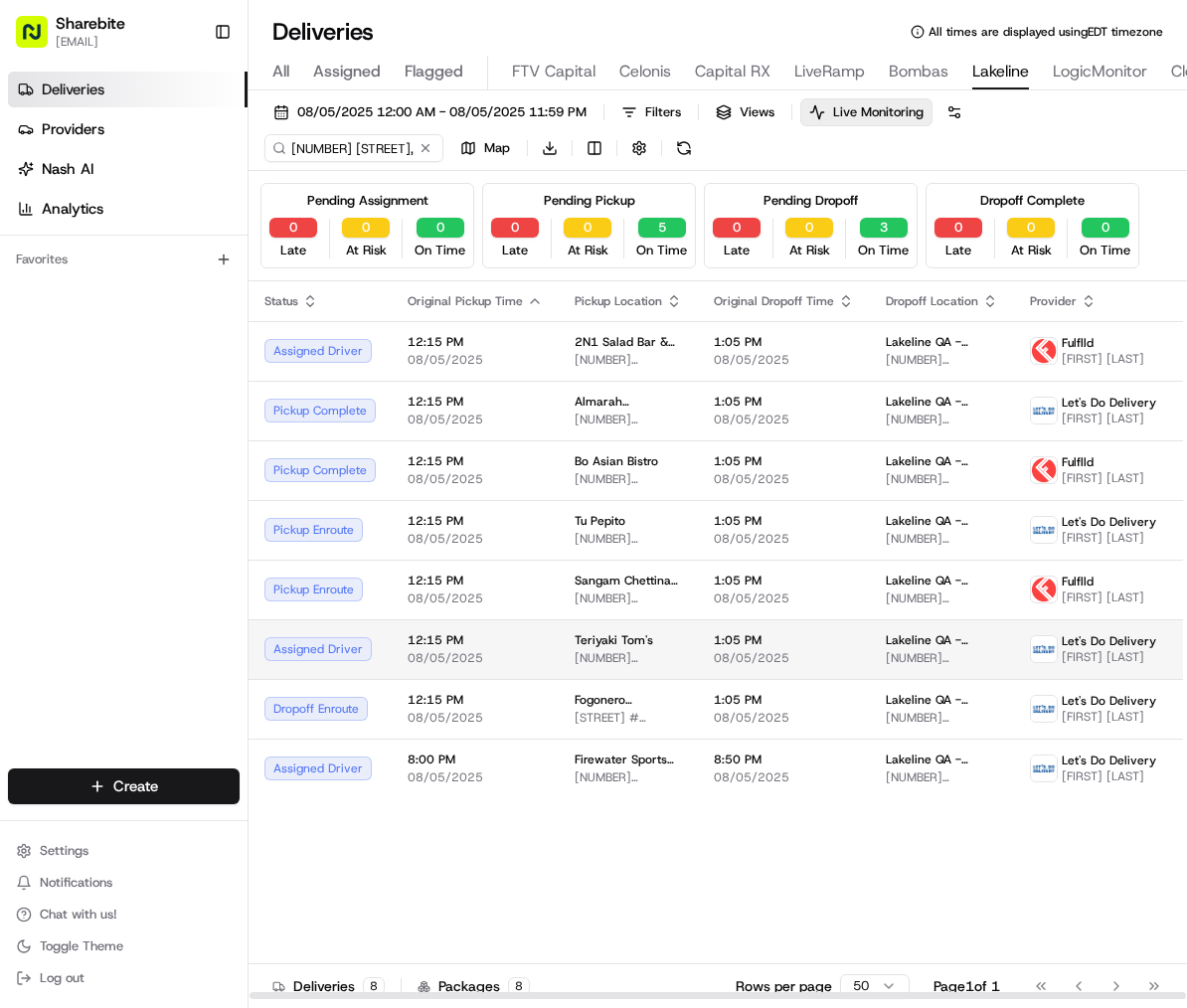 click on "[TIME] [DATE]" at bounding box center [475, 649] 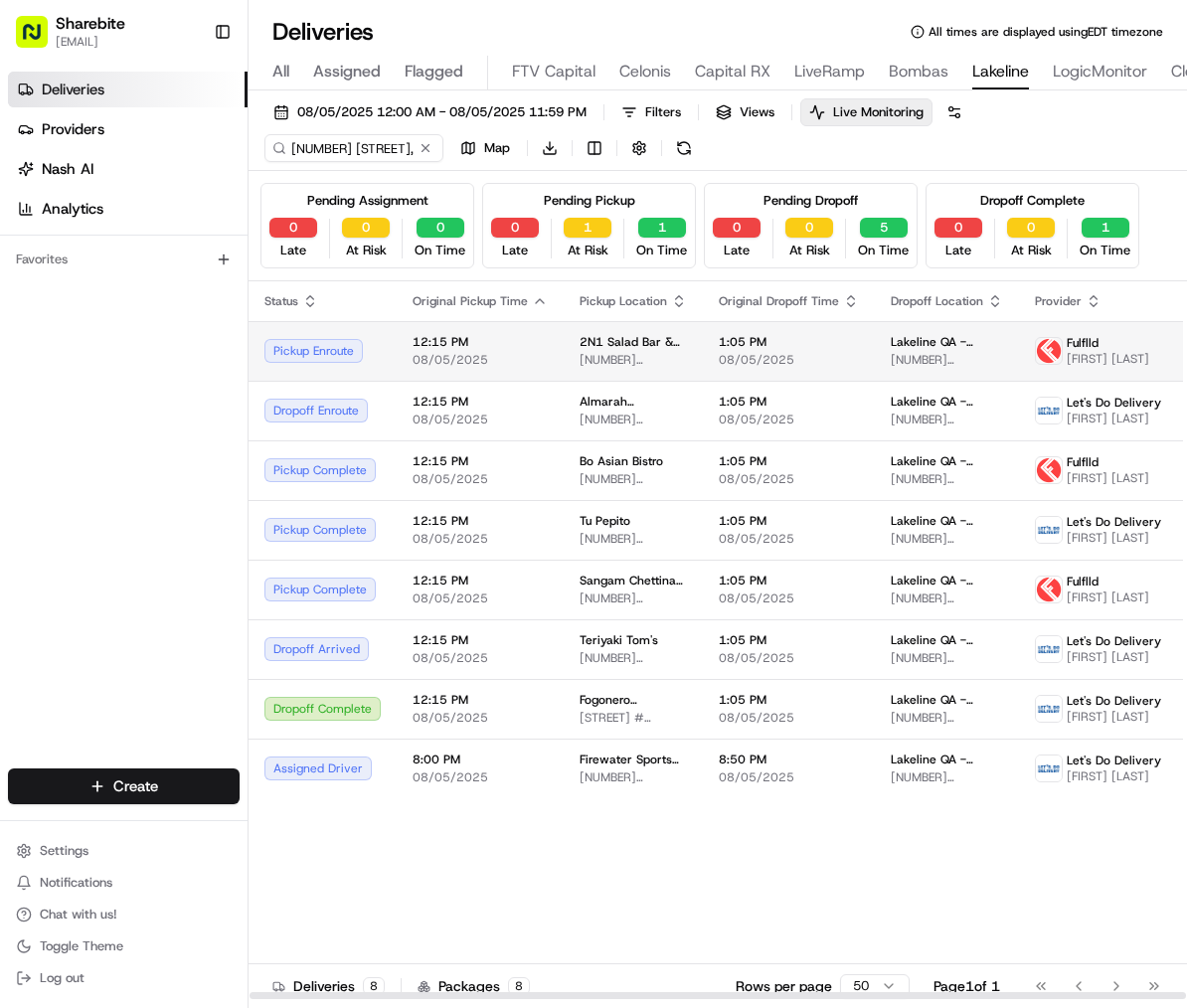click on "[BRAND] [NUMBER] [STREET], [CITY], [STATE] [ZIP], [COUNTRY]" at bounding box center [633, 351] 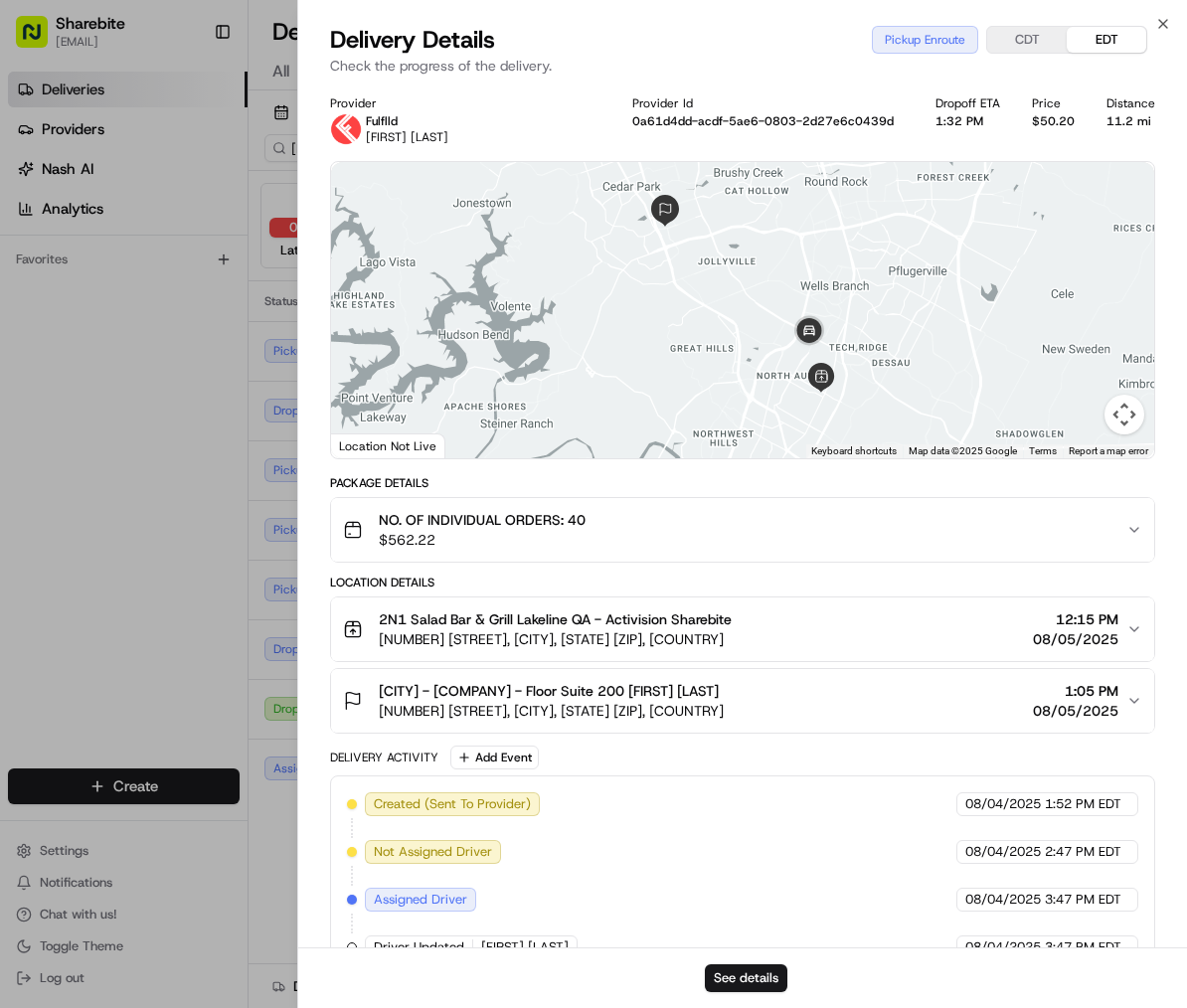 scroll, scrollTop: 225, scrollLeft: 0, axis: vertical 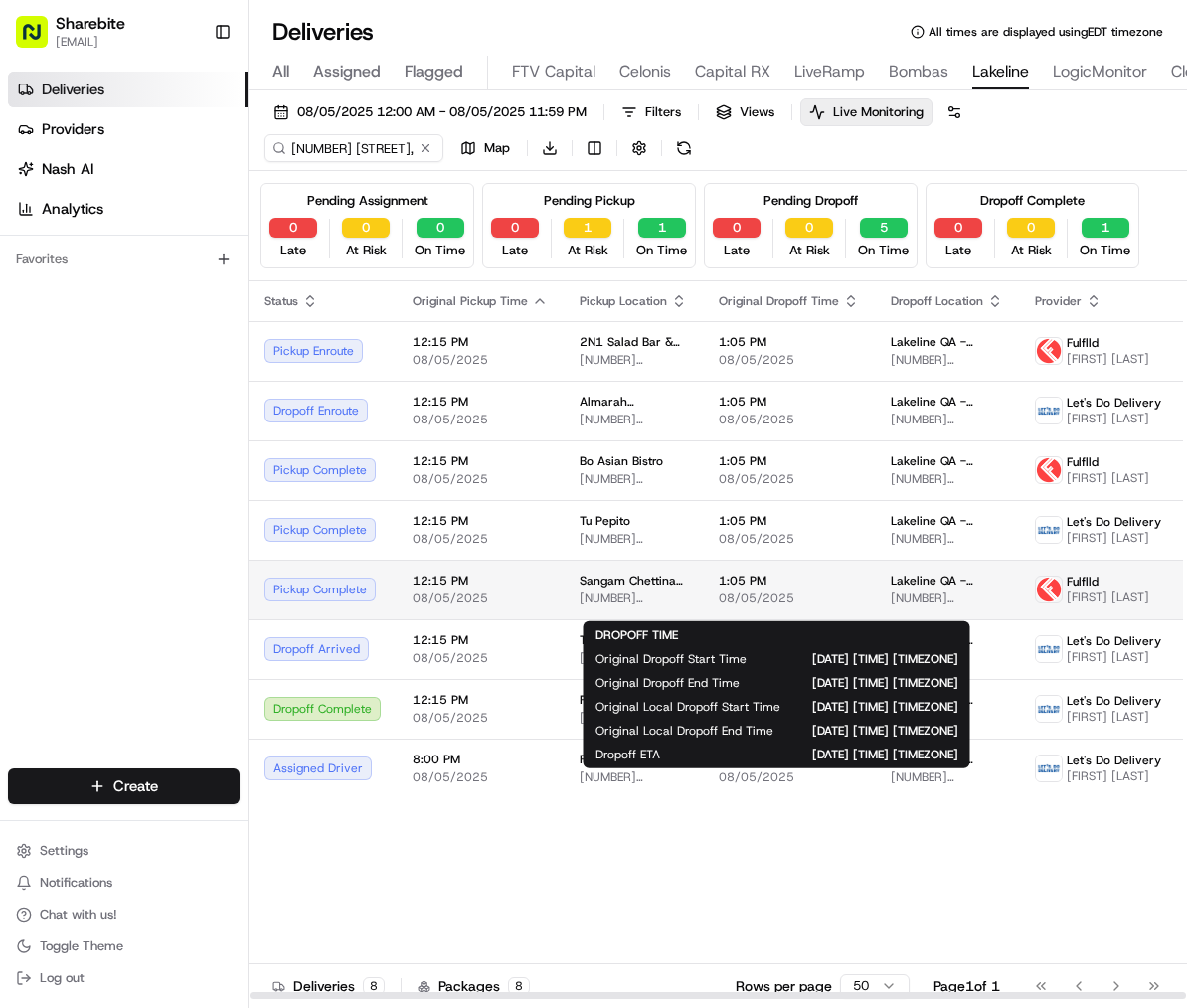 click on "08/05/2025" at bounding box center (788, 598) 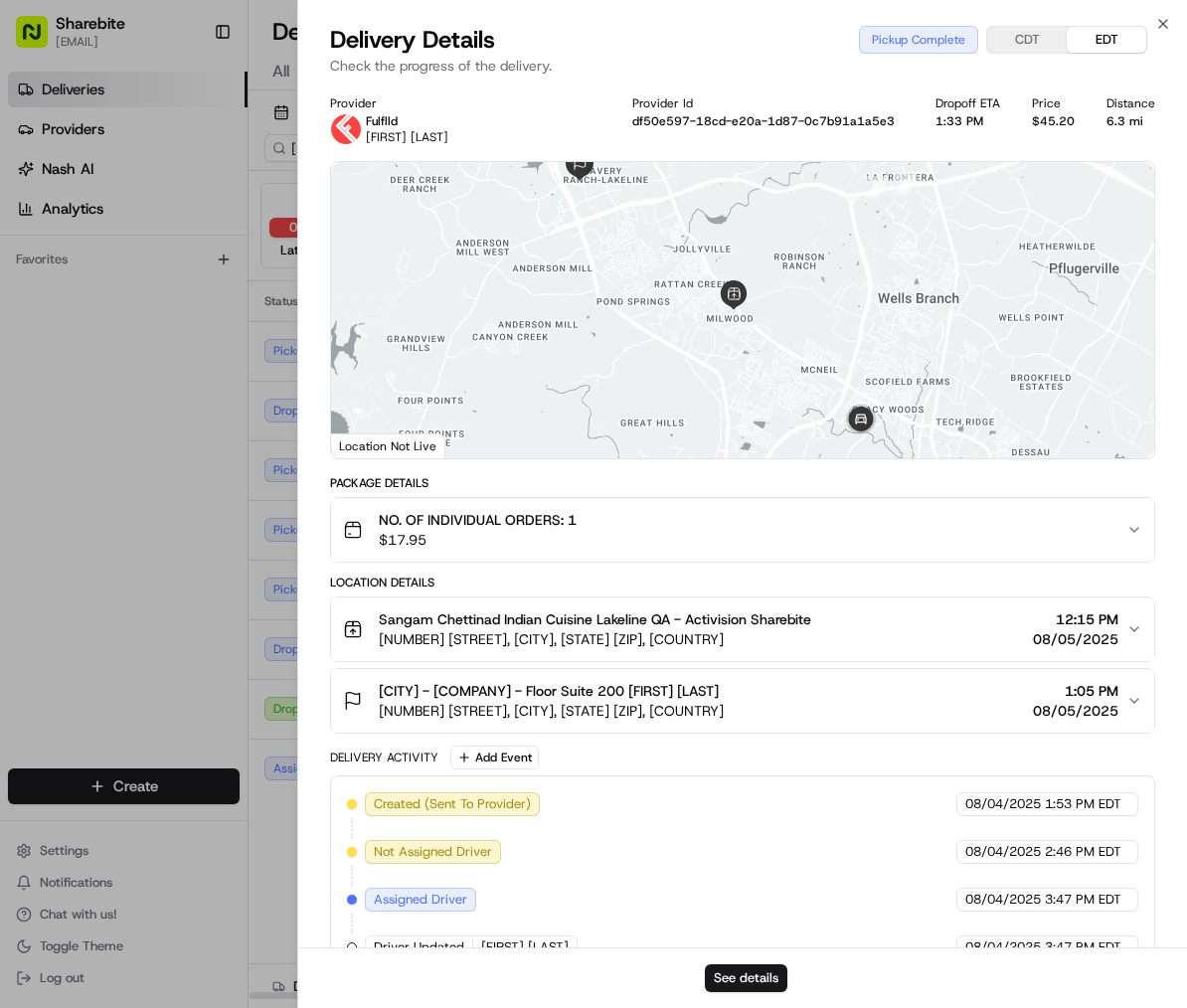 scroll, scrollTop: 178, scrollLeft: 0, axis: vertical 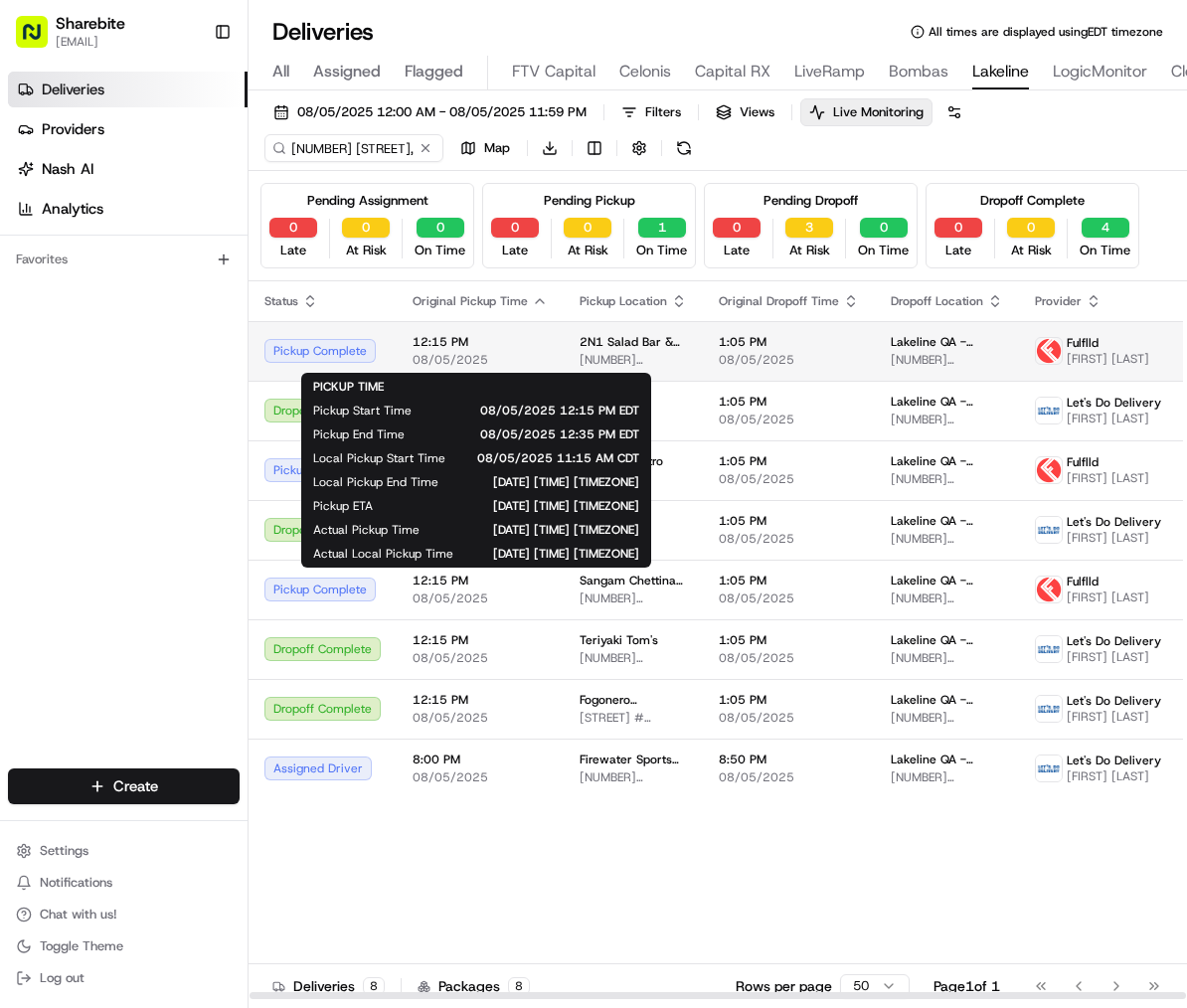 click on "12:15 PM" at bounding box center [480, 342] 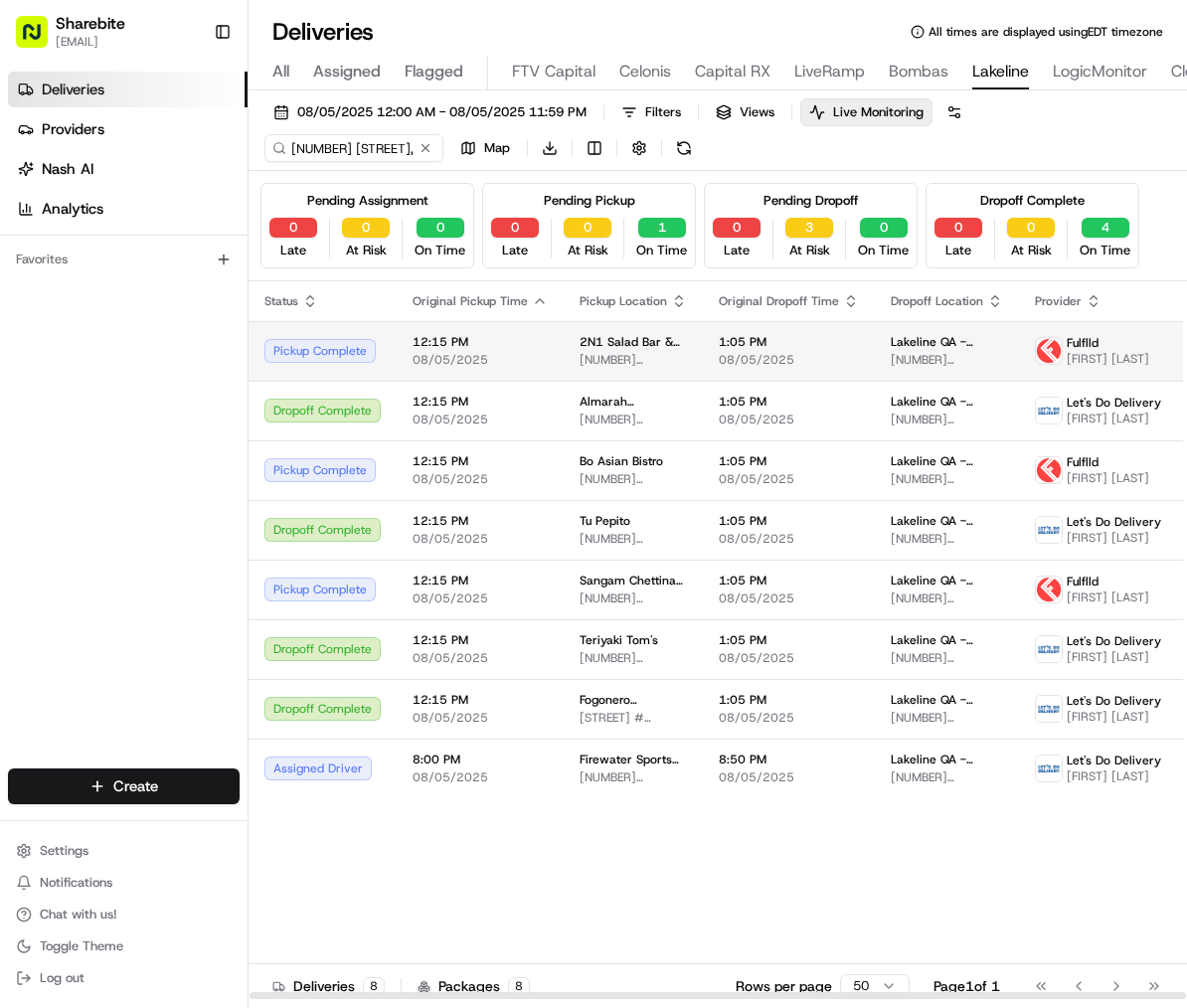 click on "[NUMBER] [STREET], [CITY], [STATE] [ZIP], [COUNTRY]" at bounding box center [633, 360] 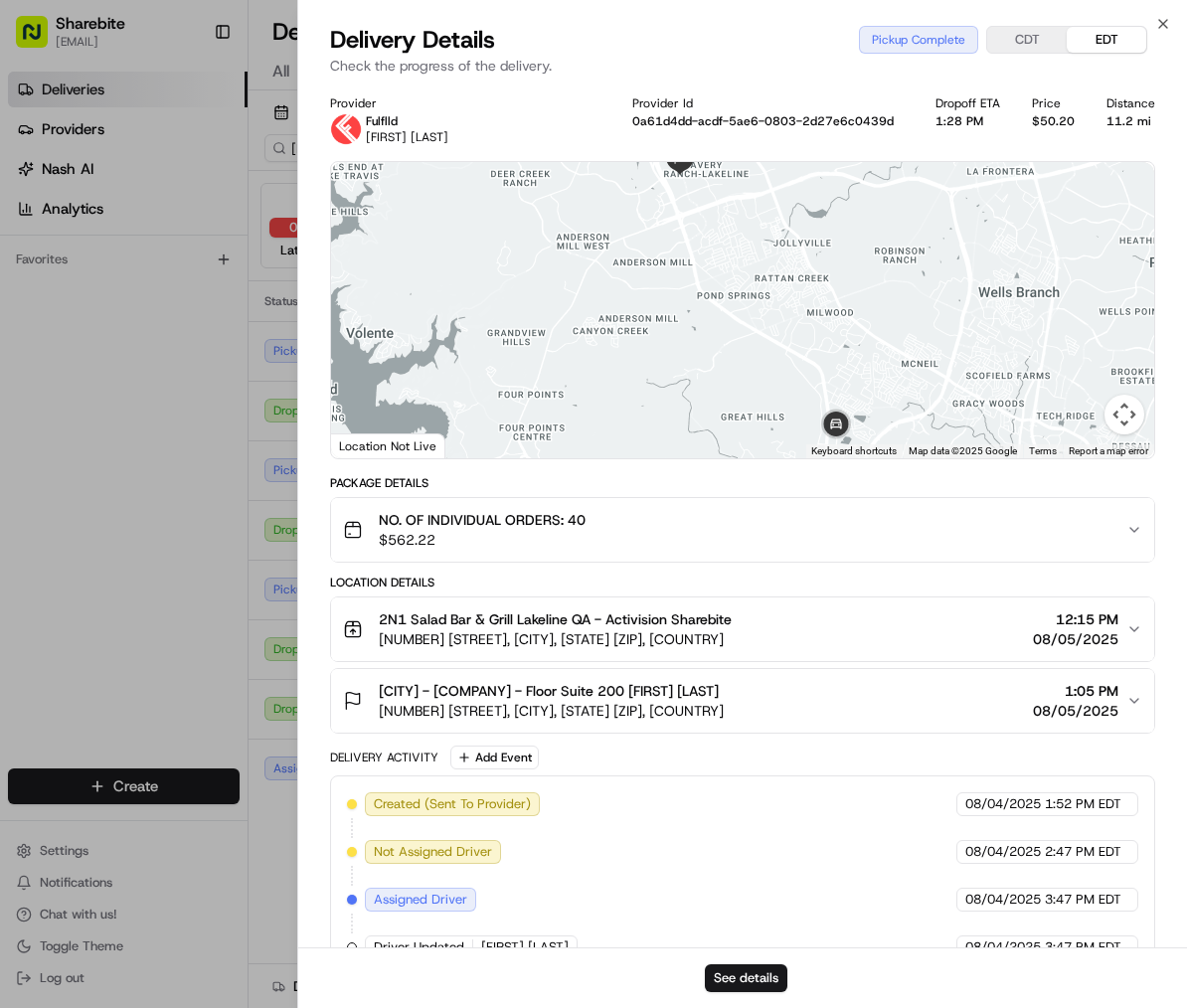 scroll, scrollTop: 319, scrollLeft: 0, axis: vertical 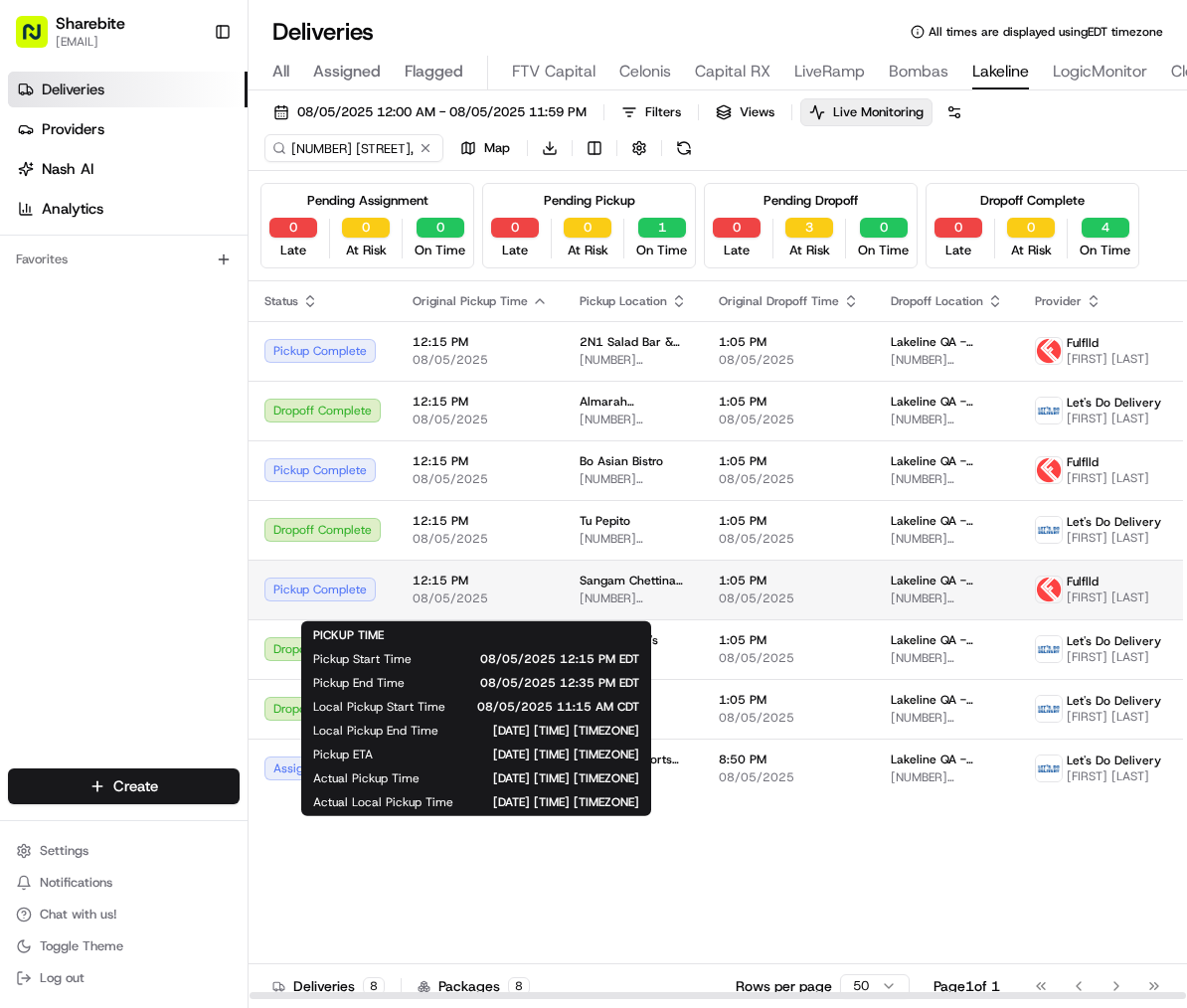 click on "08/05/2025" at bounding box center (480, 598) 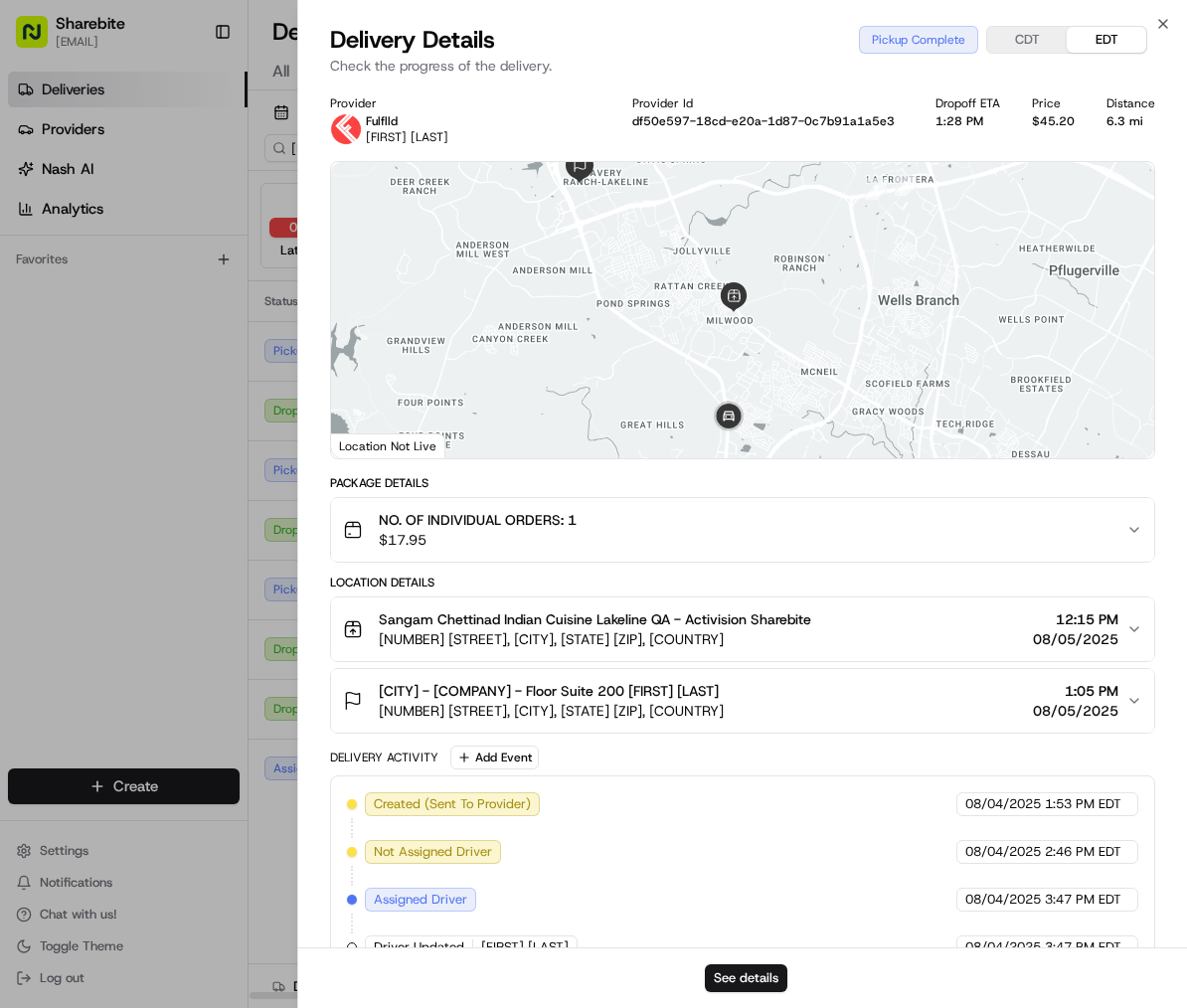 scroll, scrollTop: 178, scrollLeft: 0, axis: vertical 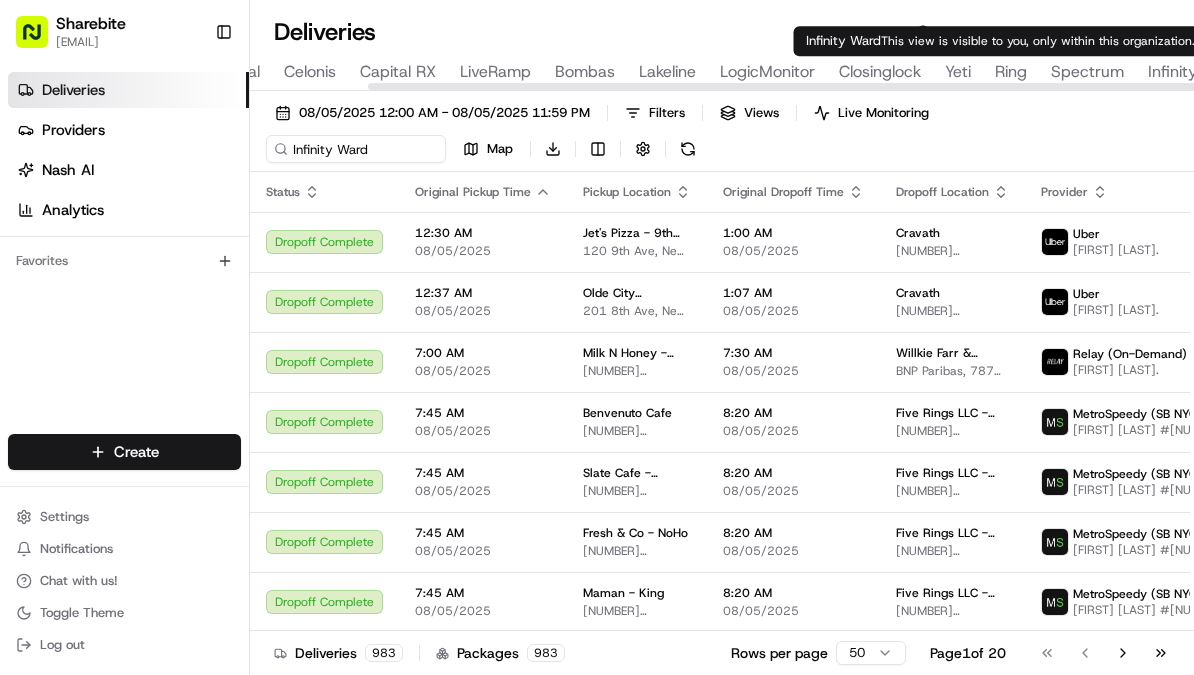 click on "Infinity Ward" at bounding box center (1194, 72) 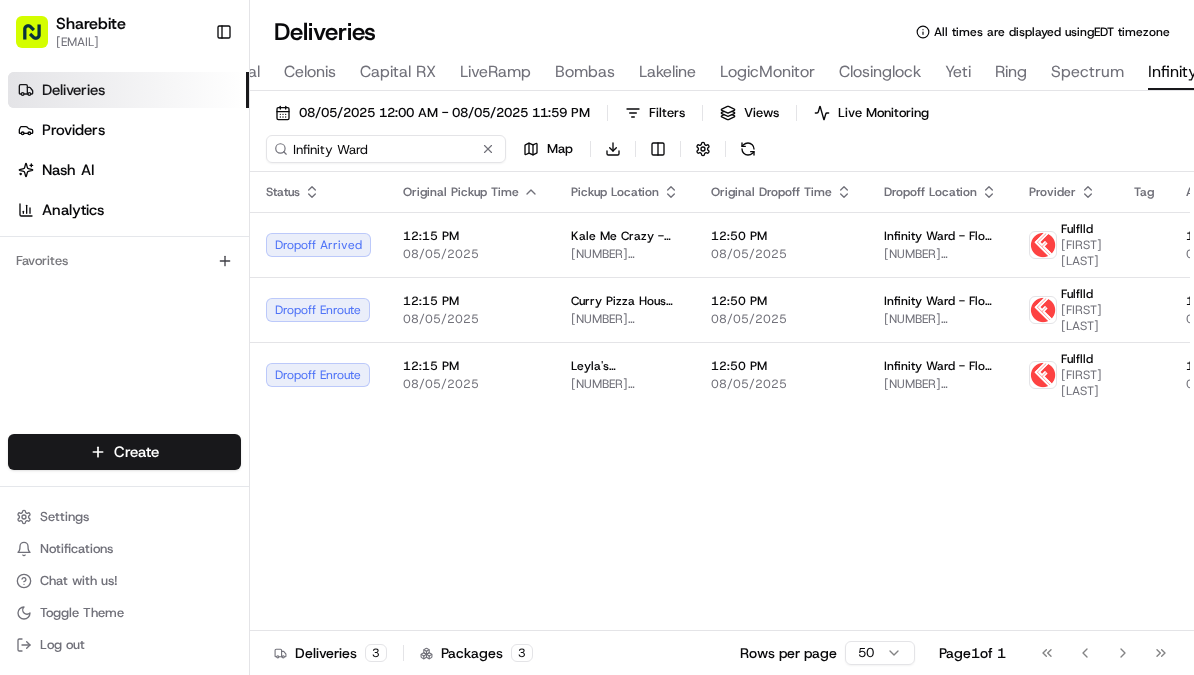 click on "Infinity Ward" at bounding box center [386, 149] 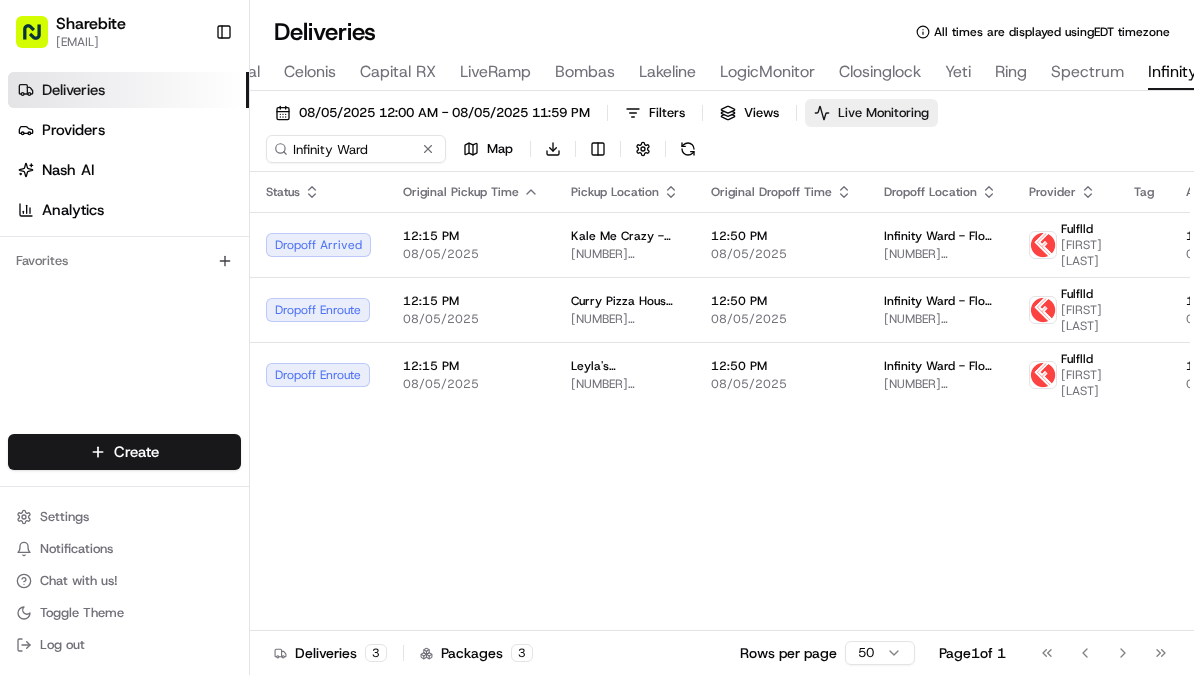 click on "Live Monitoring" at bounding box center (883, 113) 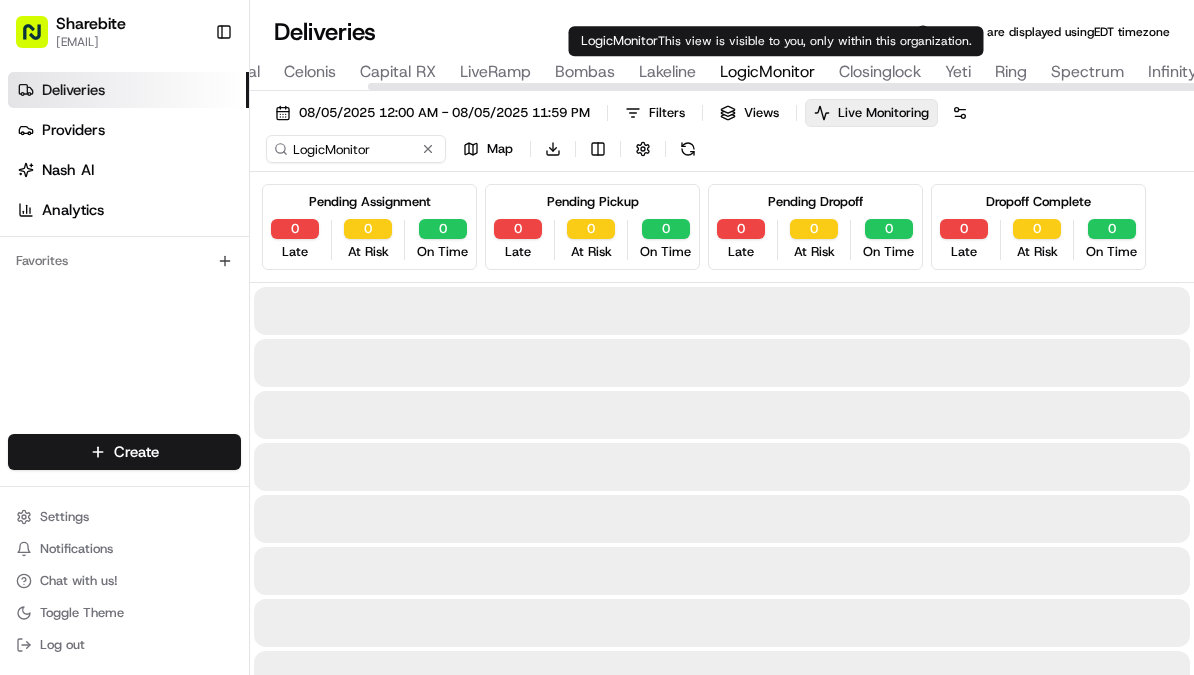 click on "LogicMonitor" at bounding box center (767, 72) 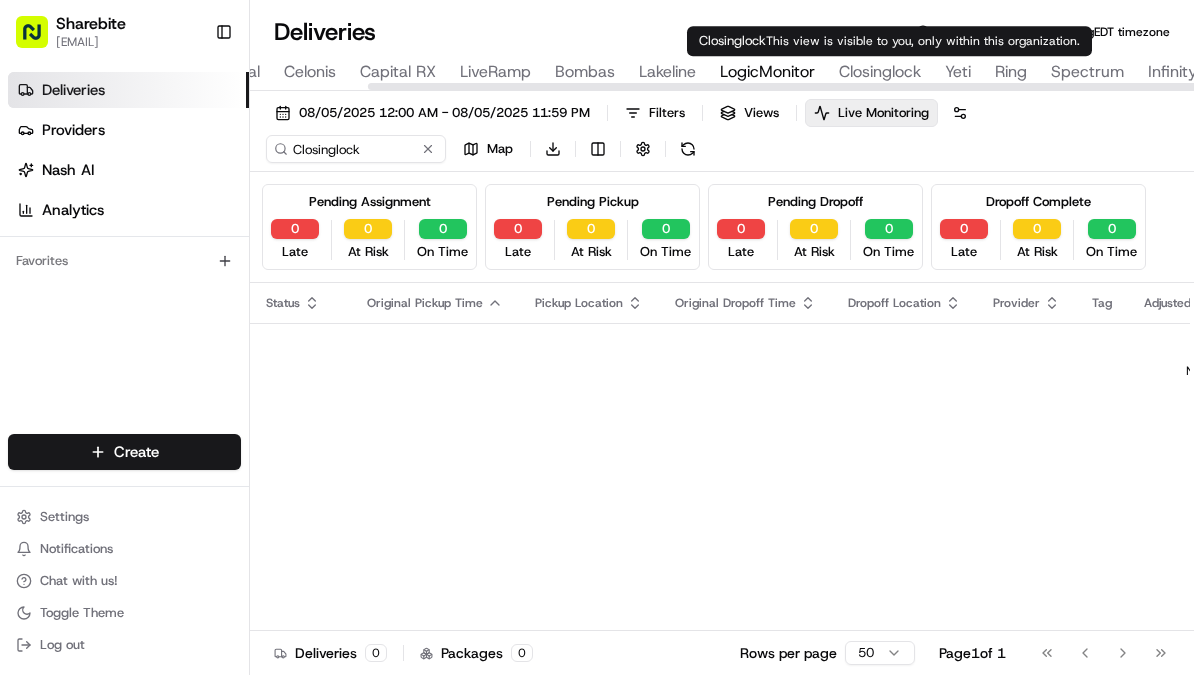 click on "Closinglock" at bounding box center [880, 72] 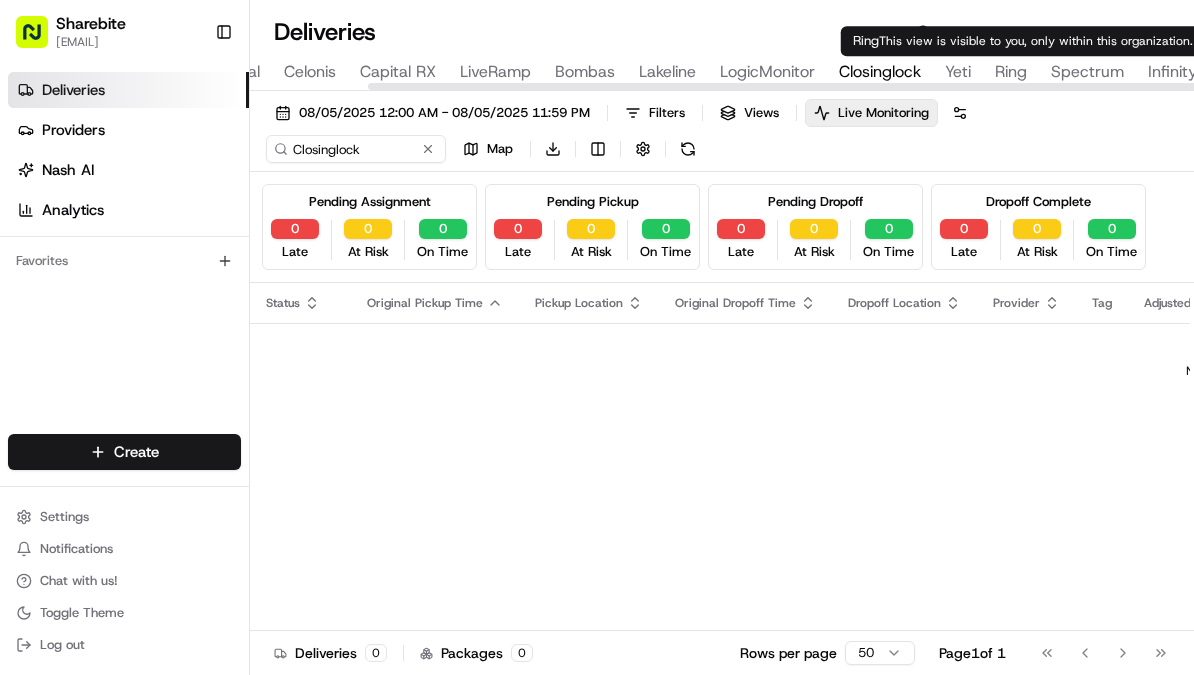 type on "Ring - Austin" 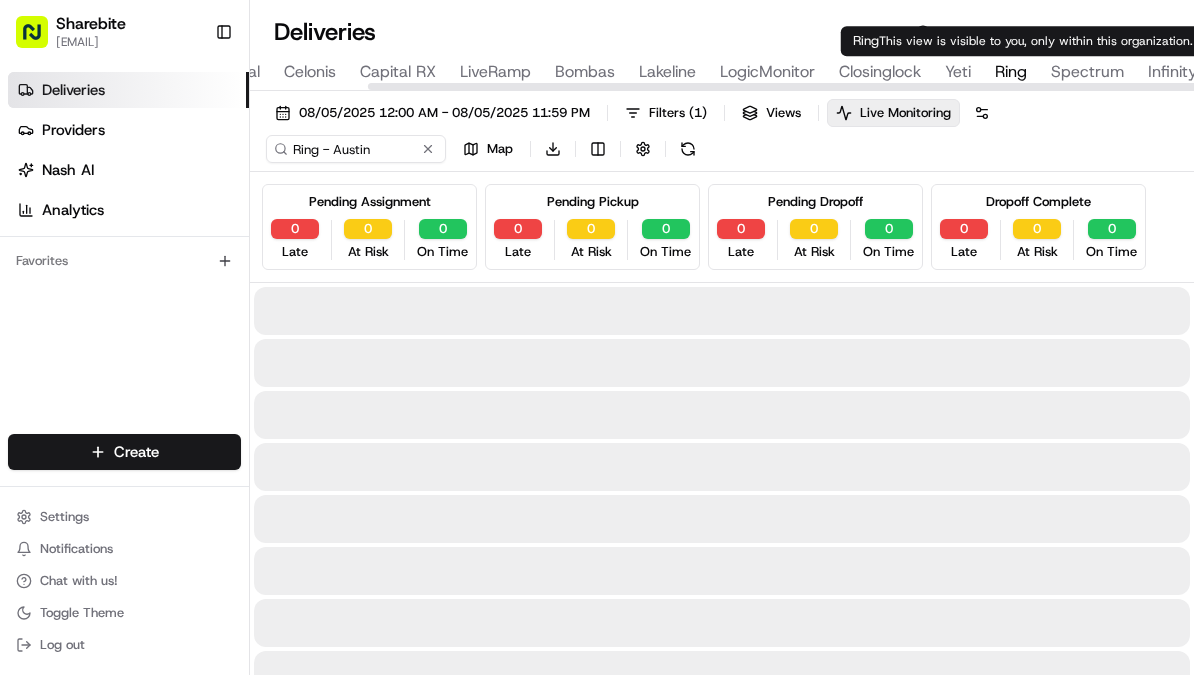 click on "Ring" at bounding box center [1011, 72] 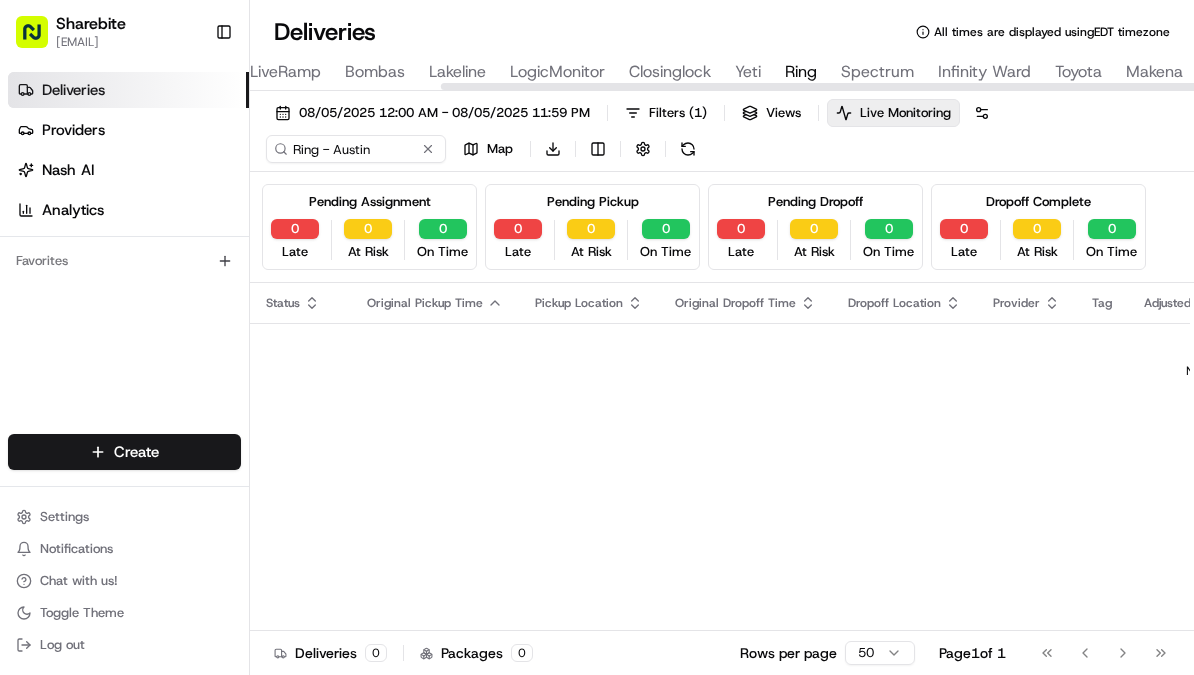 scroll, scrollTop: 0, scrollLeft: 550, axis: horizontal 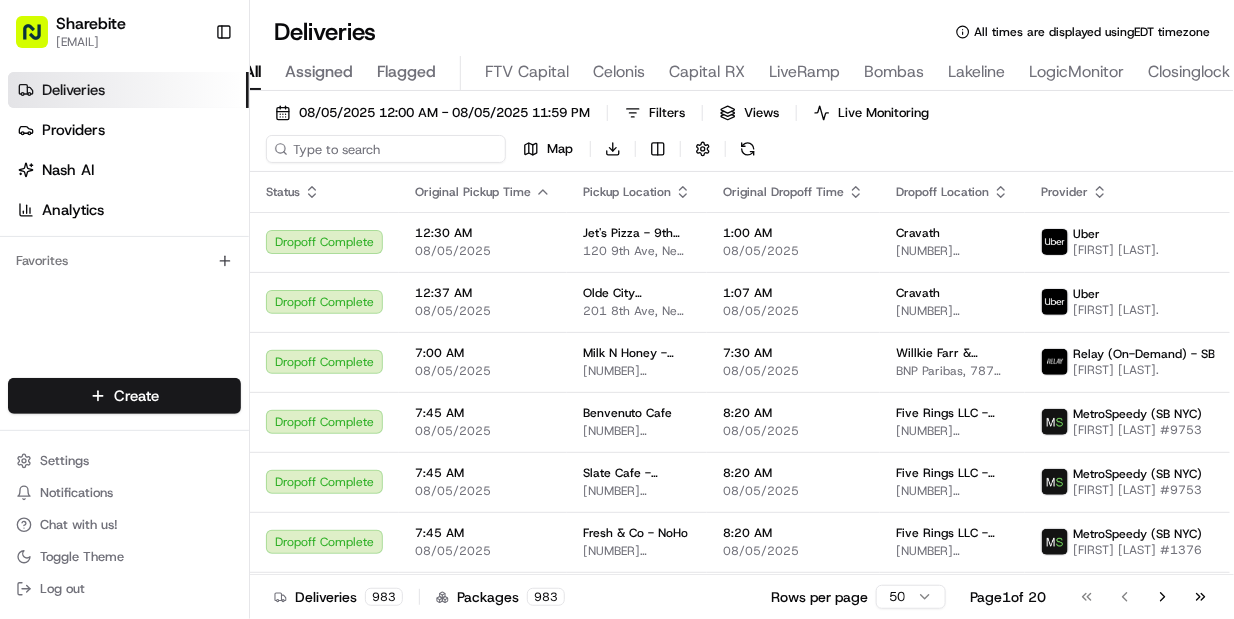 click at bounding box center (386, 149) 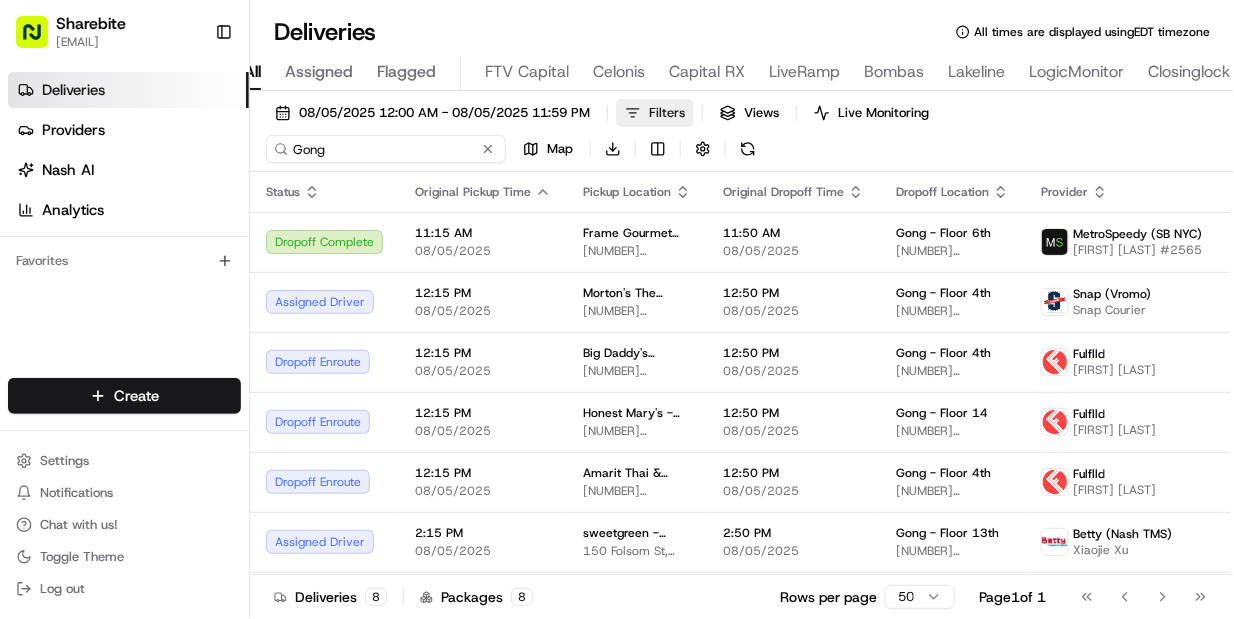 type on "Gong" 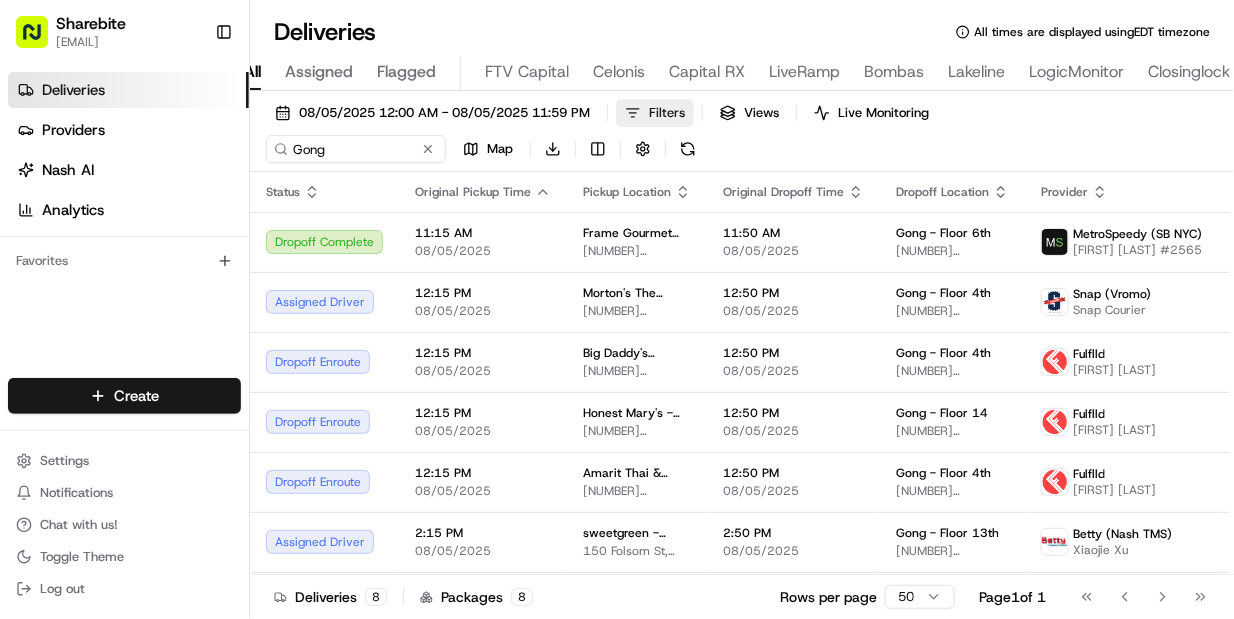 click on "Filters" at bounding box center [667, 113] 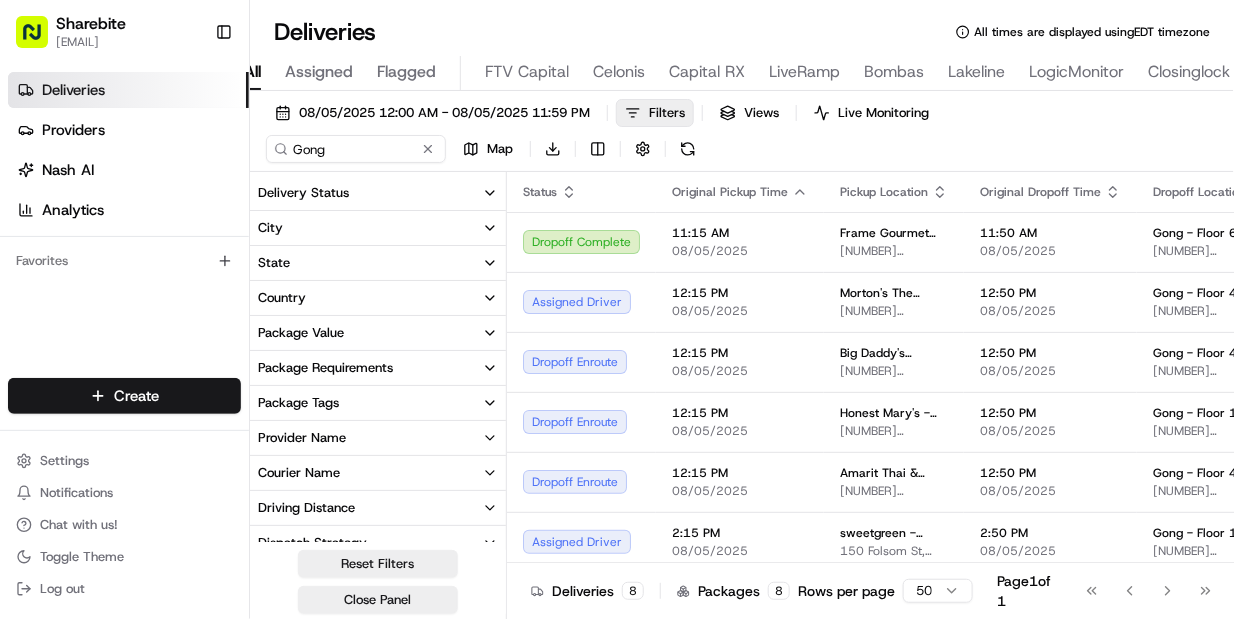 click on "State" at bounding box center [378, 263] 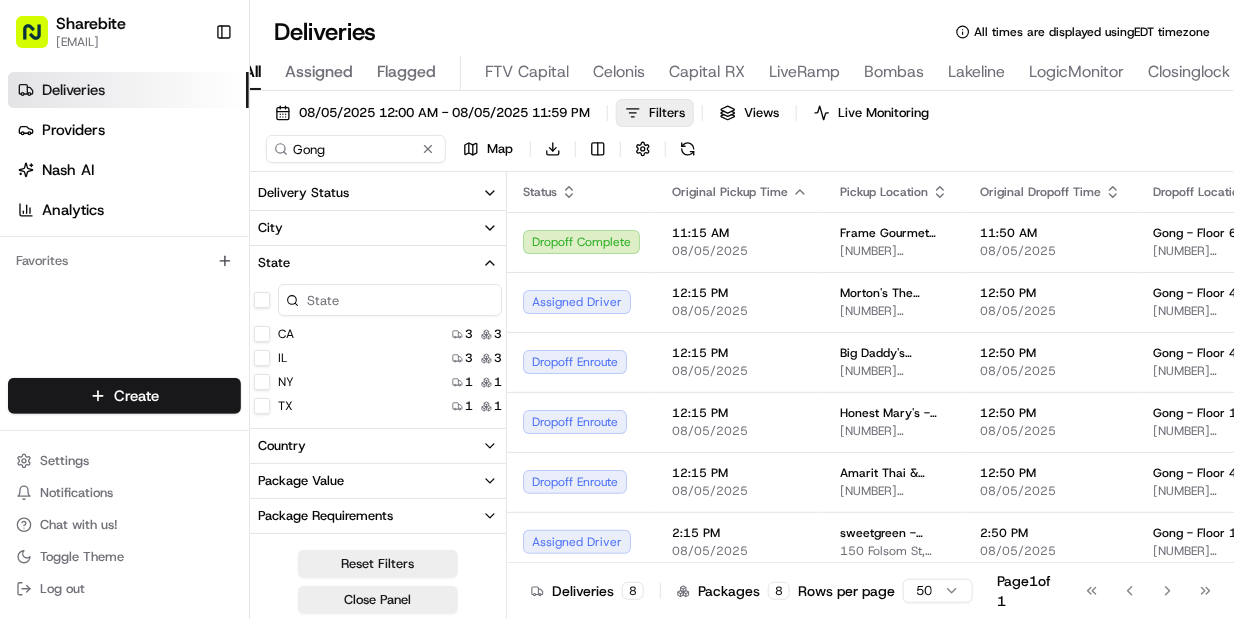click on "TX" at bounding box center [262, 406] 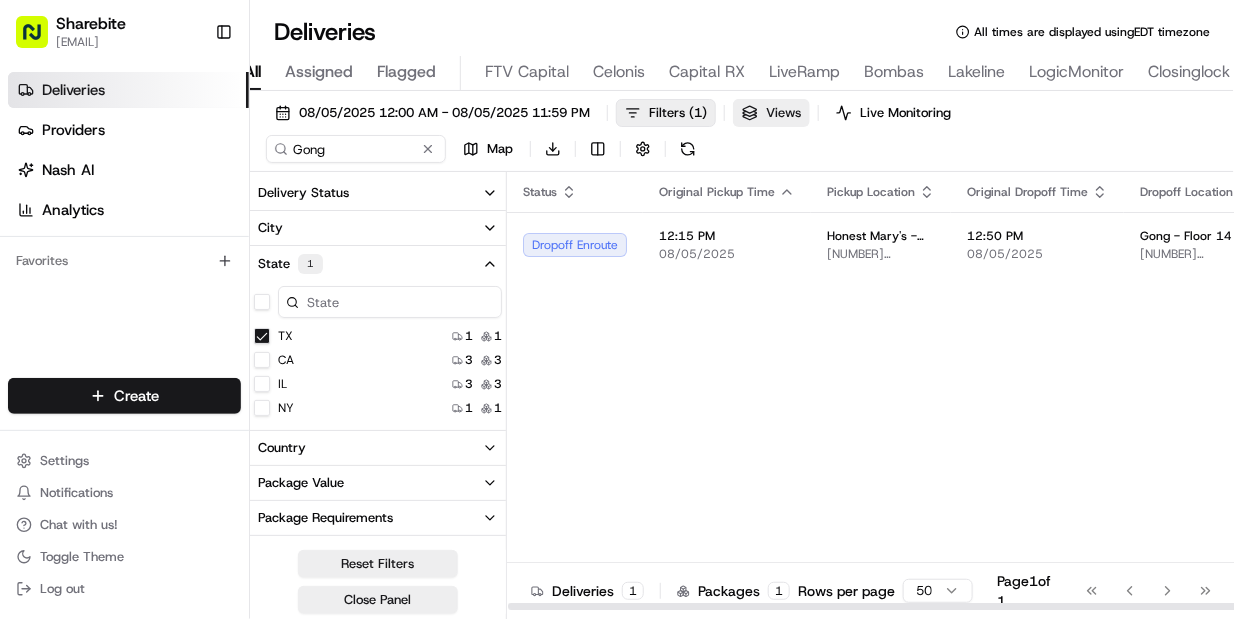click on "Views" at bounding box center (783, 113) 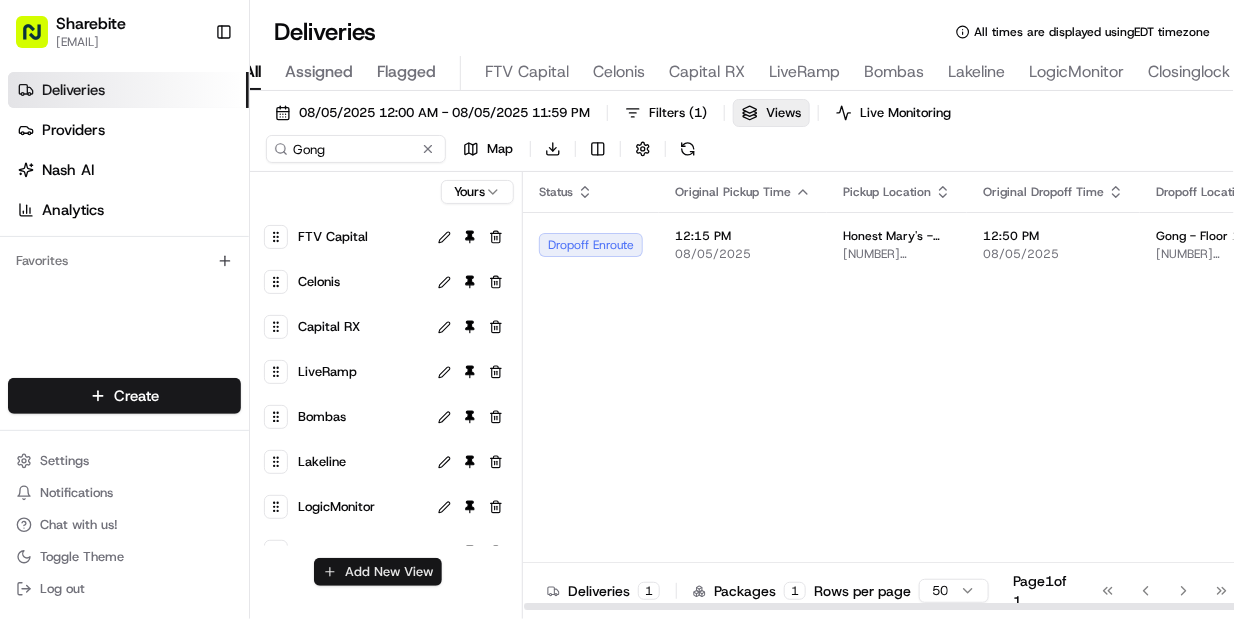 click on "Add New View" at bounding box center (378, 572) 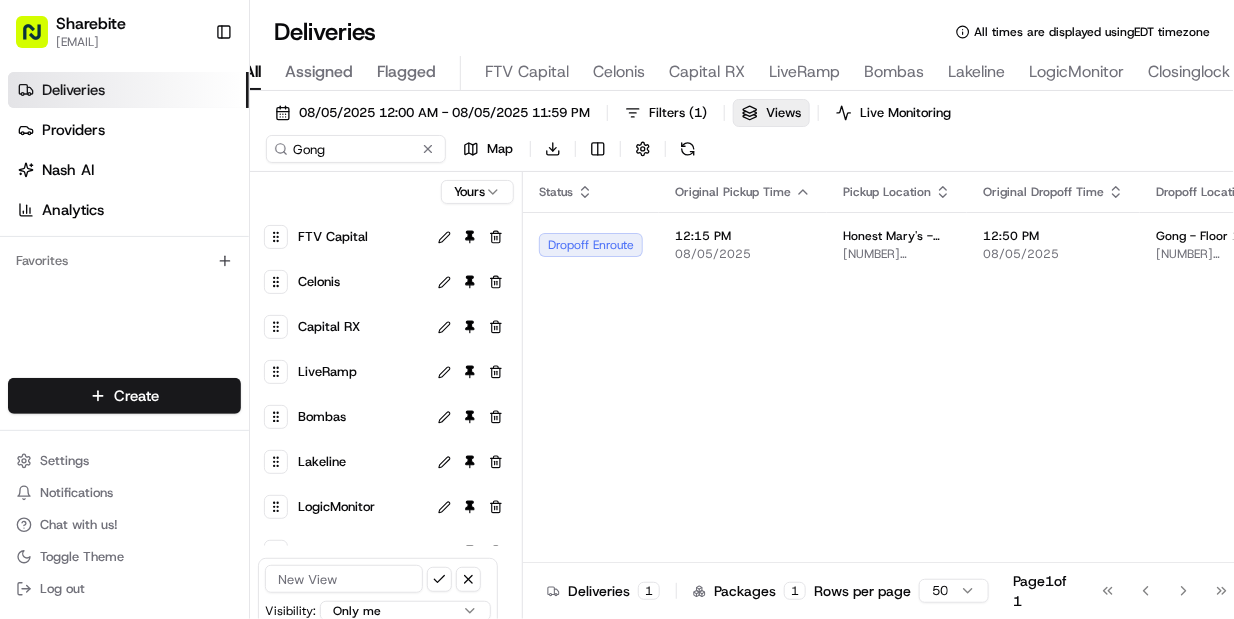 click at bounding box center (344, 579) 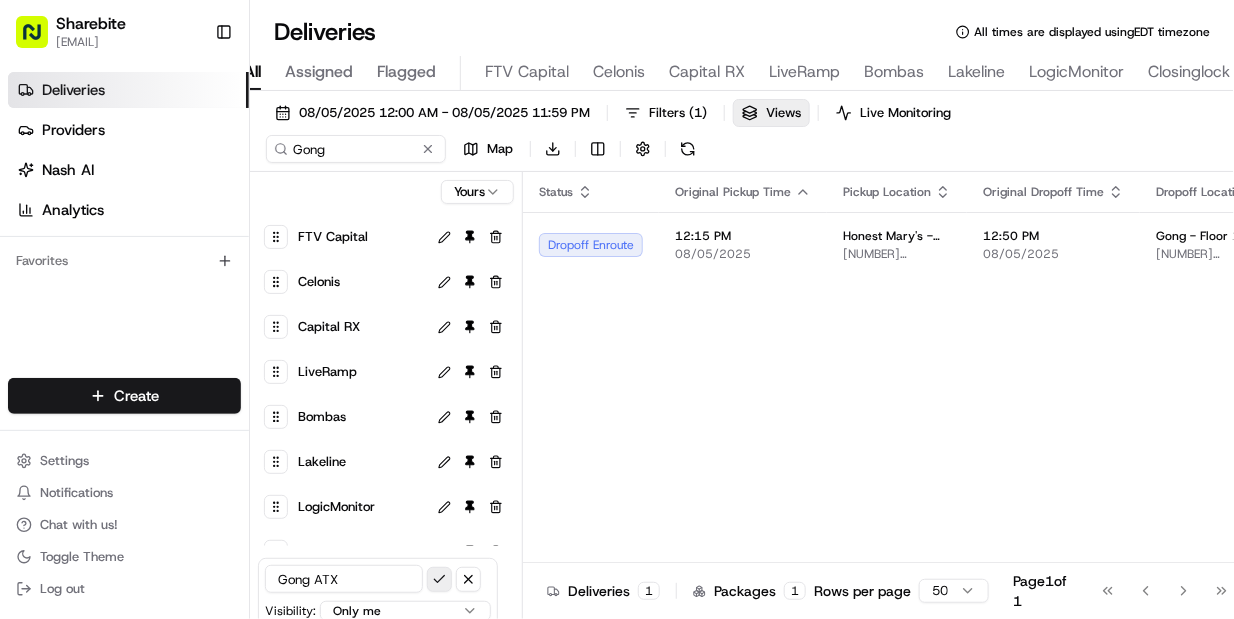 type on "Gong ATX" 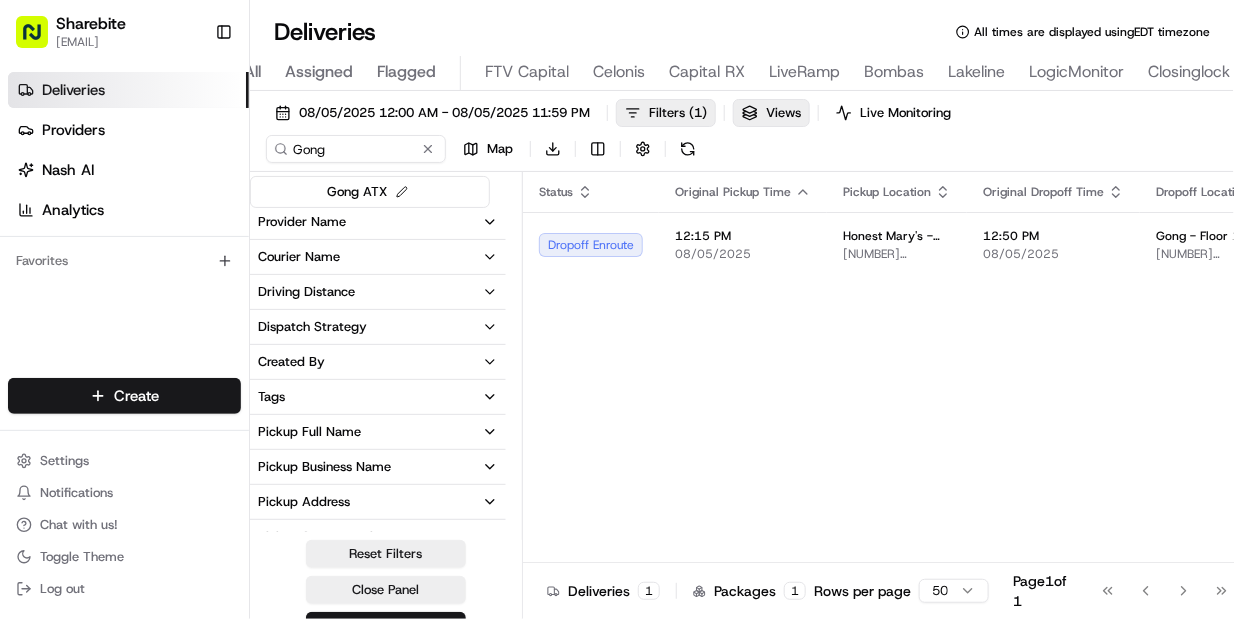 scroll, scrollTop: 0, scrollLeft: 0, axis: both 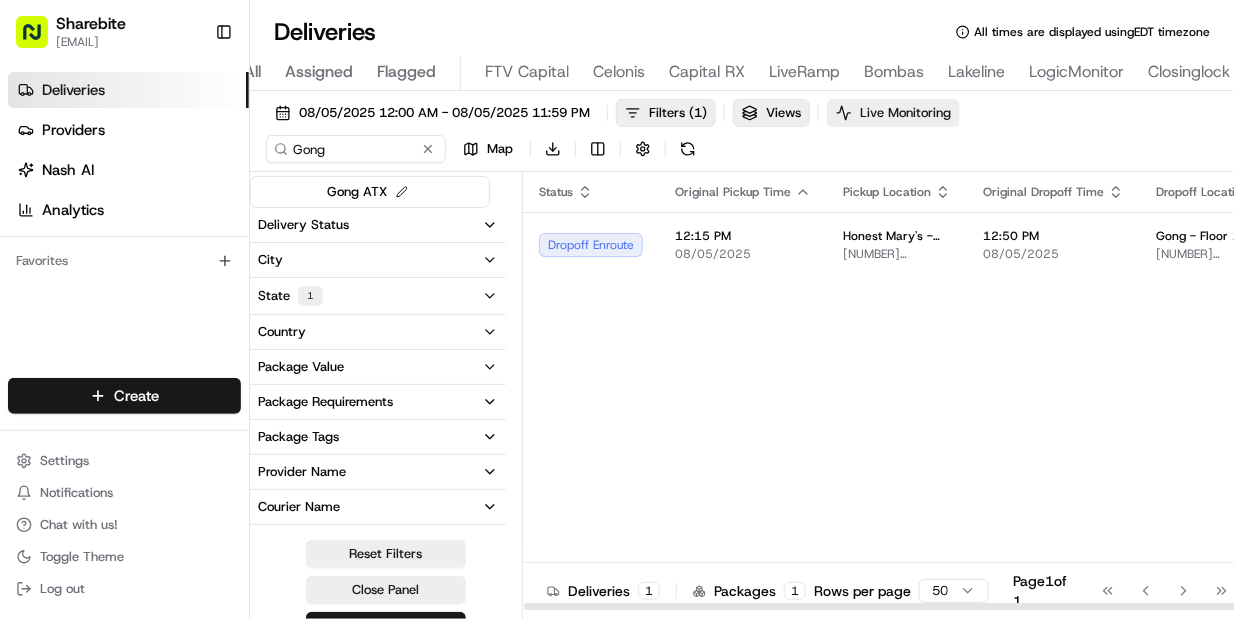 click on "Live Monitoring" at bounding box center (905, 113) 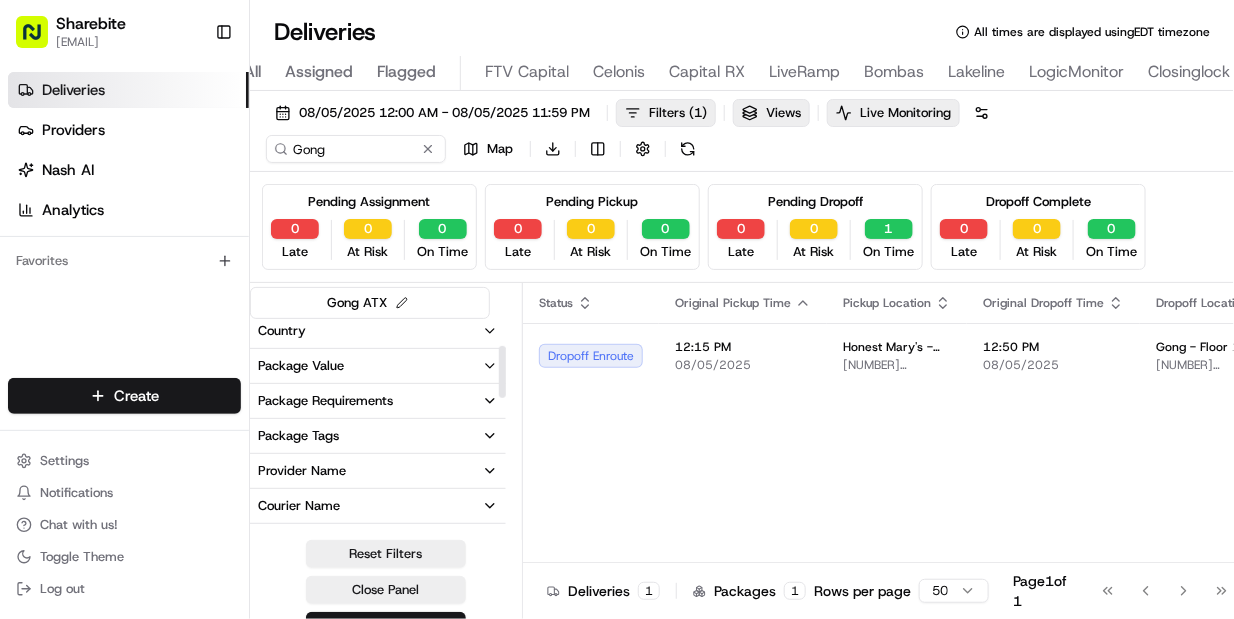 scroll, scrollTop: 115, scrollLeft: 0, axis: vertical 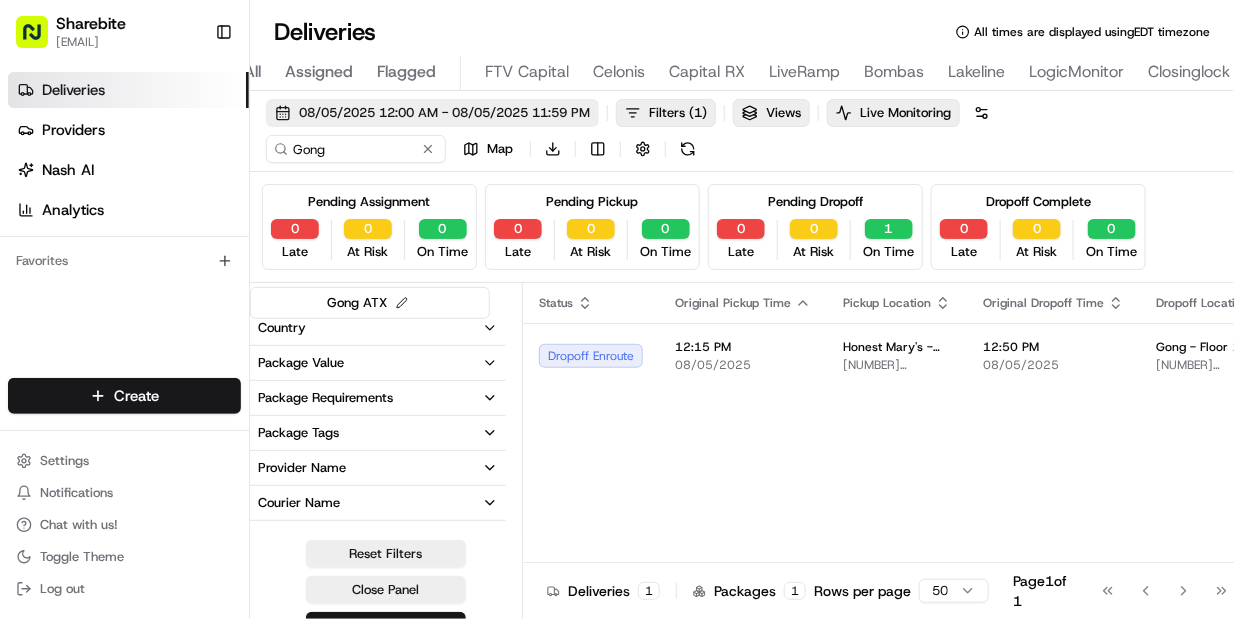 click on "08/05/2025 12:00 AM - 08/05/2025 11:59 PM" at bounding box center [432, 113] 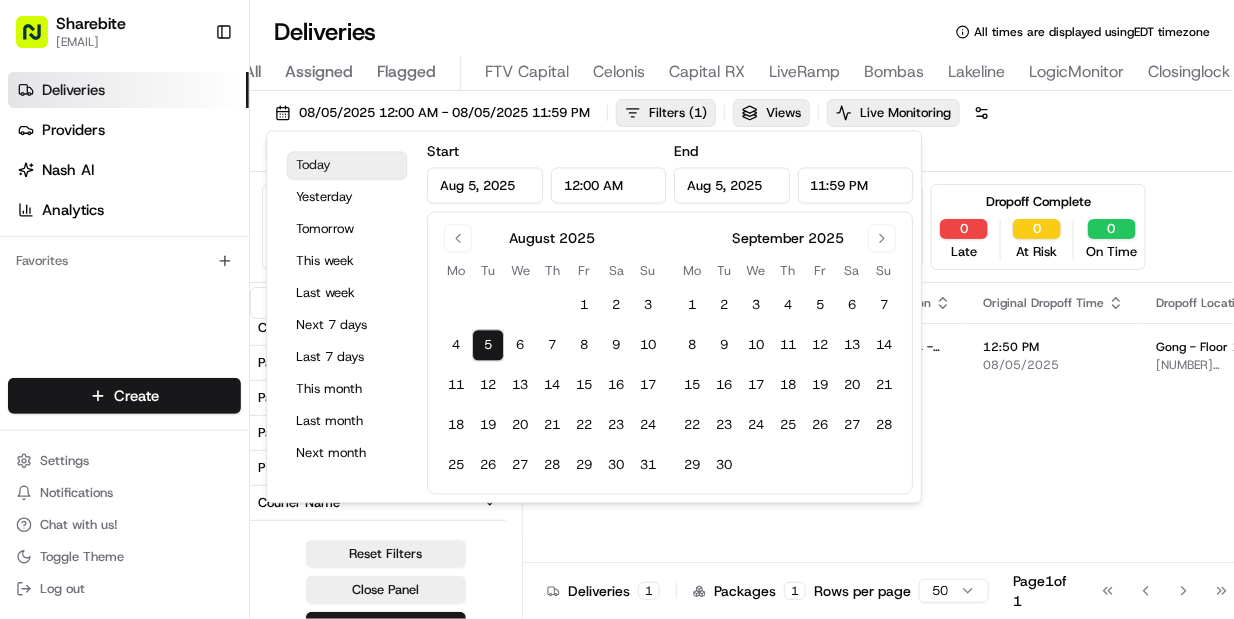 click on "Today" at bounding box center [347, 166] 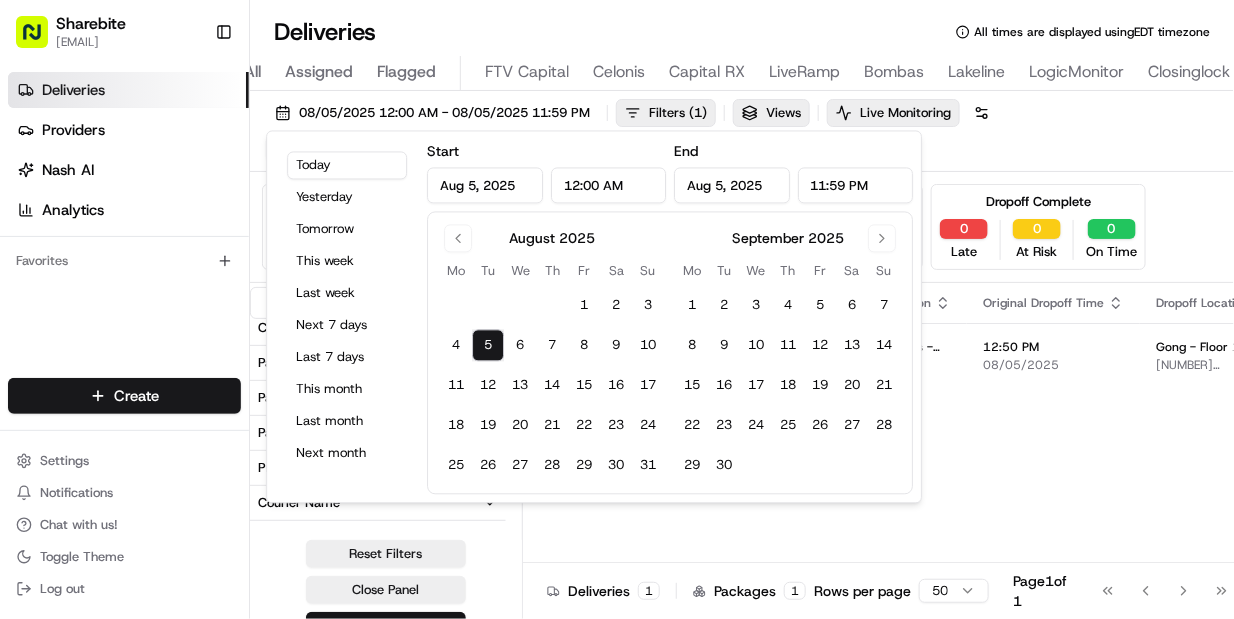 click on "Save changes" at bounding box center (386, 626) 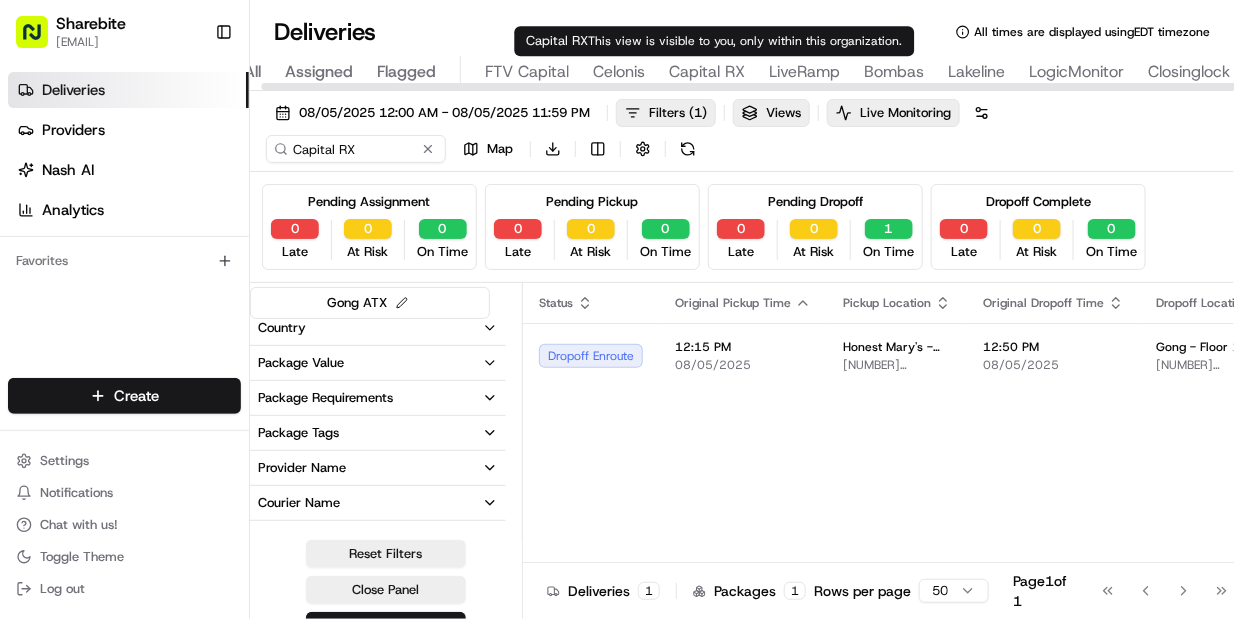 click on "Capital RX" at bounding box center [707, 72] 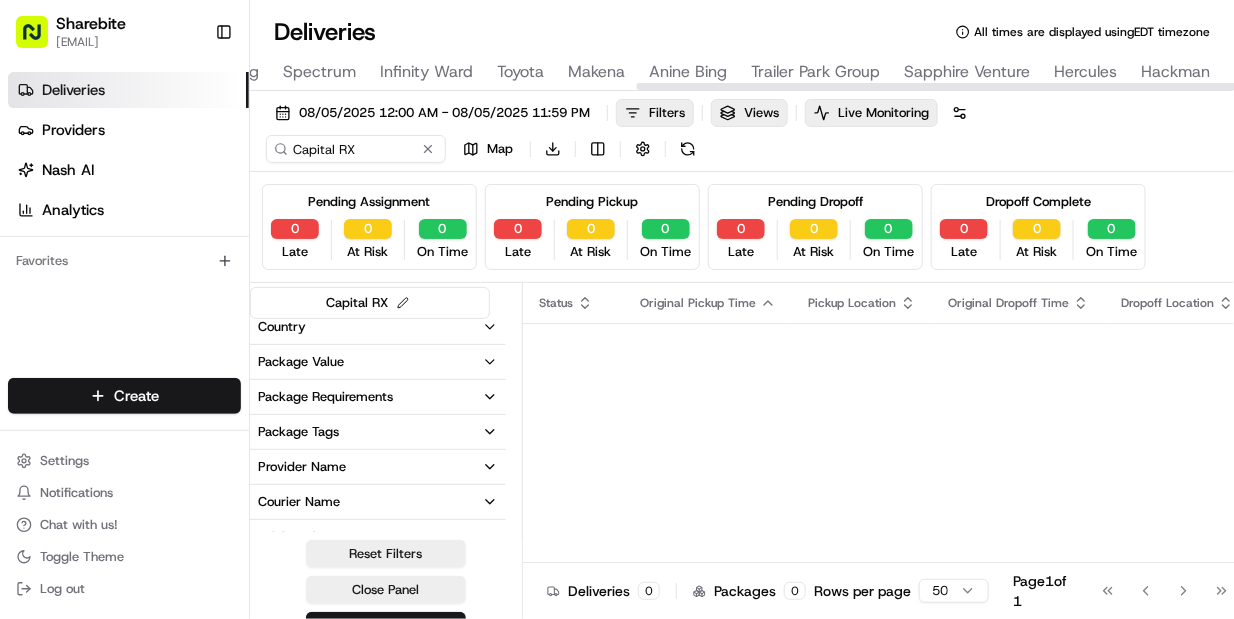 scroll, scrollTop: 0, scrollLeft: 1192, axis: horizontal 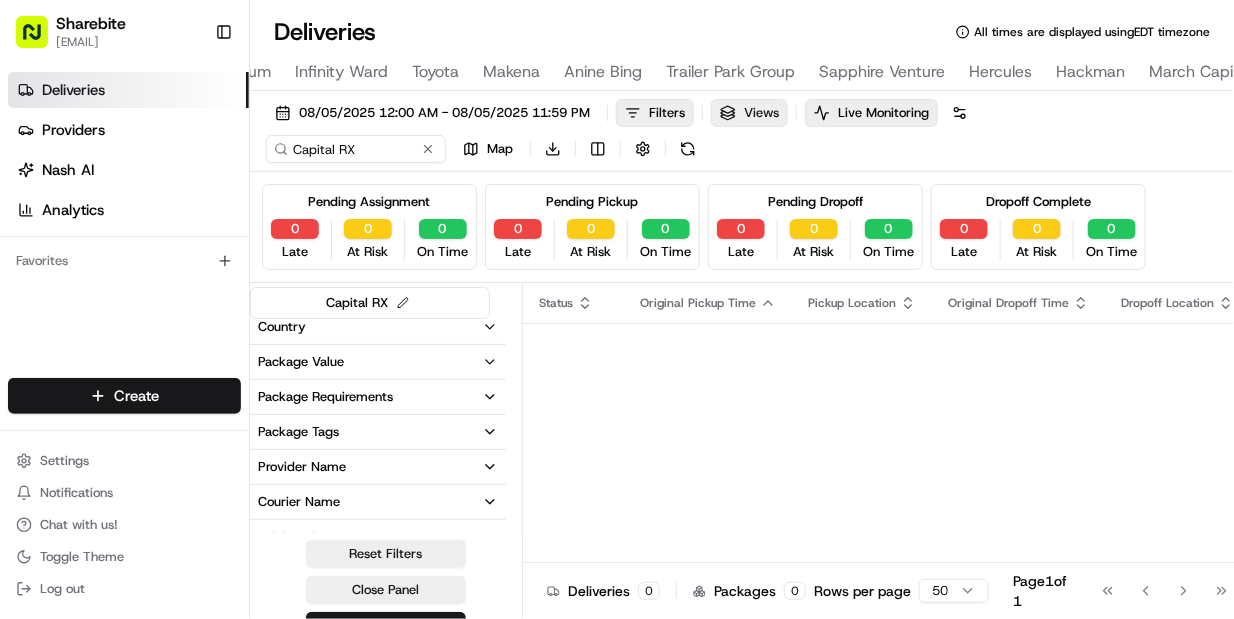 click on "Views" at bounding box center (749, 113) 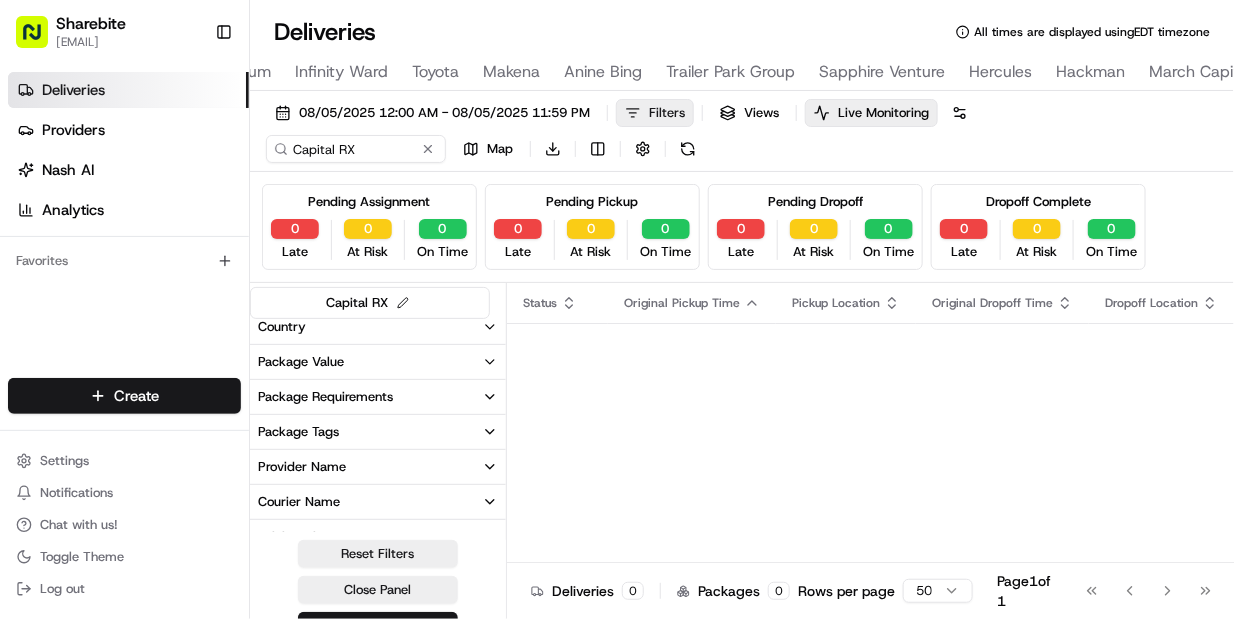 click on "Filters" at bounding box center [667, 113] 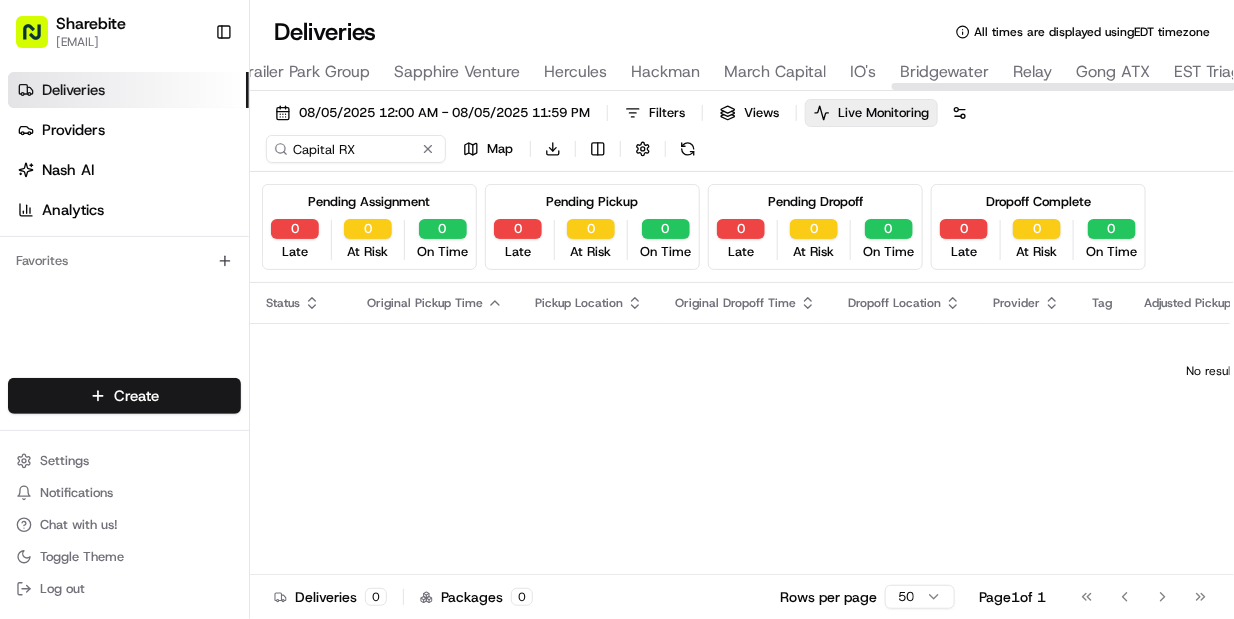 scroll, scrollTop: 0, scrollLeft: 1845, axis: horizontal 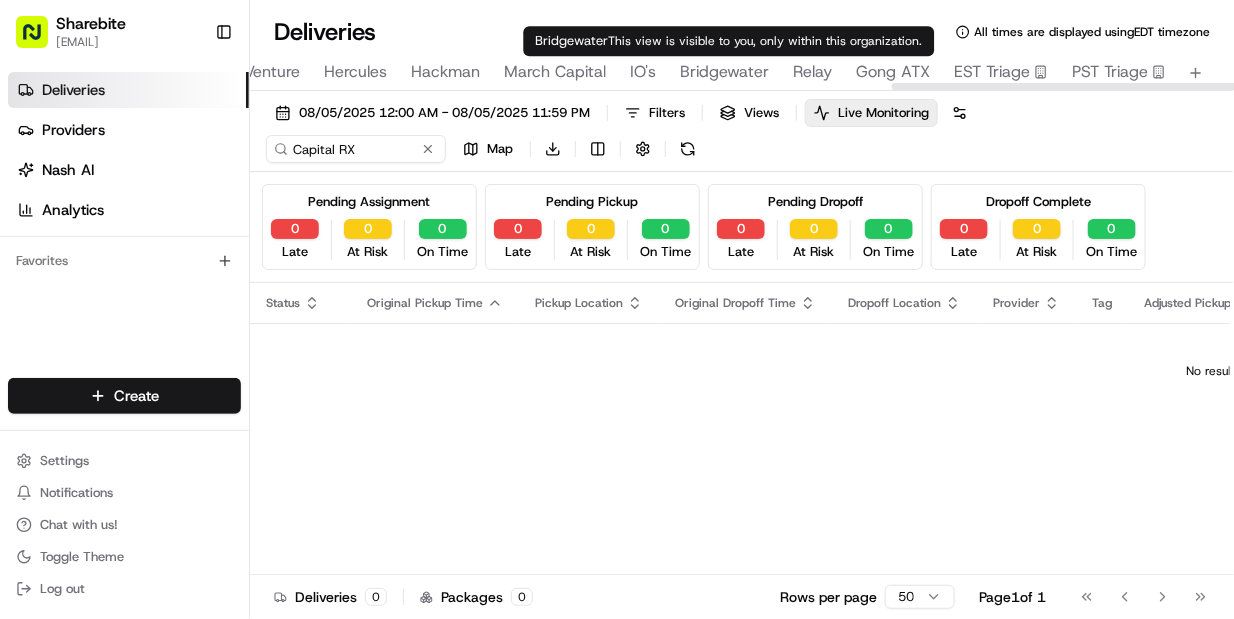 type on "Gong" 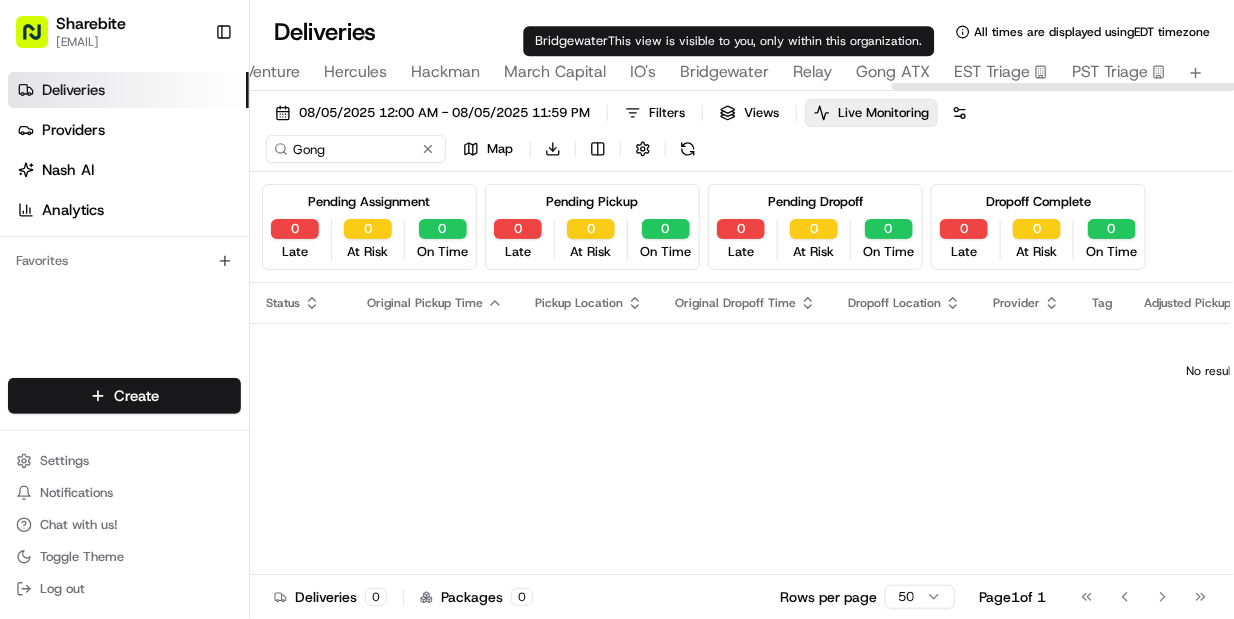 click on "Gong ATX" at bounding box center (893, 73) 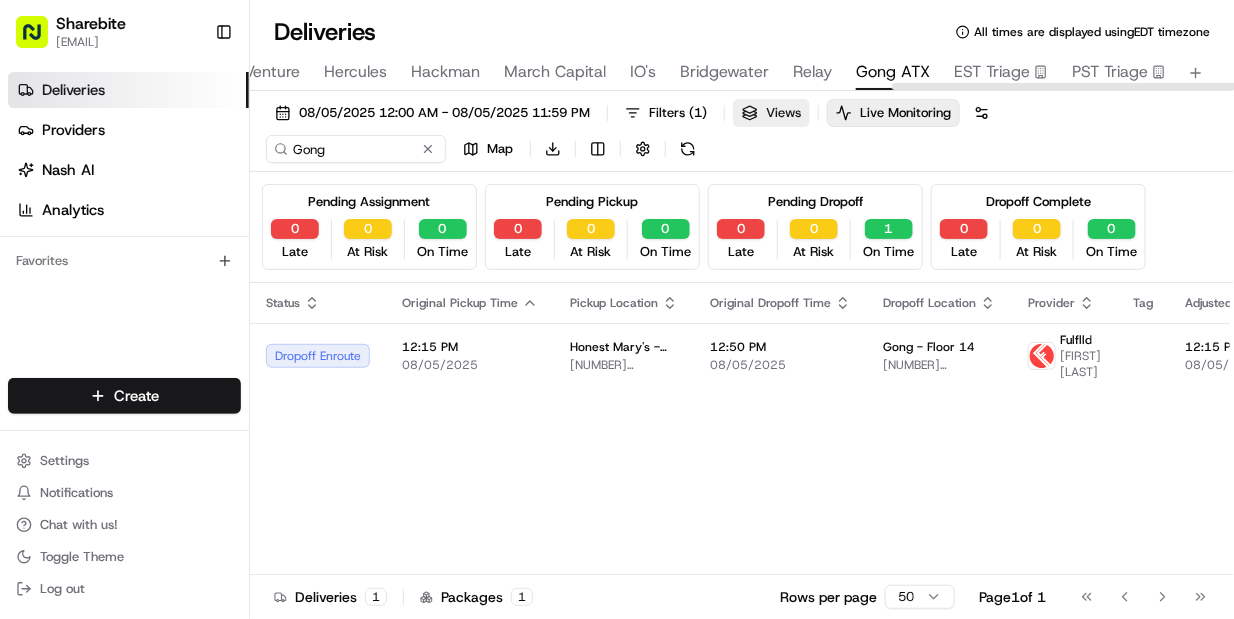 click on "Views" at bounding box center (771, 113) 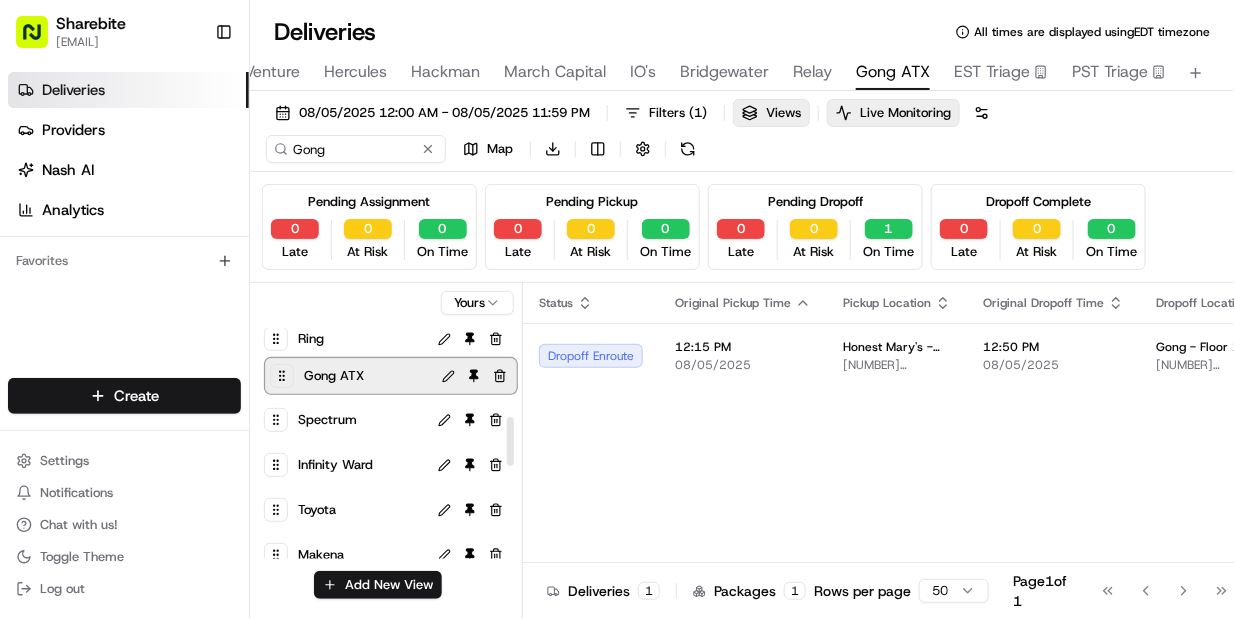 scroll, scrollTop: 411, scrollLeft: 0, axis: vertical 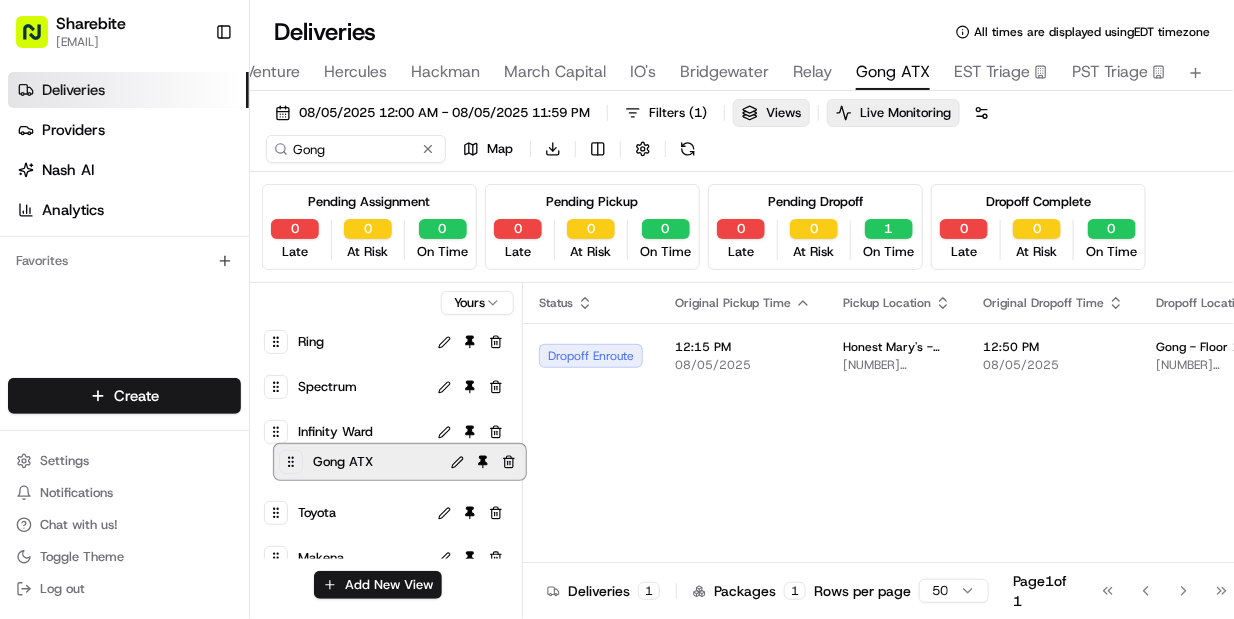 drag, startPoint x: 270, startPoint y: 524, endPoint x: 284, endPoint y: 444, distance: 81.21576 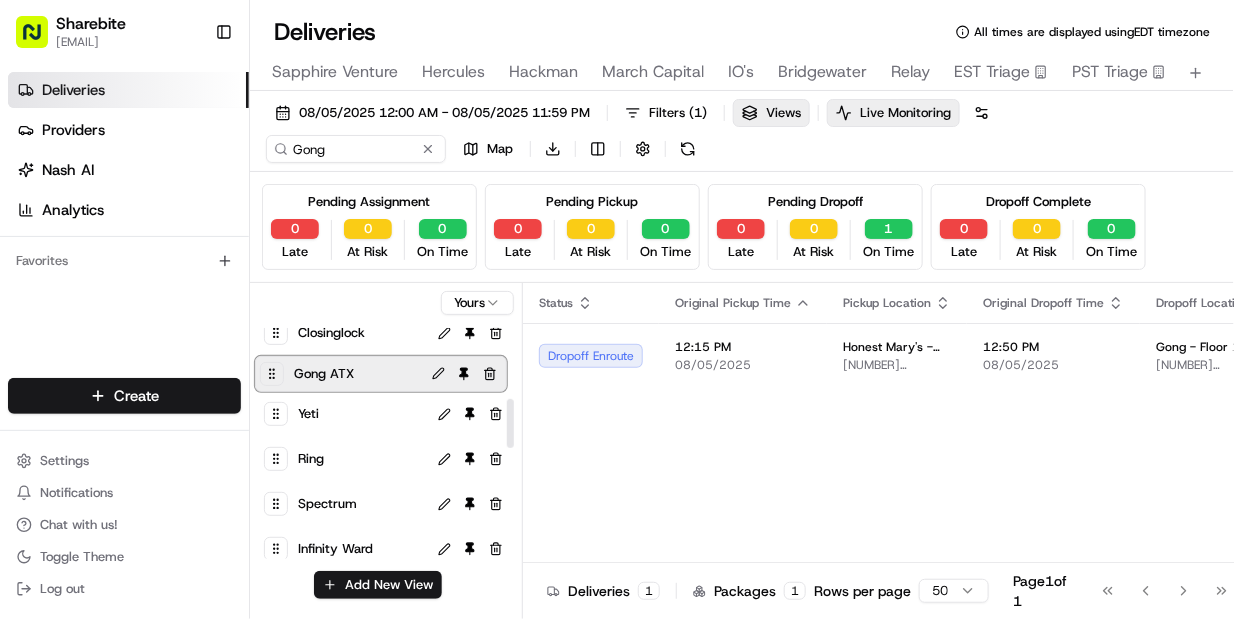 scroll, scrollTop: 318, scrollLeft: 0, axis: vertical 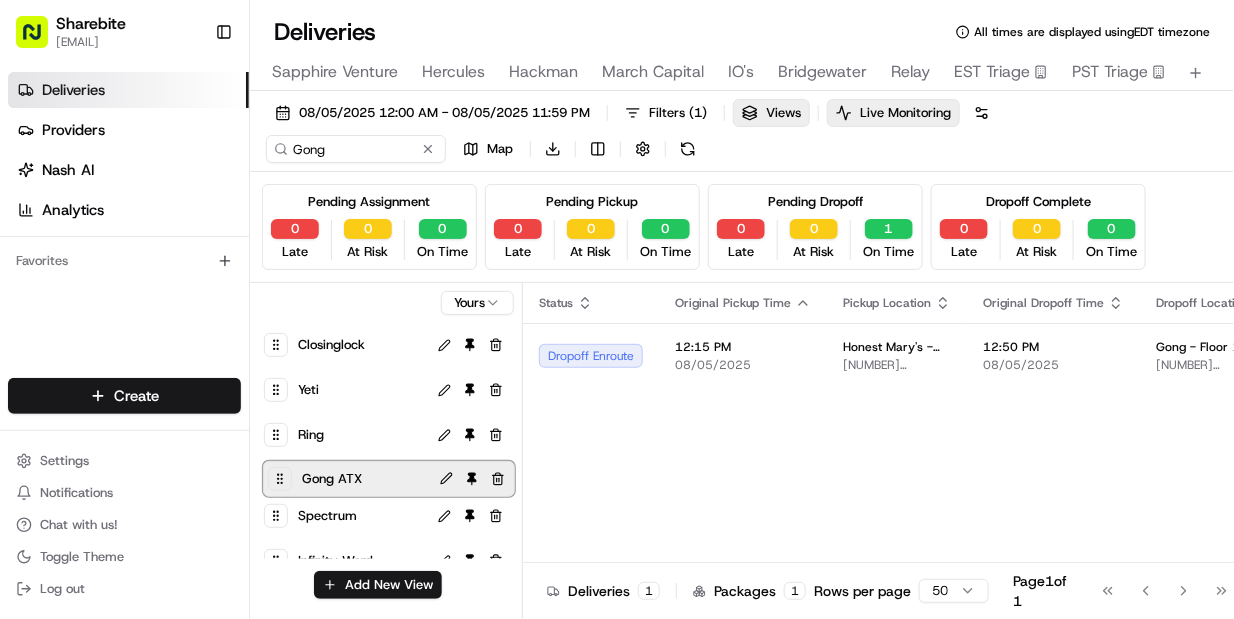 click on "[COMPANY] [COMPANY] [COMPANY] [COMPANY] [COMPANY] [COMPANY] [COMPANY] [COMPANY] [COMPANY] [COMPANY] [COMPANY] [COMPANY] [COMPANY] [COMPANY] [COMPANY] [COMPANY] [COMPANY] [COMPANY] [COMPANY] [COMPANY] [COMPANY] [COMPANY] [COMPANY] [COMPANY] [COMPANY] [COMPANY]" at bounding box center (386, 550) 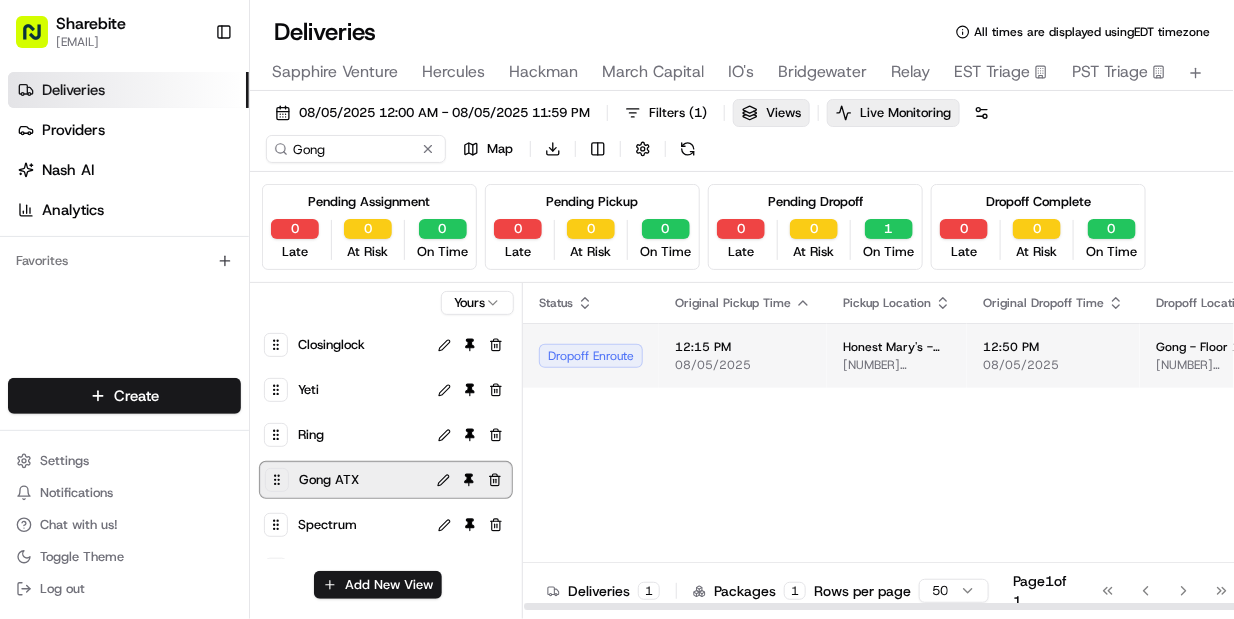 click on "Dropoff Enroute" at bounding box center (591, 356) 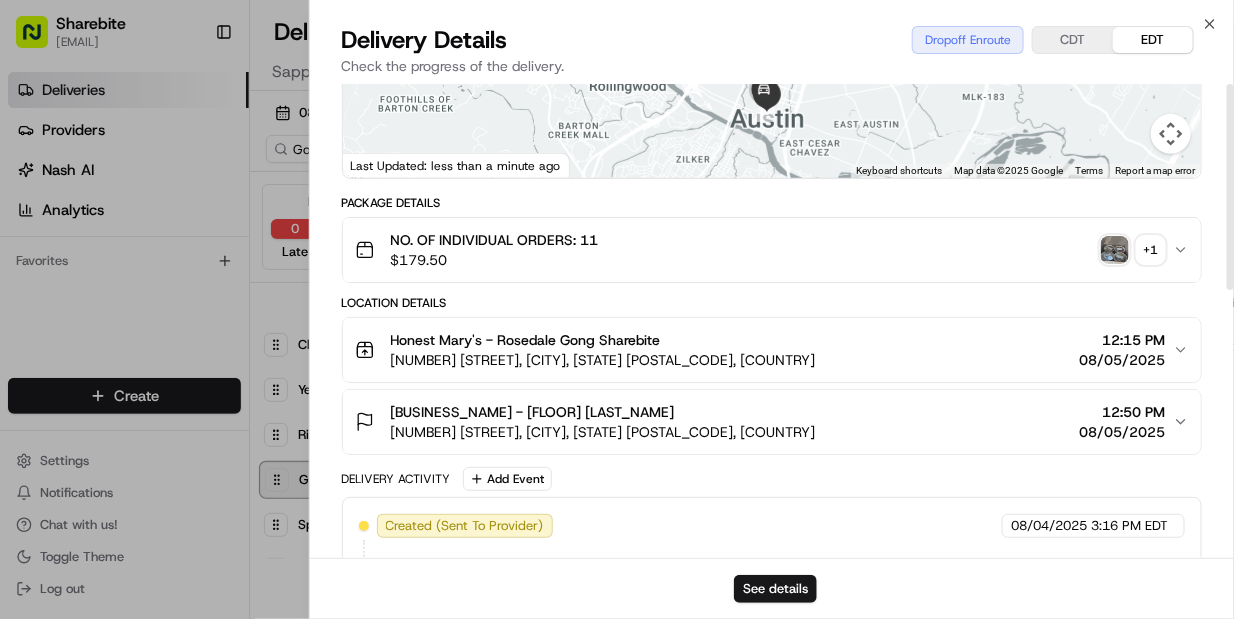 scroll, scrollTop: 0, scrollLeft: 0, axis: both 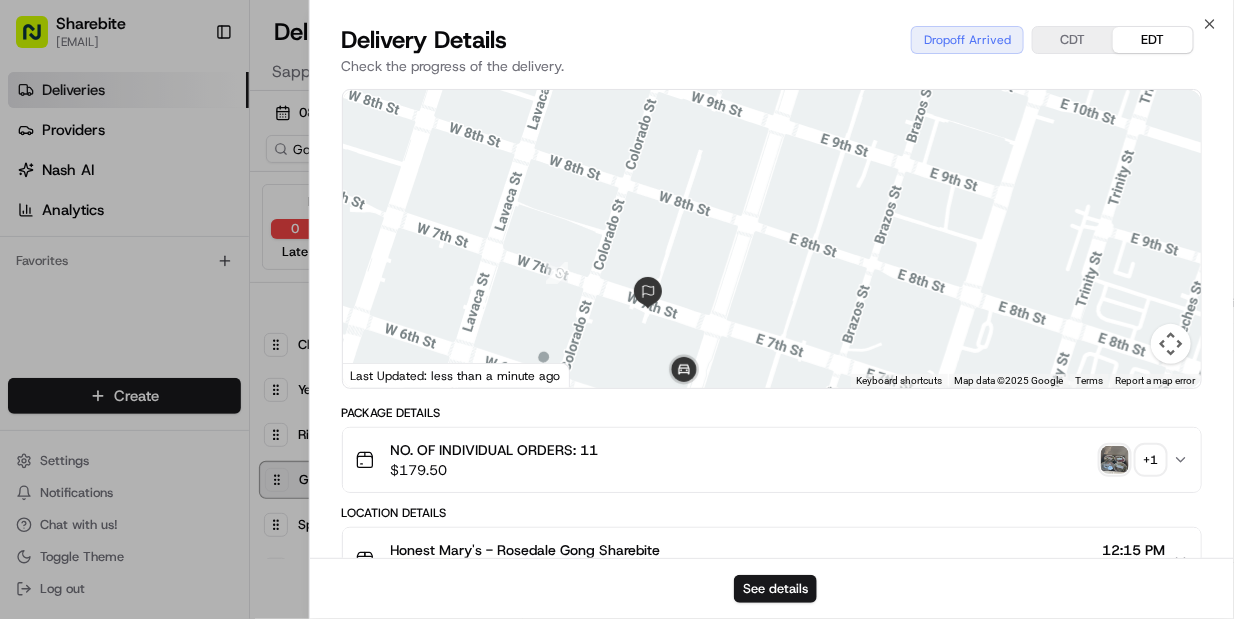 click at bounding box center (1115, 460) 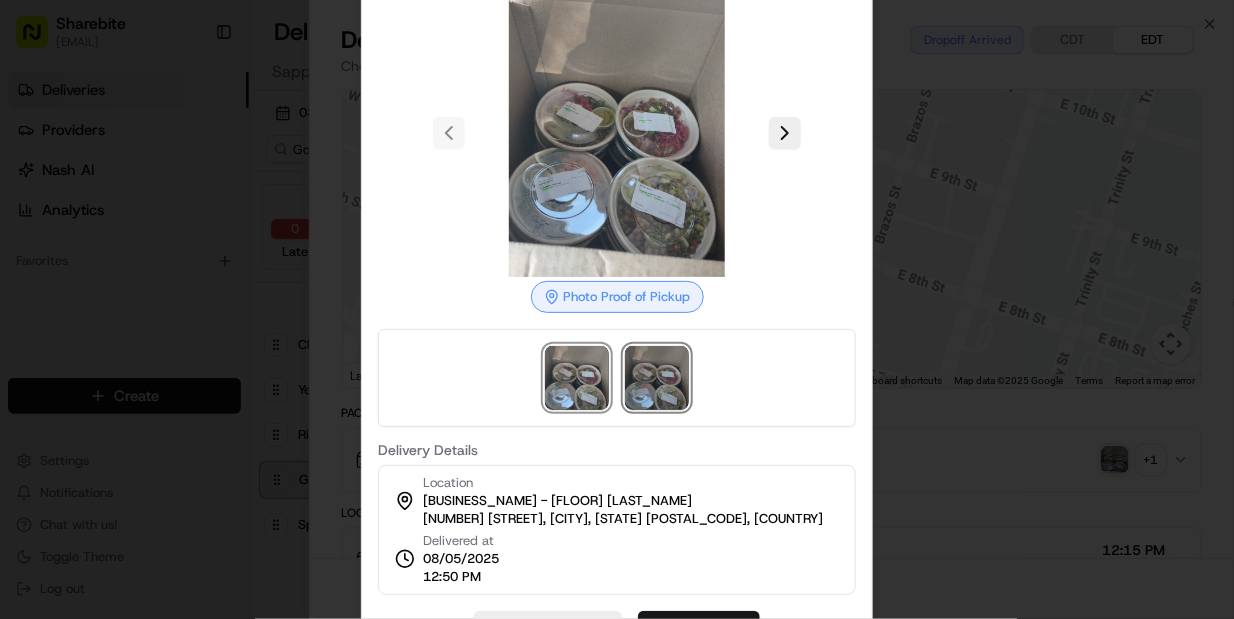 click at bounding box center [657, 378] 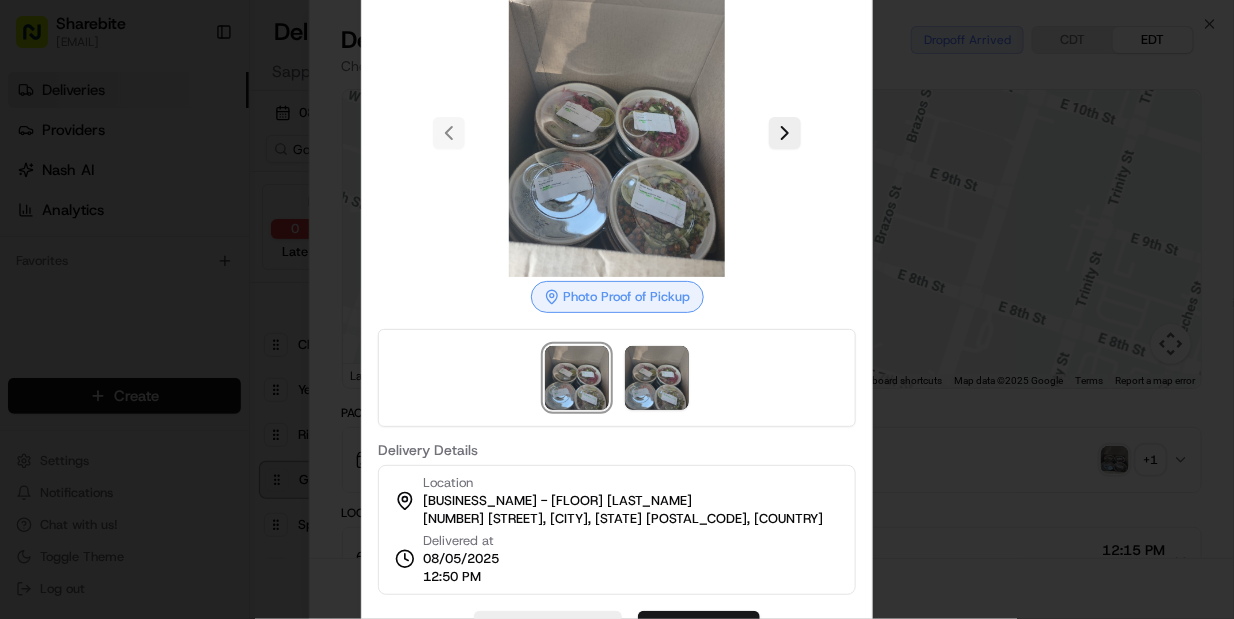 click at bounding box center [617, 309] 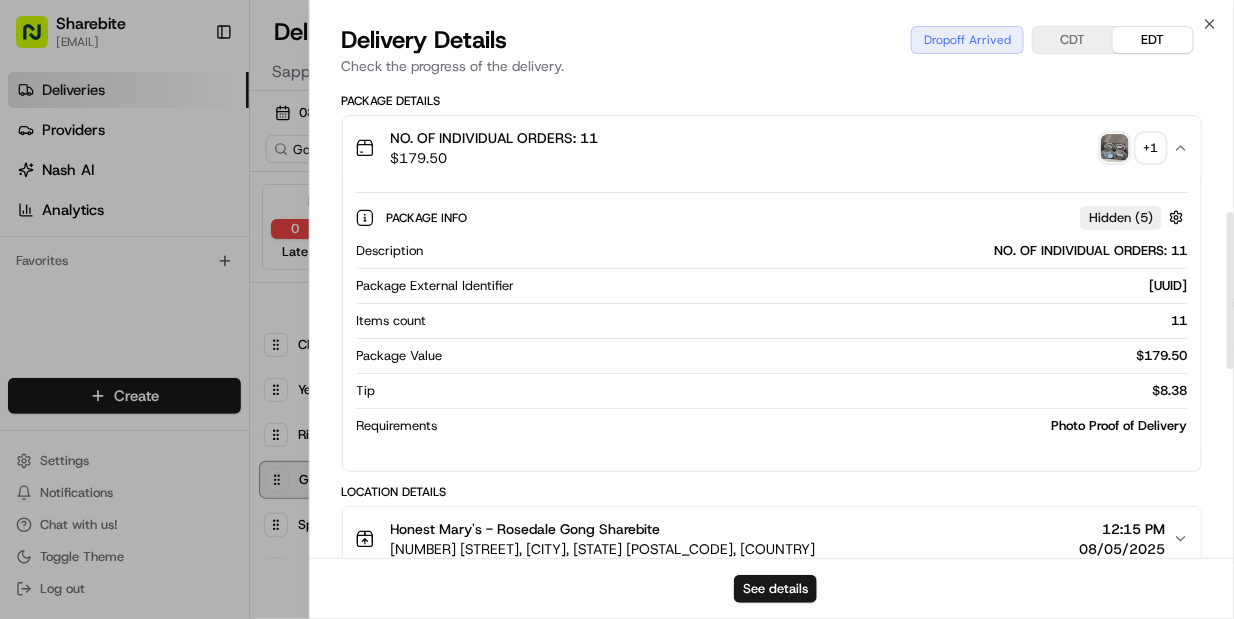 scroll, scrollTop: 396, scrollLeft: 0, axis: vertical 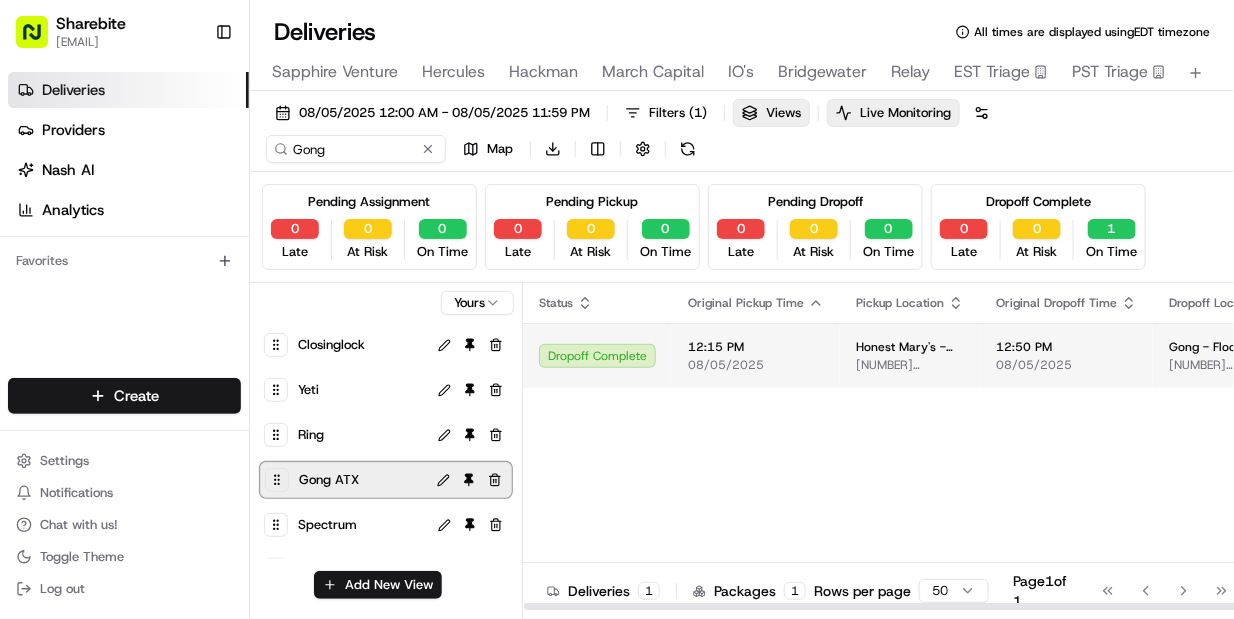 click on "Dropoff Complete" at bounding box center (597, 355) 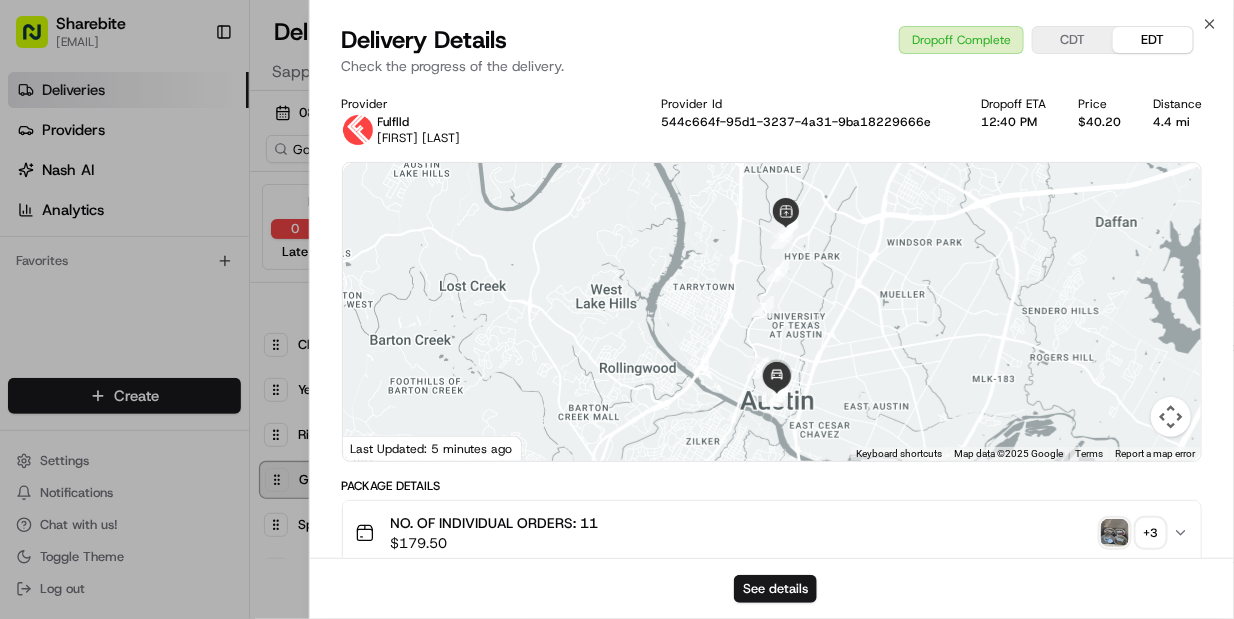 click on "+ 3" at bounding box center (1151, 533) 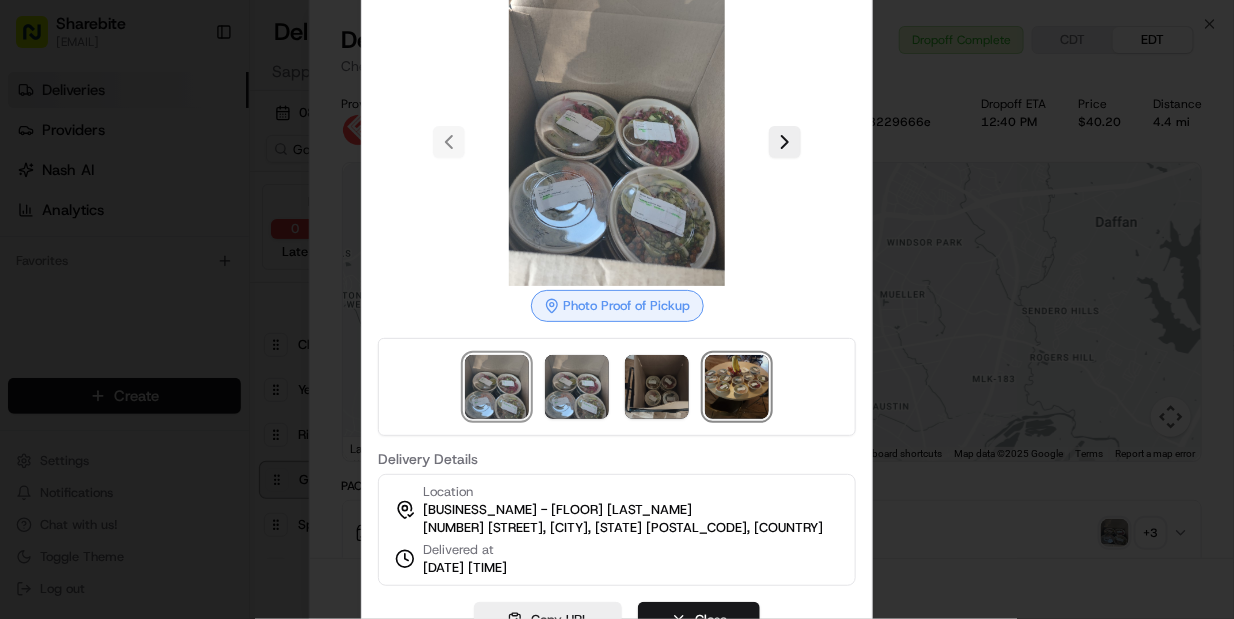 click at bounding box center (737, 387) 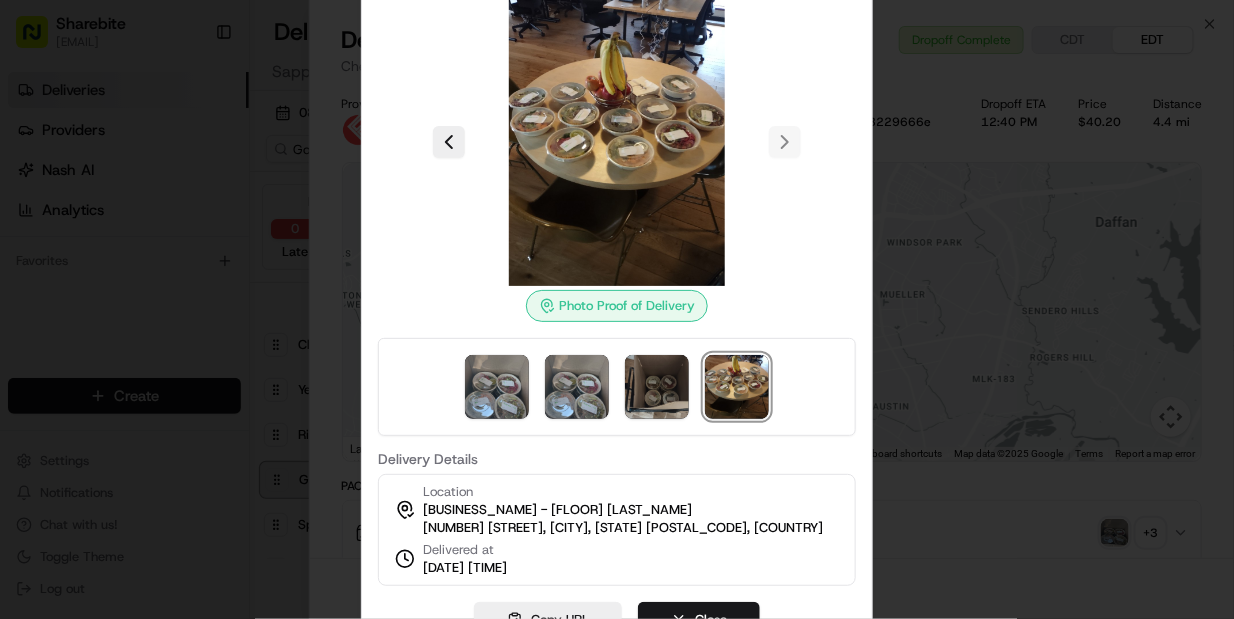 type 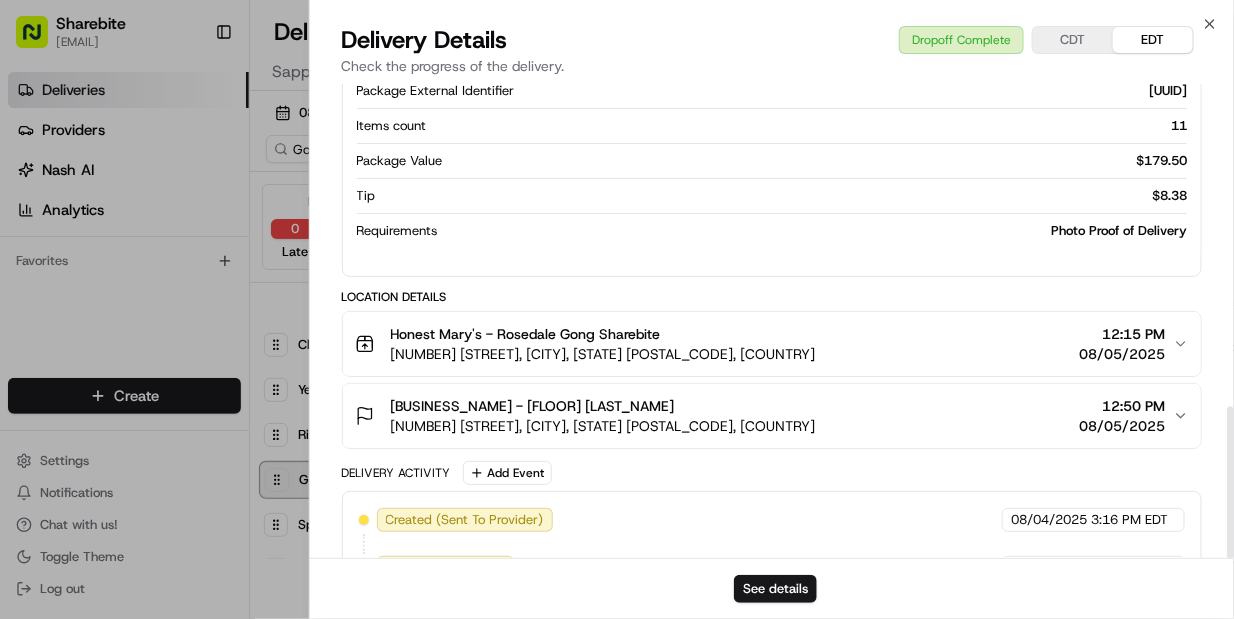 scroll, scrollTop: 1005, scrollLeft: 0, axis: vertical 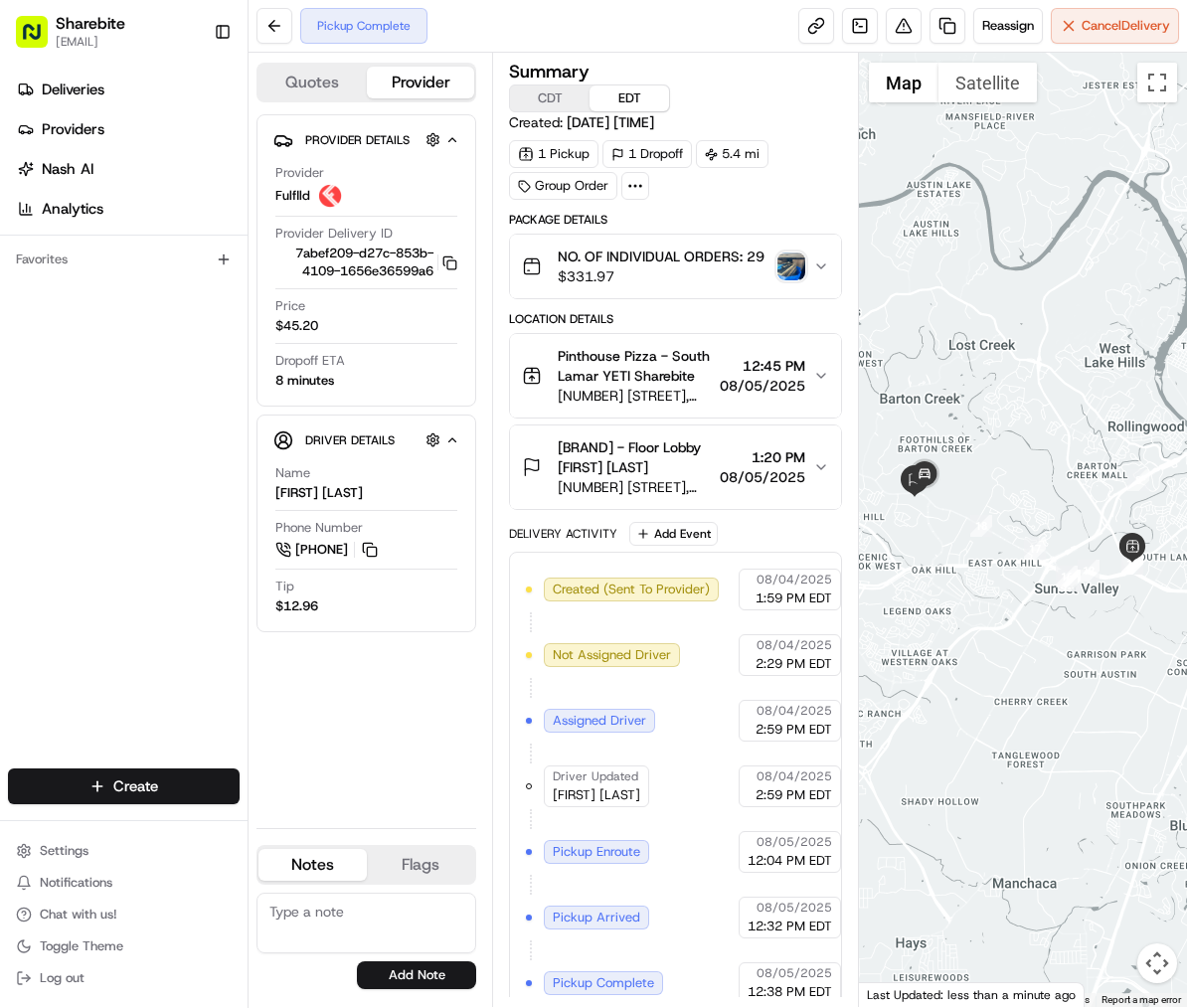 click at bounding box center [1023, 530] 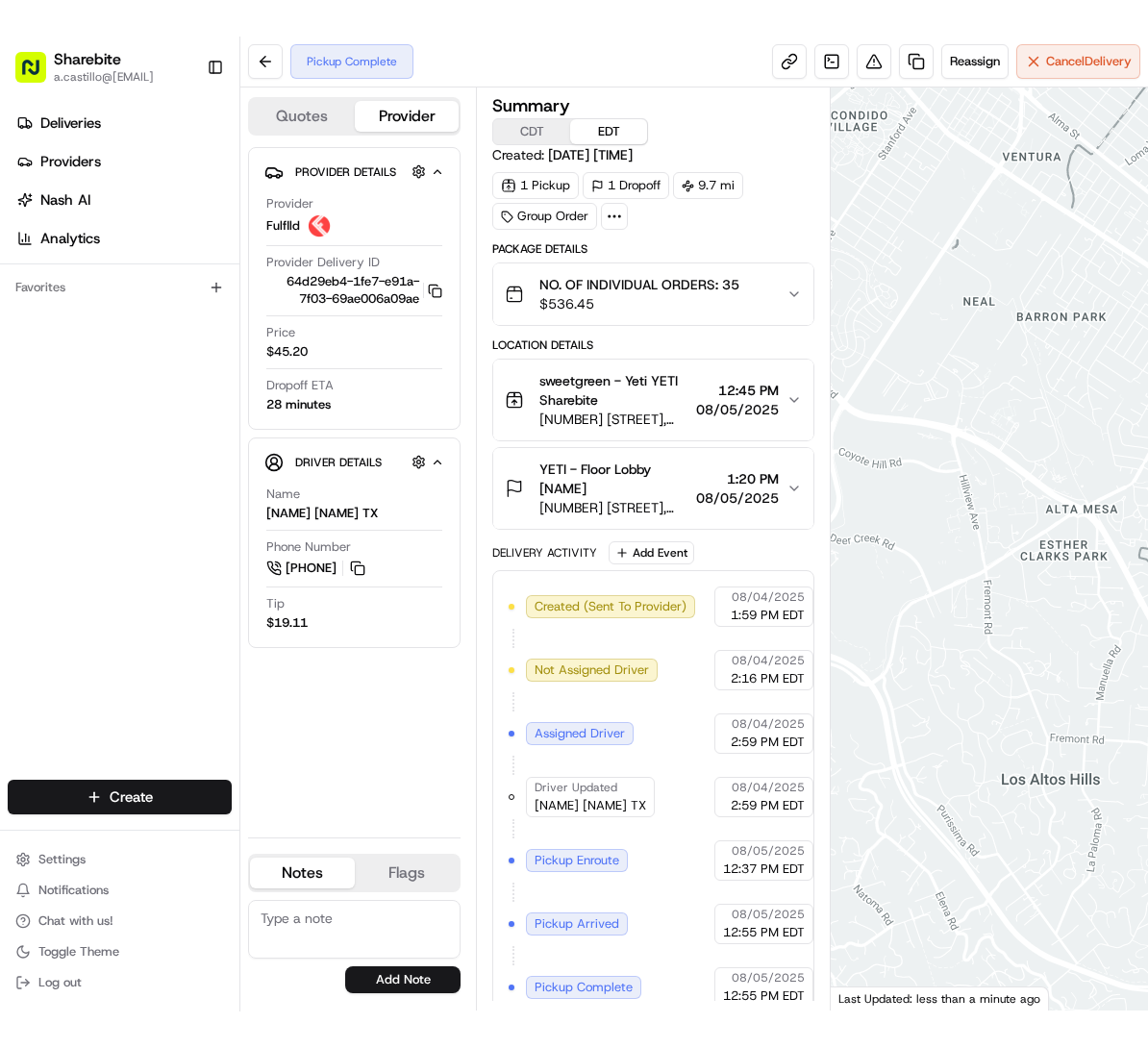 scroll, scrollTop: 0, scrollLeft: 0, axis: both 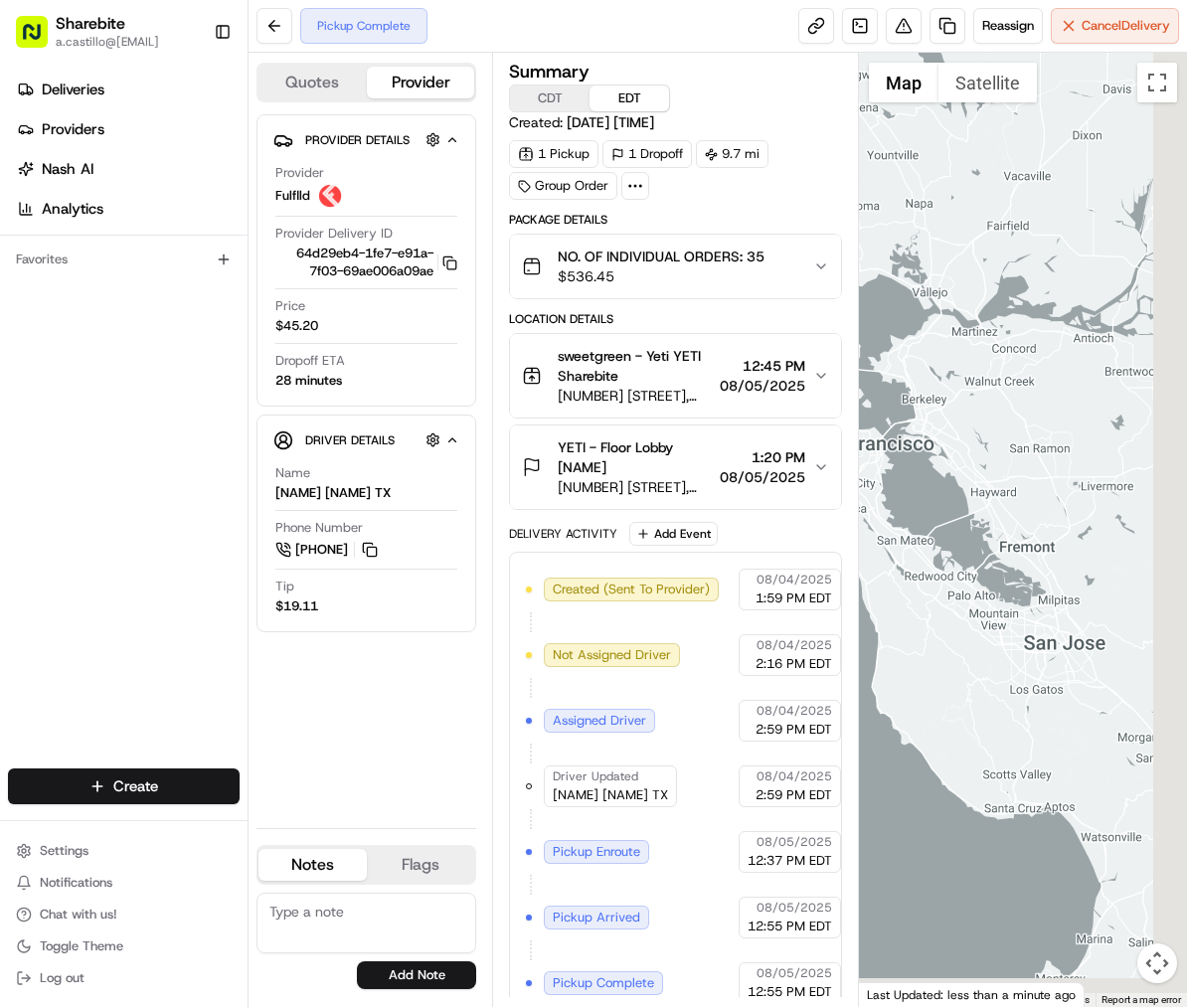drag, startPoint x: 1071, startPoint y: 842, endPoint x: 770, endPoint y: 609, distance: 380.64419 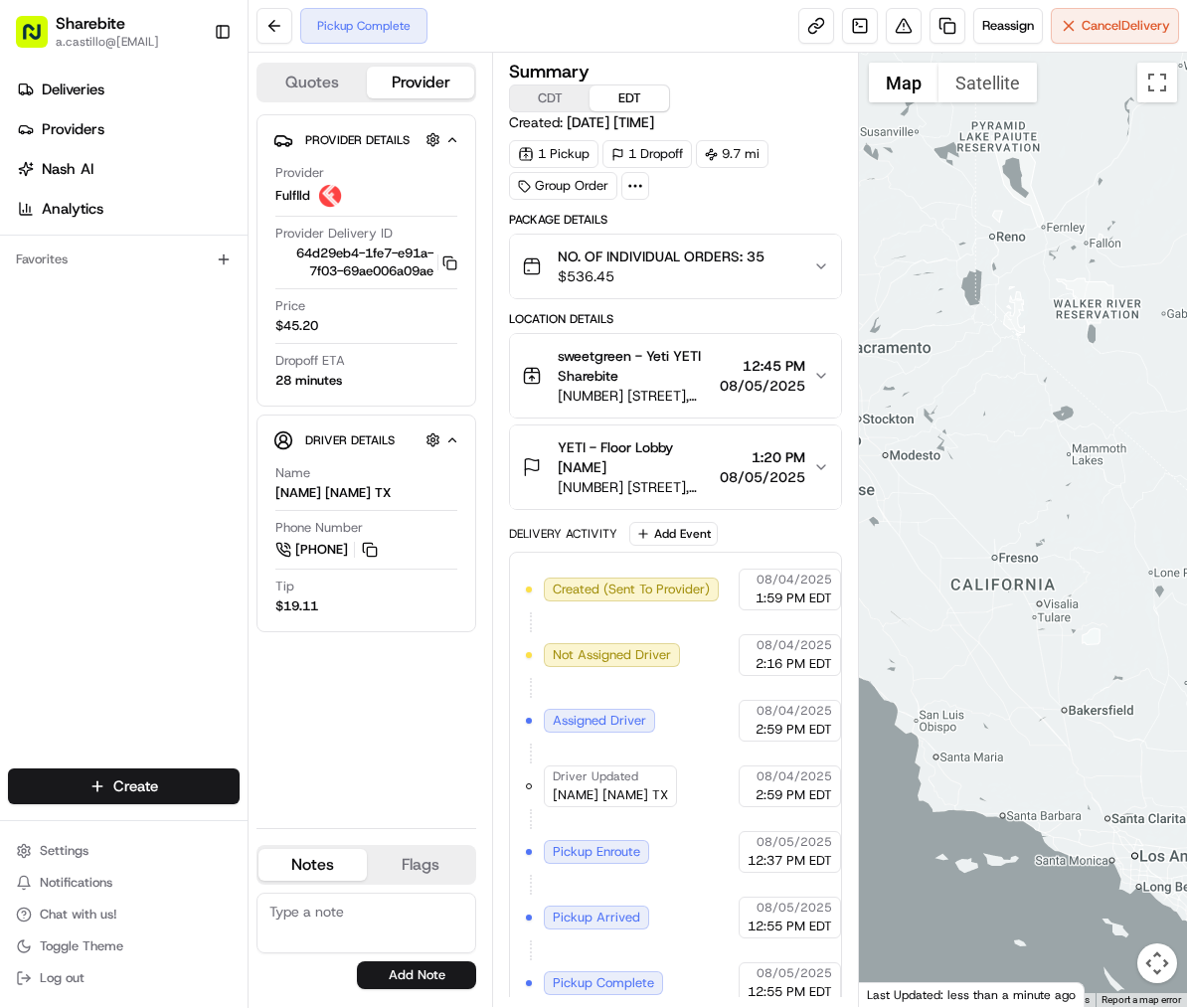 drag, startPoint x: 1061, startPoint y: 685, endPoint x: 784, endPoint y: 536, distance: 314.5314 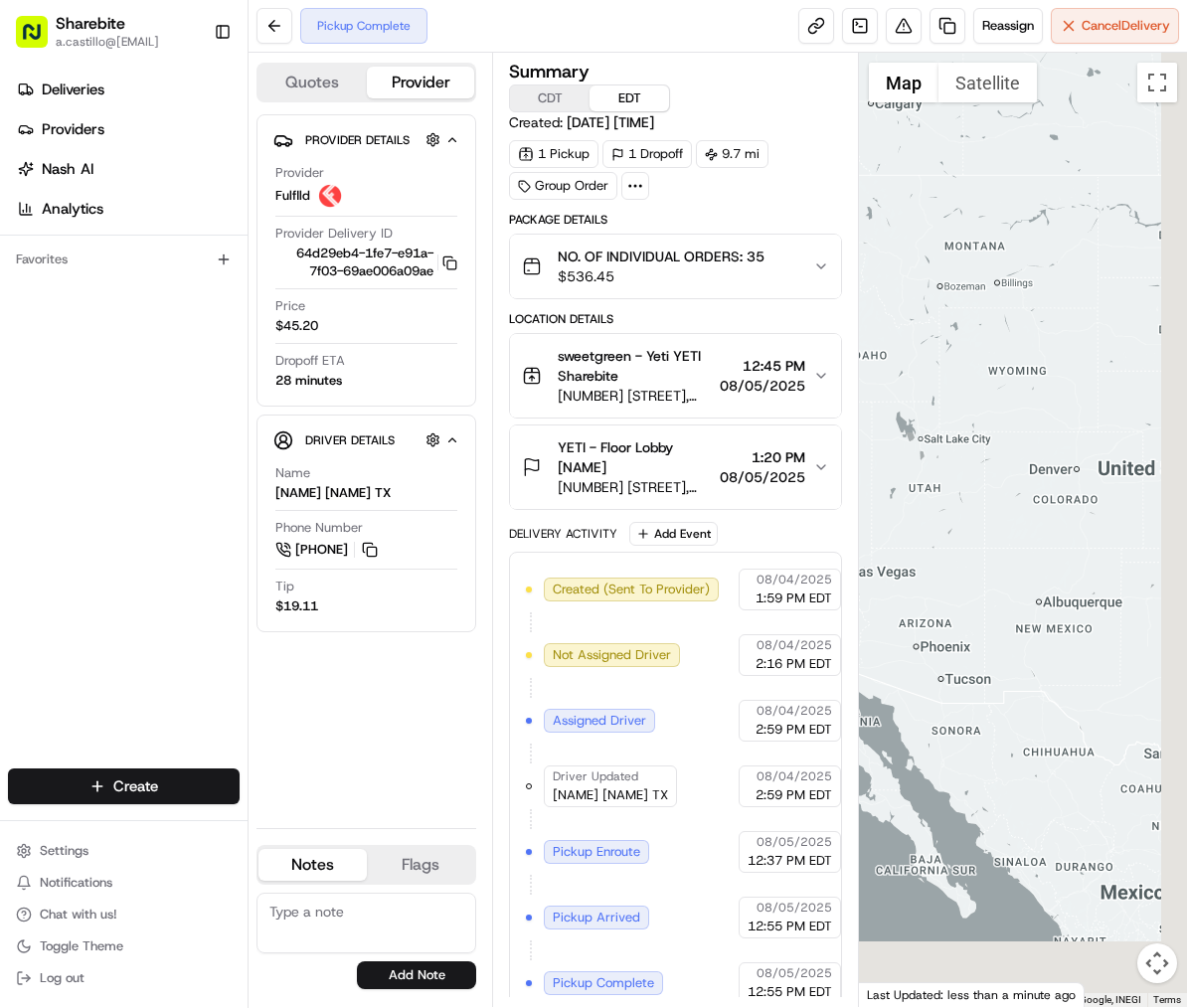 drag, startPoint x: 1095, startPoint y: 823, endPoint x: 927, endPoint y: 696, distance: 210.60152 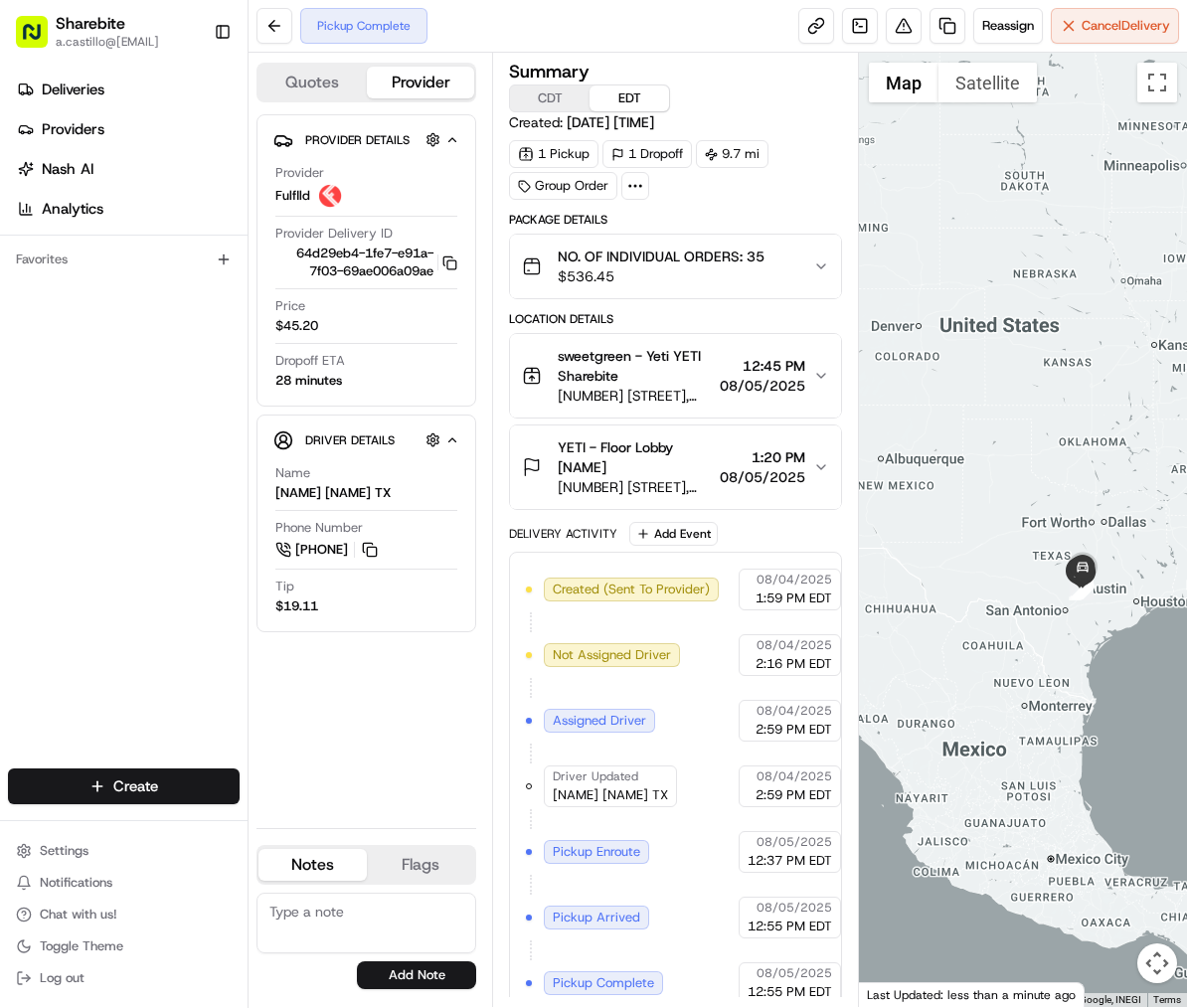 click at bounding box center (1023, 530) 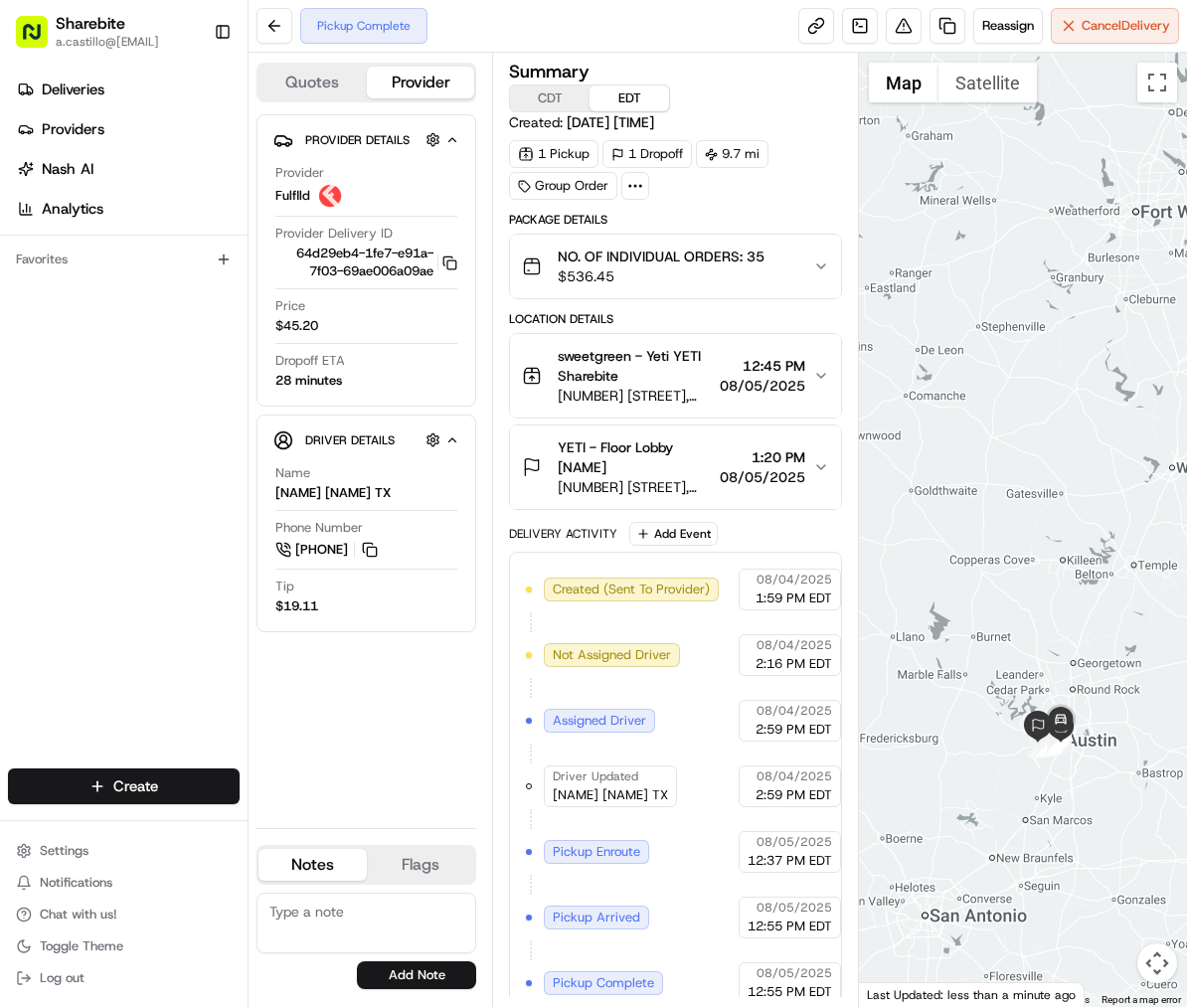 drag, startPoint x: 1146, startPoint y: 803, endPoint x: 1041, endPoint y: 791, distance: 105.68349 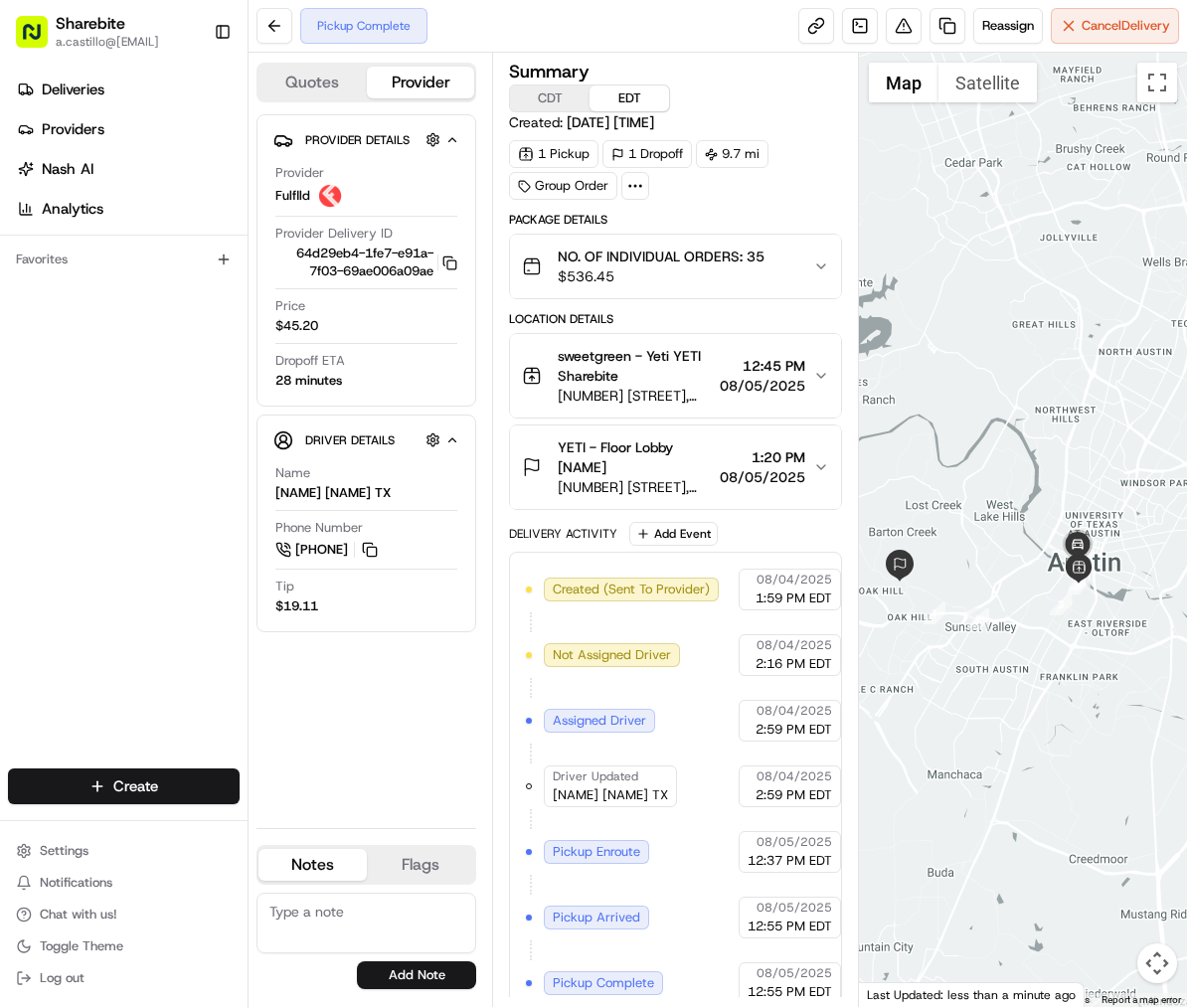 drag, startPoint x: 958, startPoint y: 638, endPoint x: 1080, endPoint y: 644, distance: 122.14745 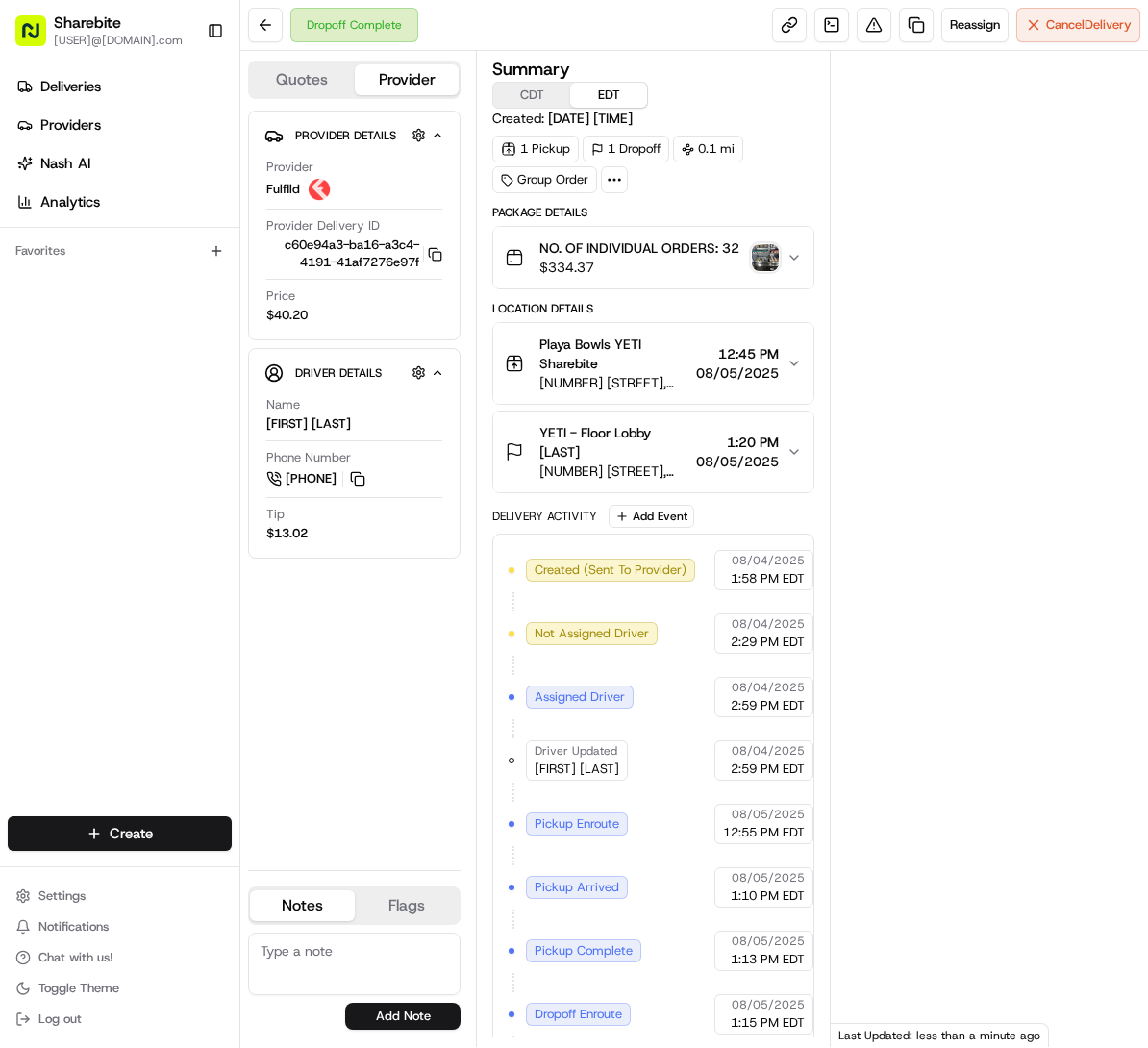 scroll, scrollTop: 0, scrollLeft: 0, axis: both 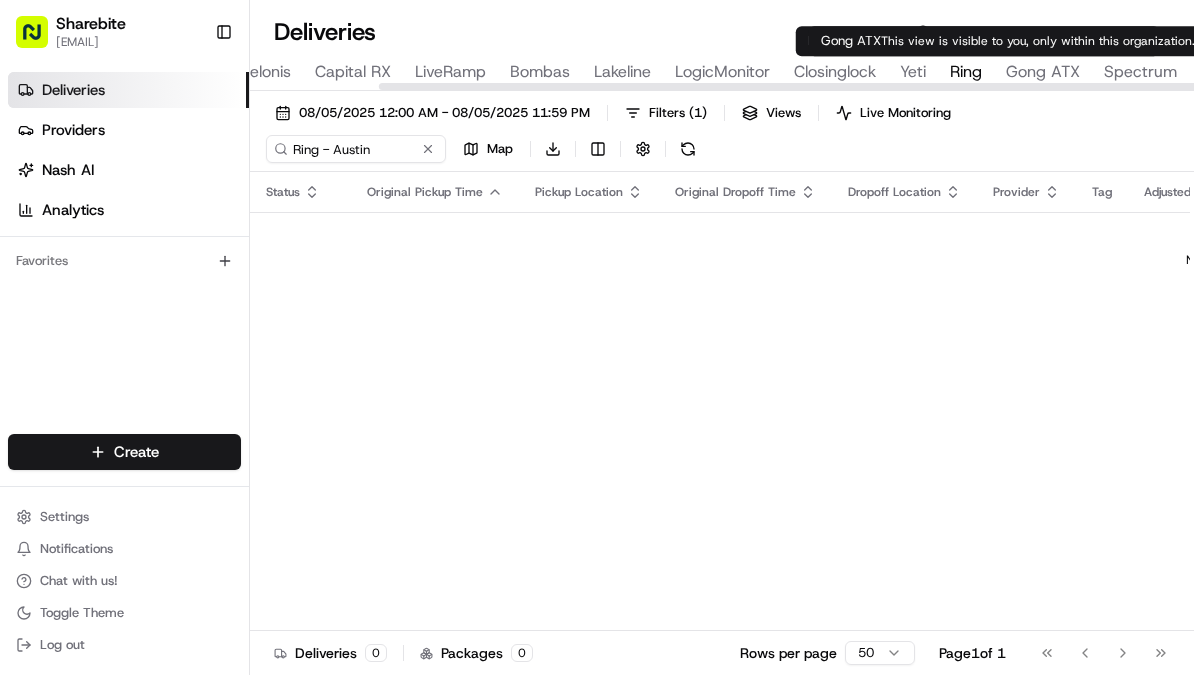 type on "Gong" 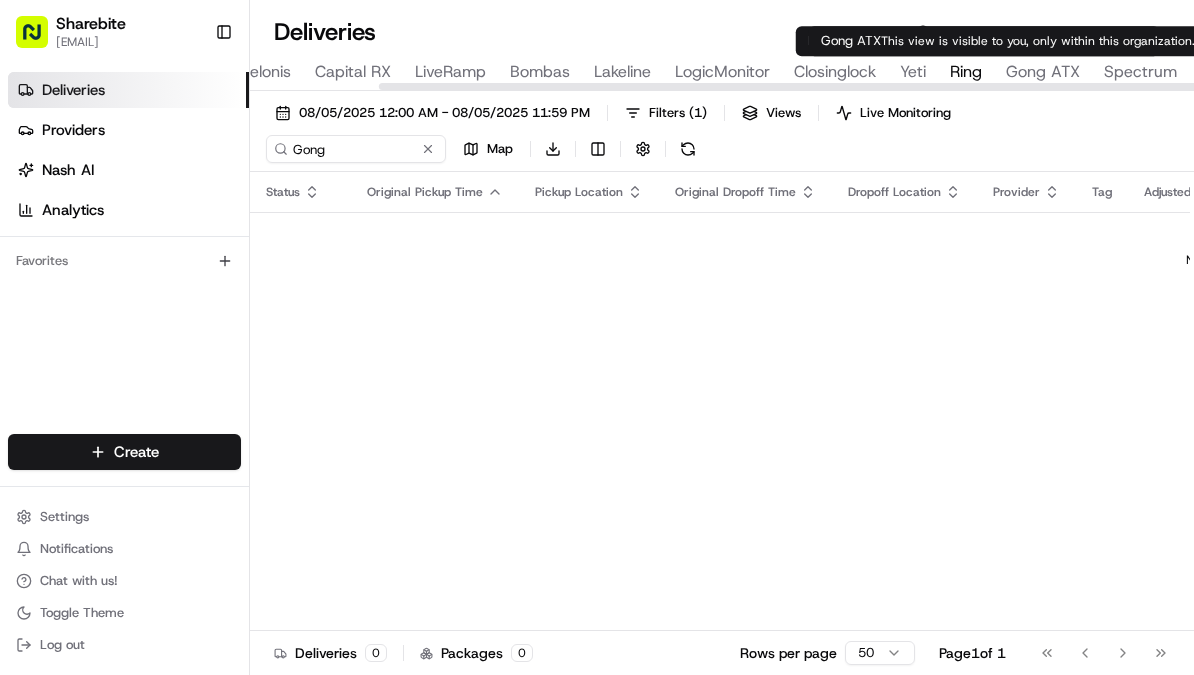click on "Gong ATX" at bounding box center [1043, 72] 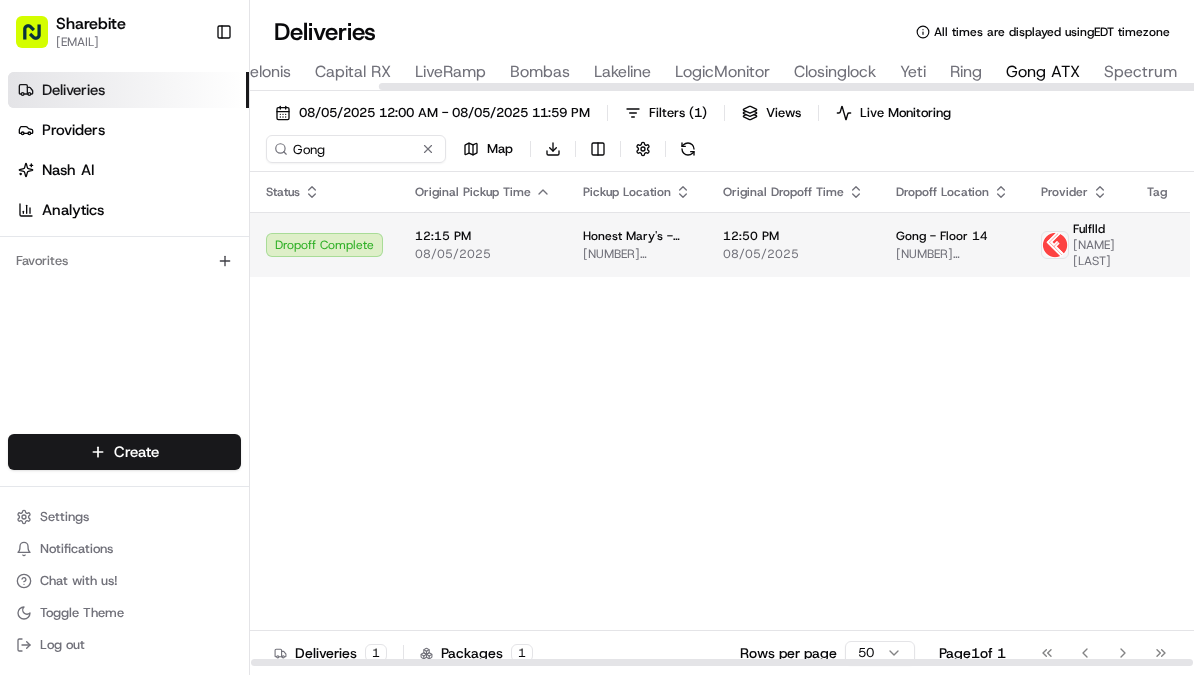 click on "Gong - Floor 14 600 Congress Ave., Austin, TX 78701, USA" at bounding box center (952, 244) 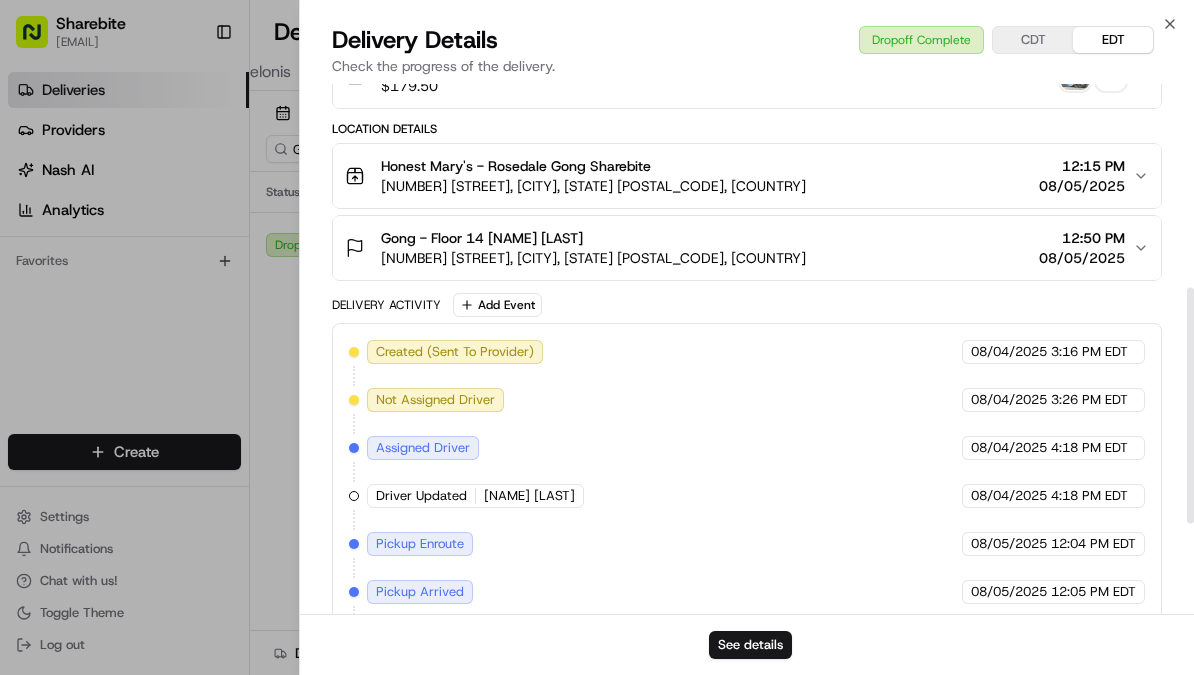 click on "Gong - Floor 14 Nee Lee 600 Congress Ave., Austin, TX 78701, USA 12:50 PM 08/05/2025" at bounding box center (747, 248) 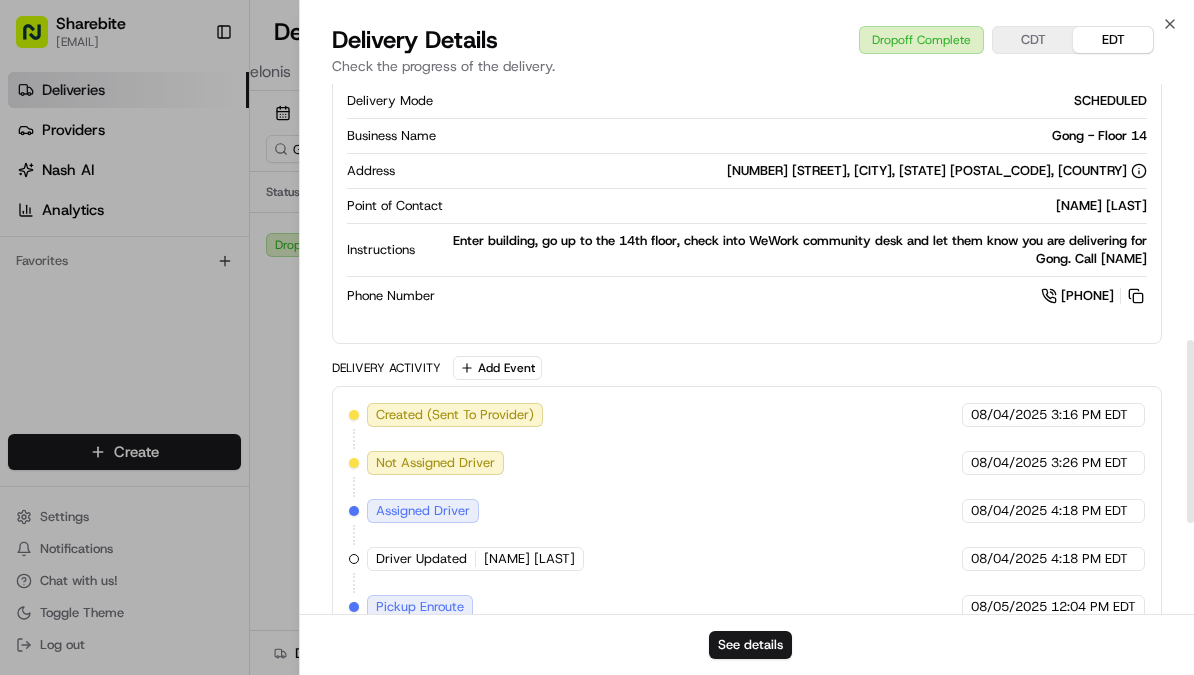 scroll, scrollTop: 738, scrollLeft: 0, axis: vertical 